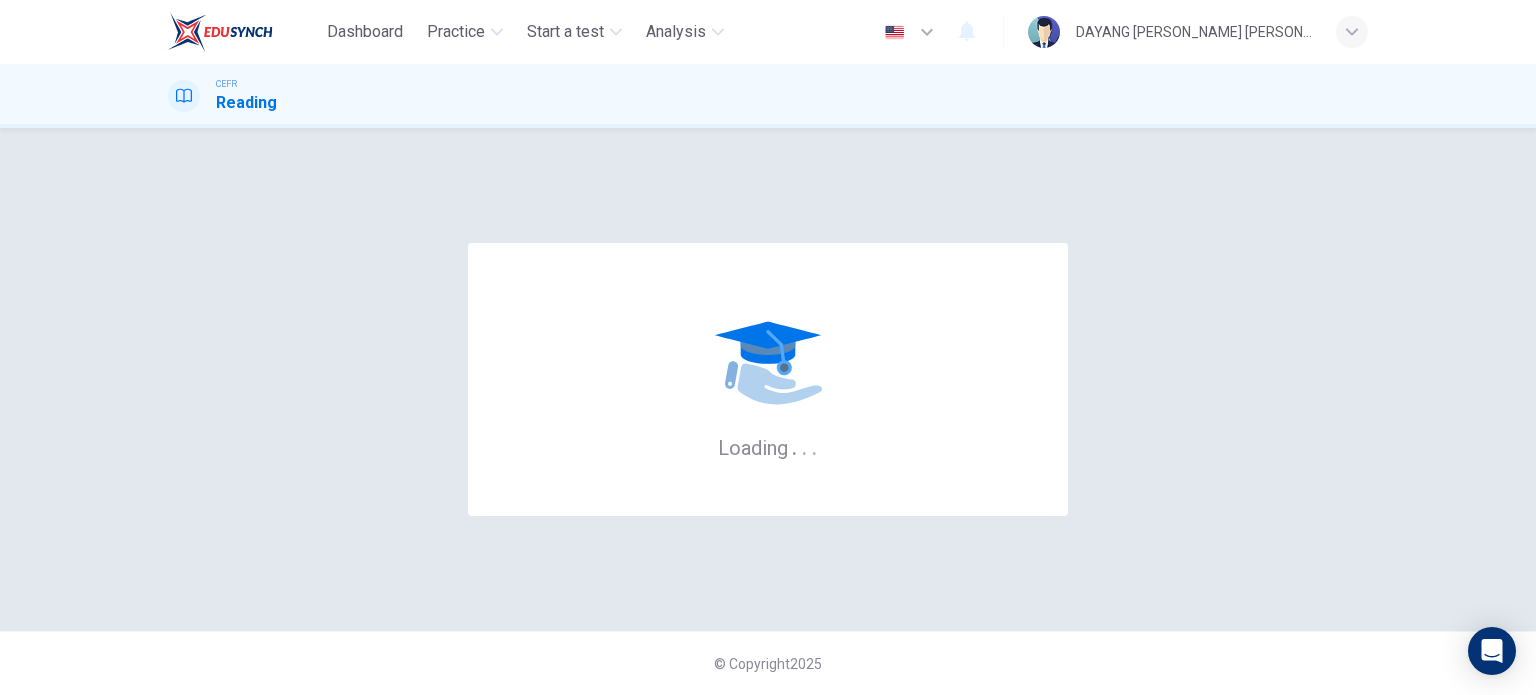 scroll, scrollTop: 0, scrollLeft: 0, axis: both 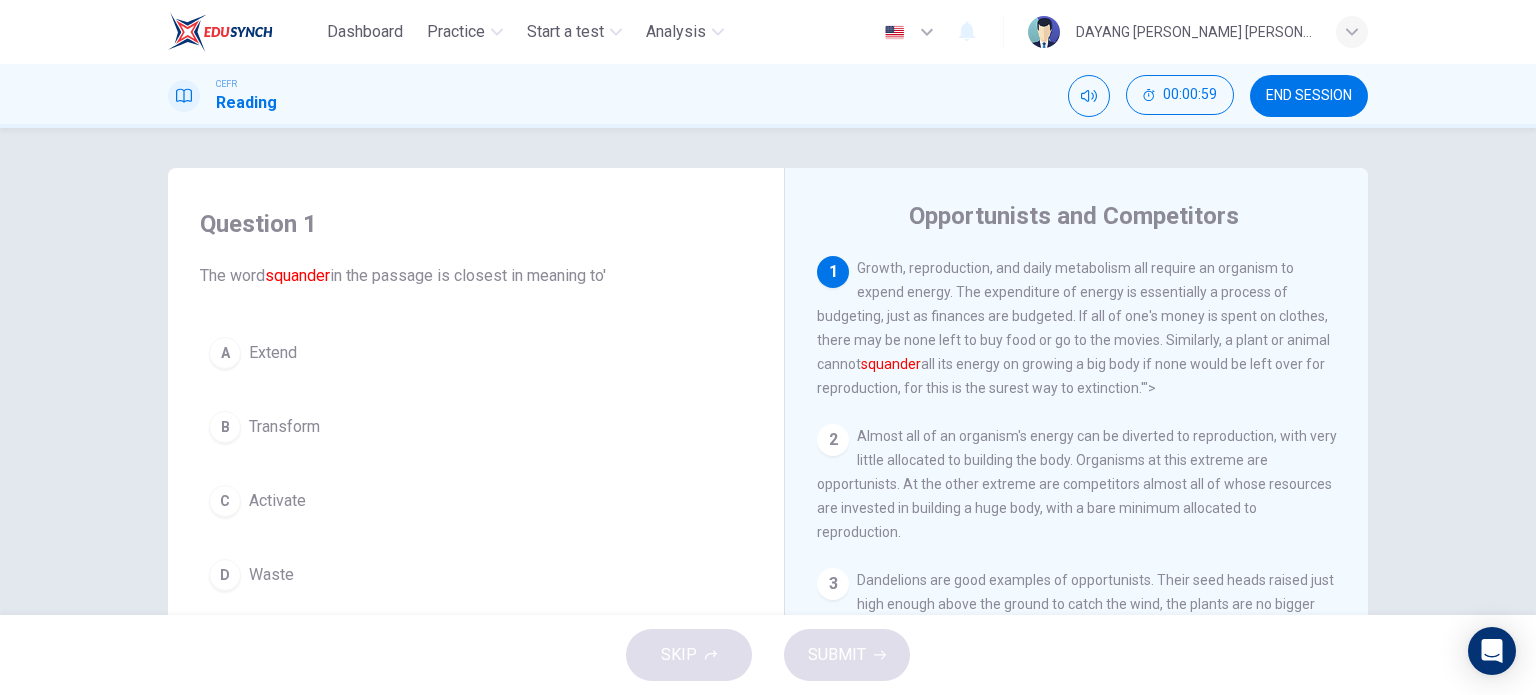 click on "Growth, reproduction, and daily metabolism all require an organism to expend energy. The expenditure of energy is essentially a process of budgeting, just as finances are budgeted. If all of one's money is spent on clothes, there may be none left to buy food or go to the movies. Similarly, a plant or animal cannot  squander  all its energy on growing a big body if none would be left over for reproduction, for this is the surest way to extinction.'">" at bounding box center [1073, 328] 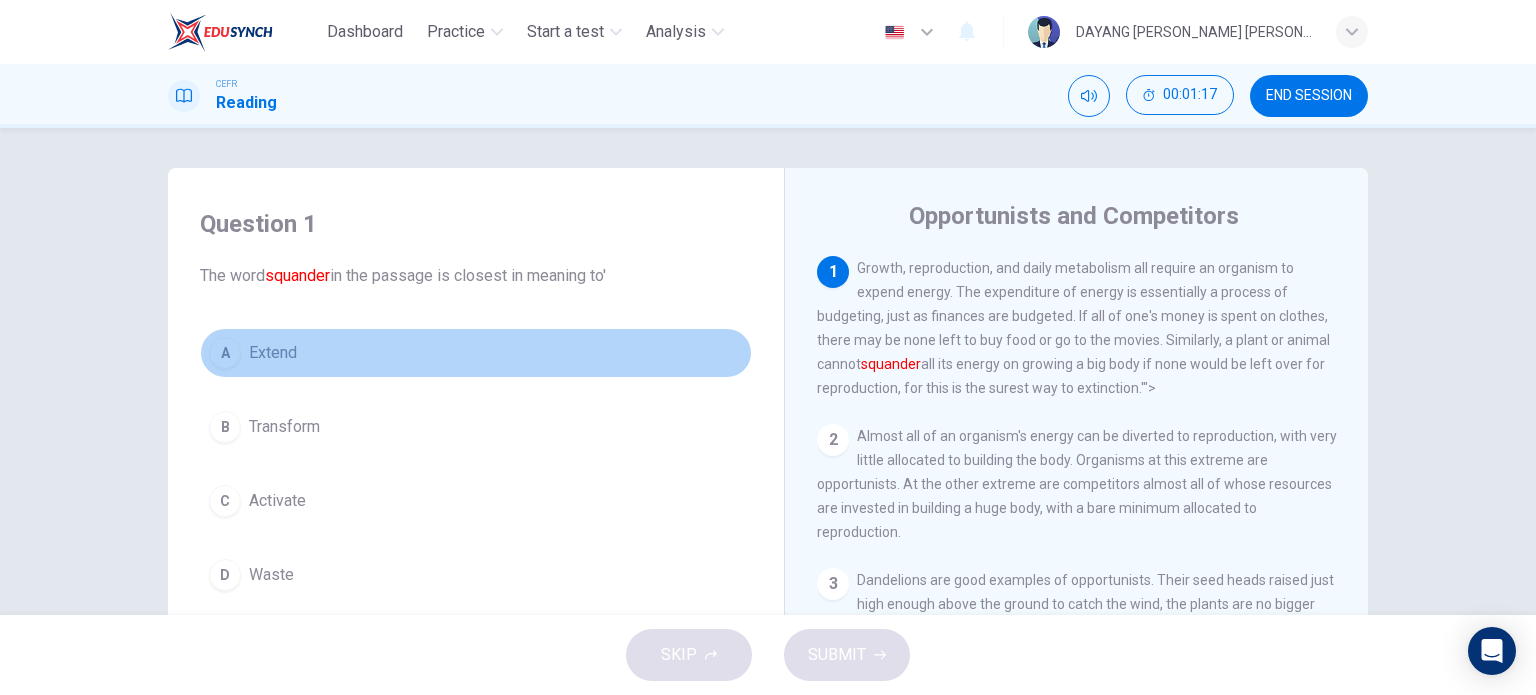 click on "A Extend" at bounding box center (476, 353) 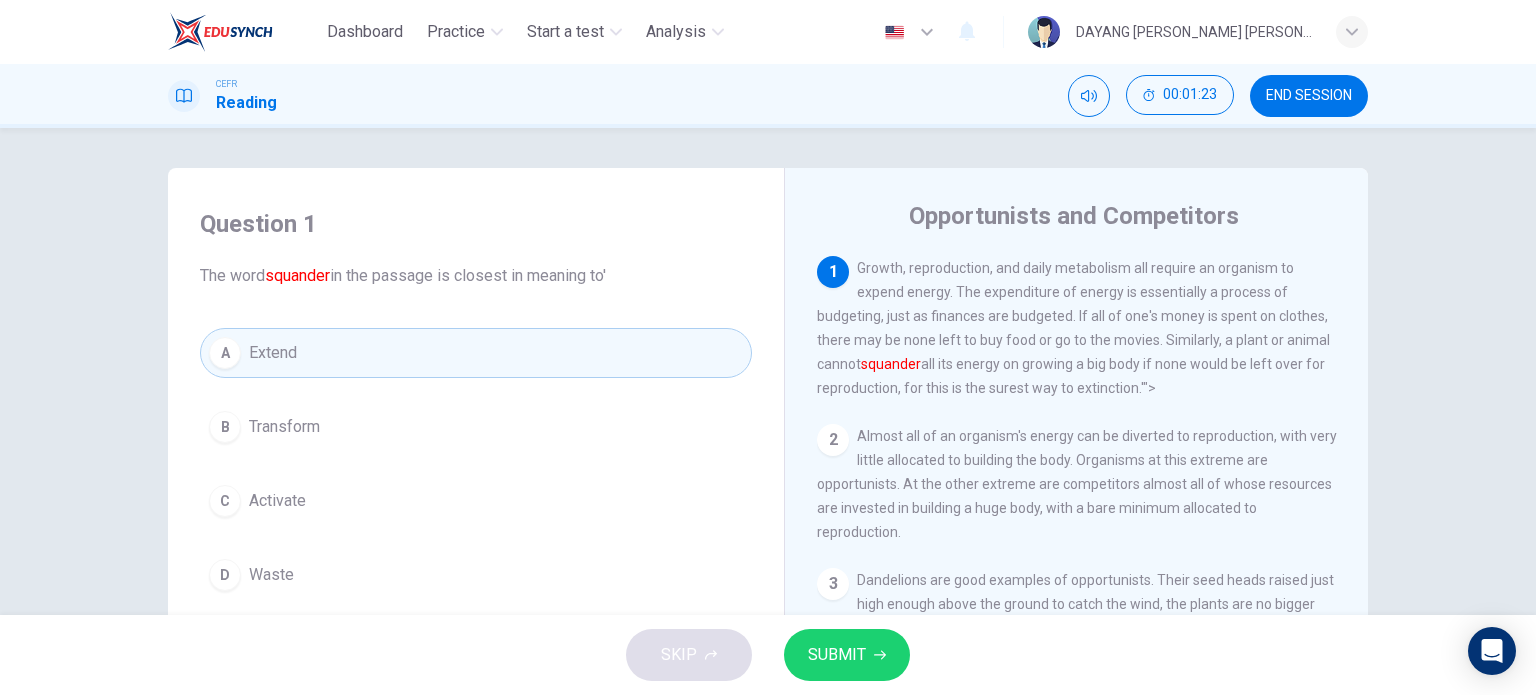 click on "SUBMIT" at bounding box center [847, 655] 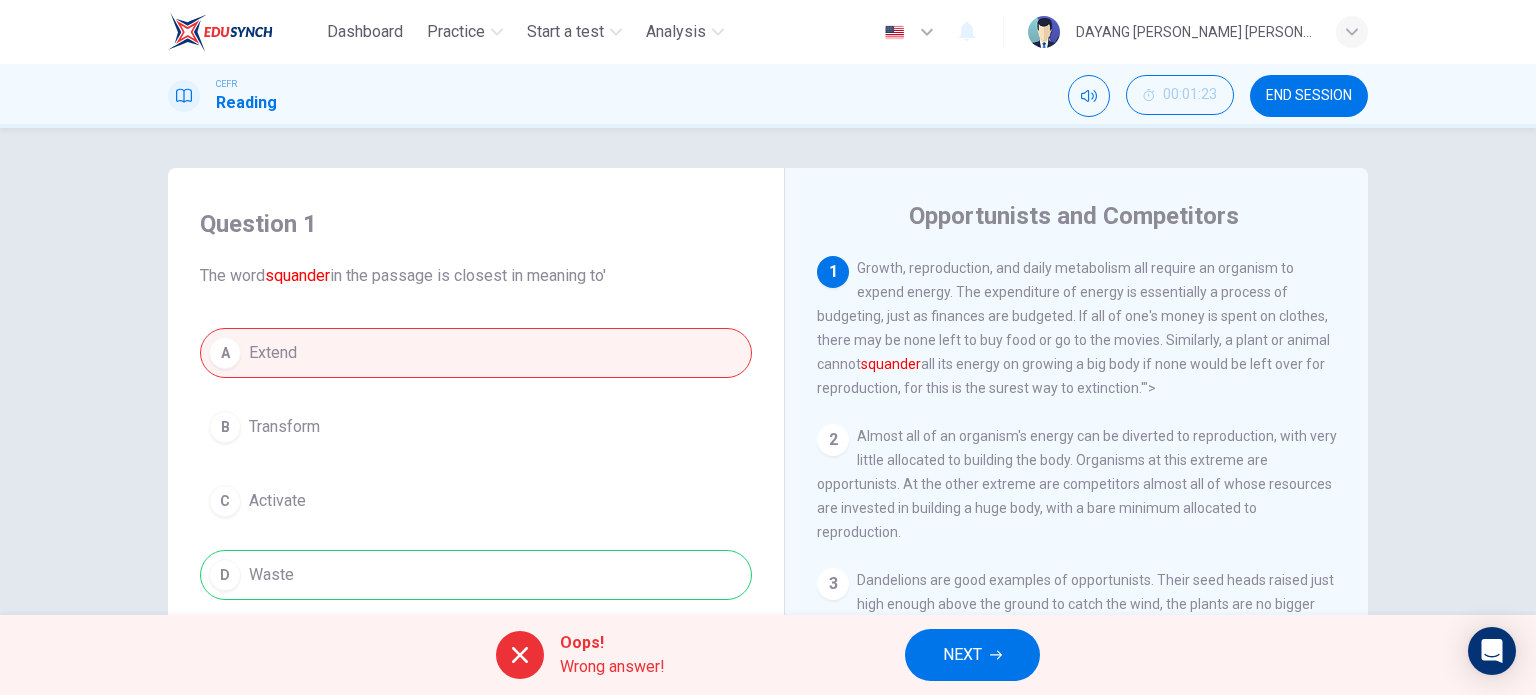 click 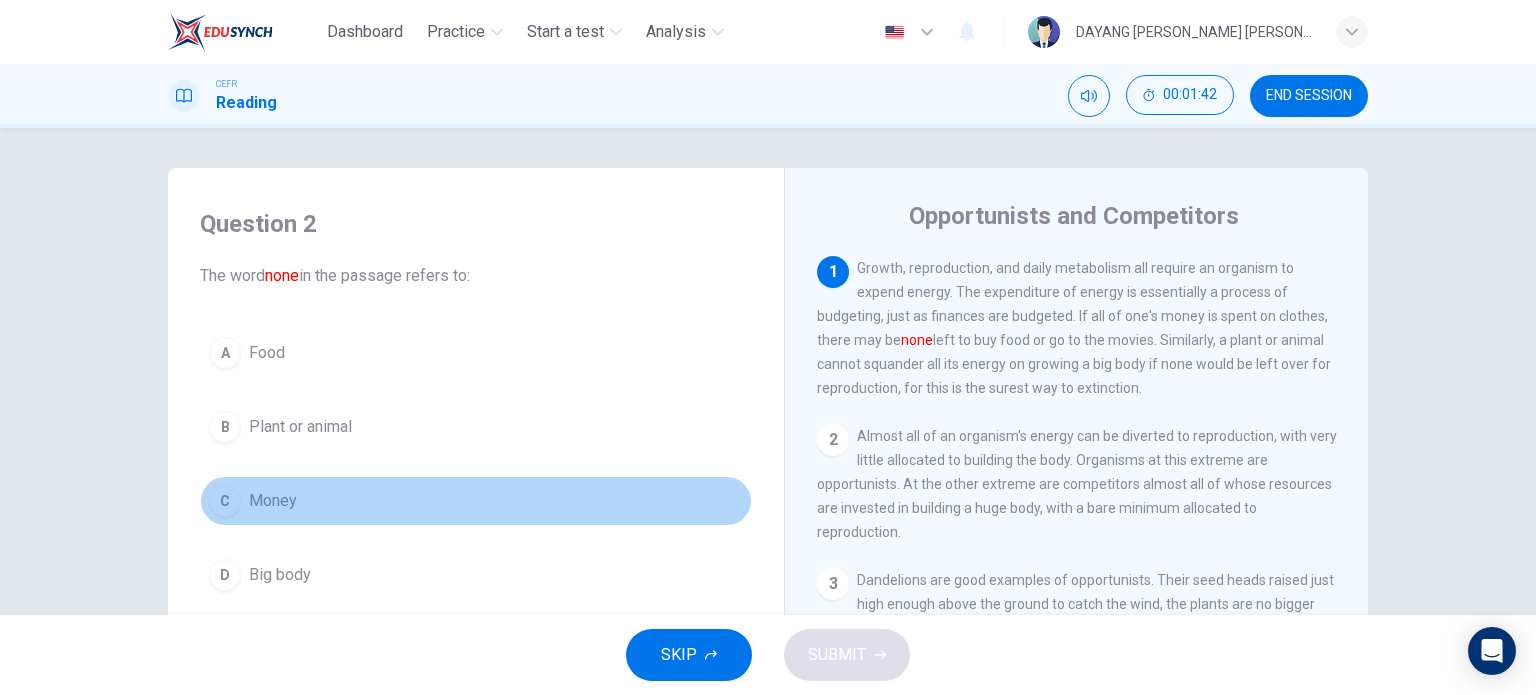 click on "C Money" at bounding box center (476, 501) 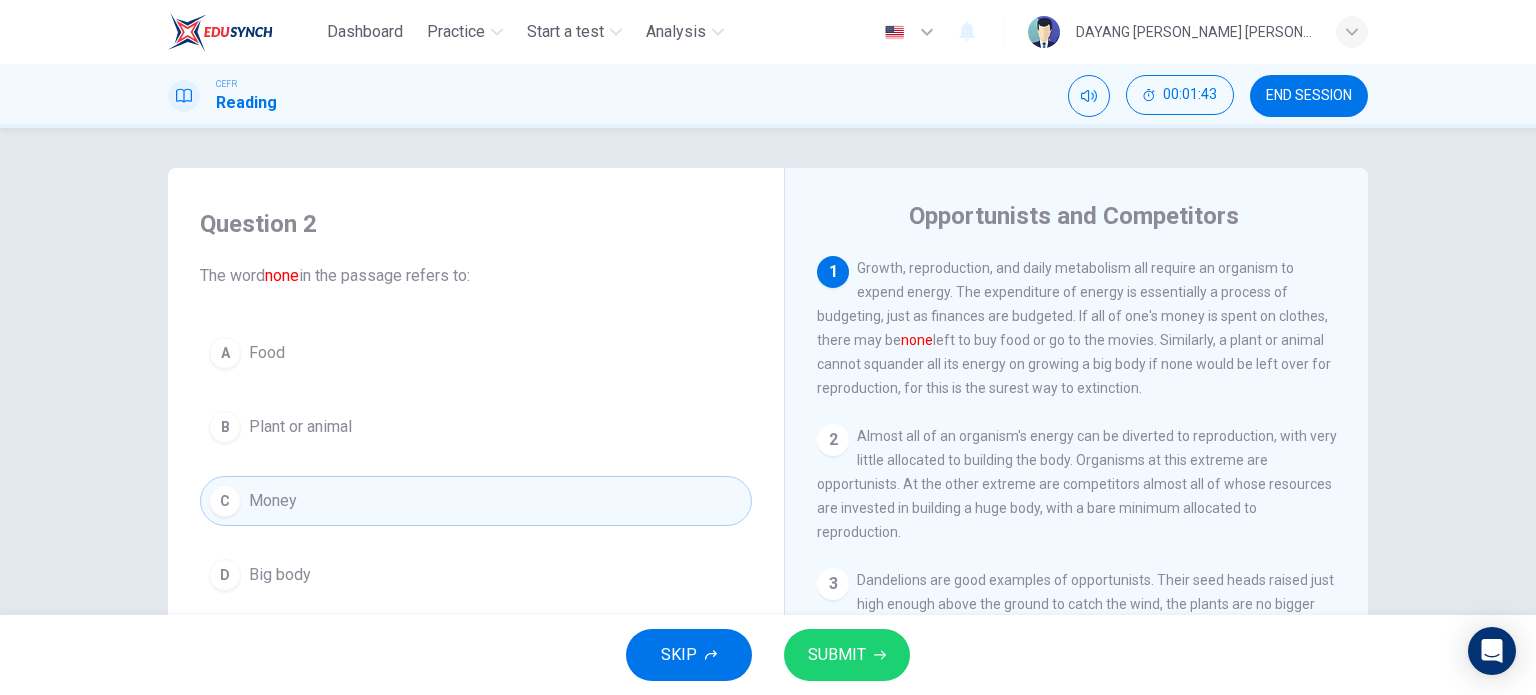 click on "SUBMIT" at bounding box center (847, 655) 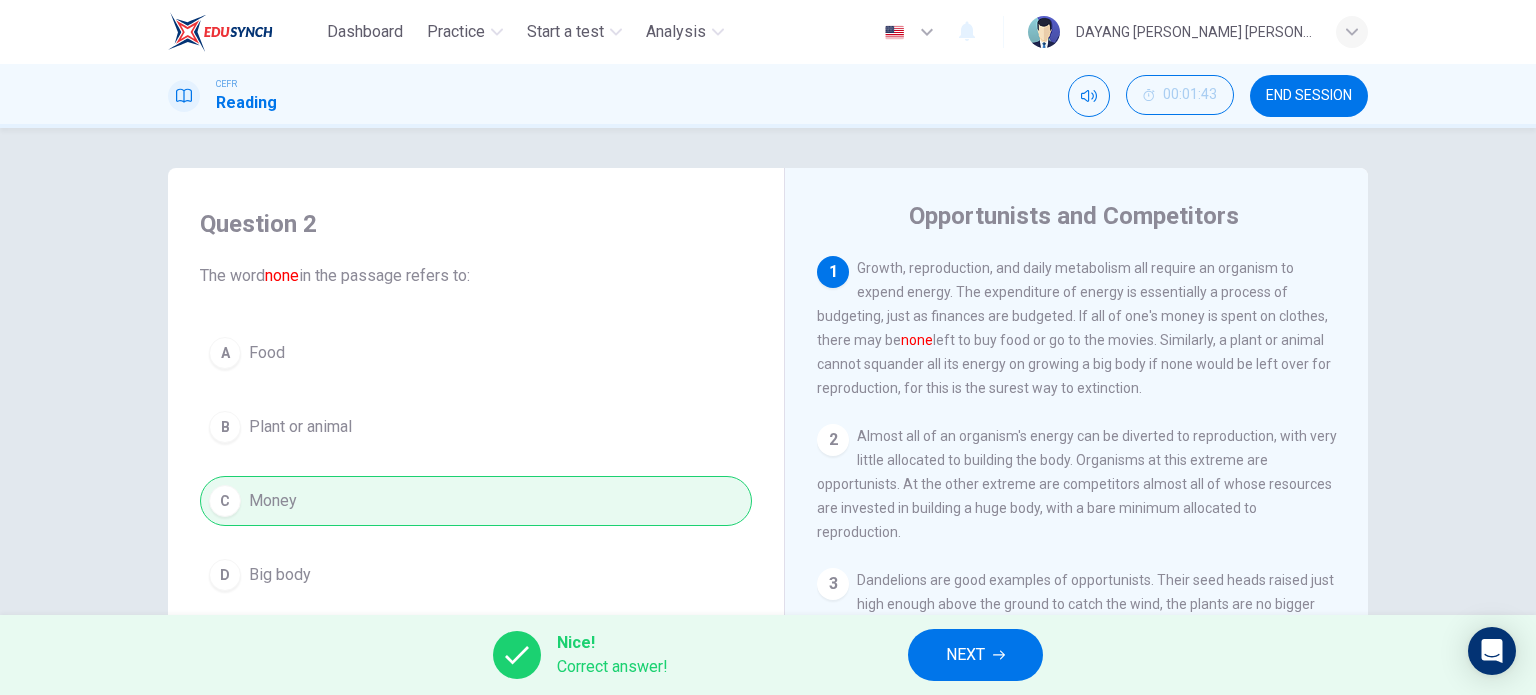 click on "NEXT" at bounding box center [965, 655] 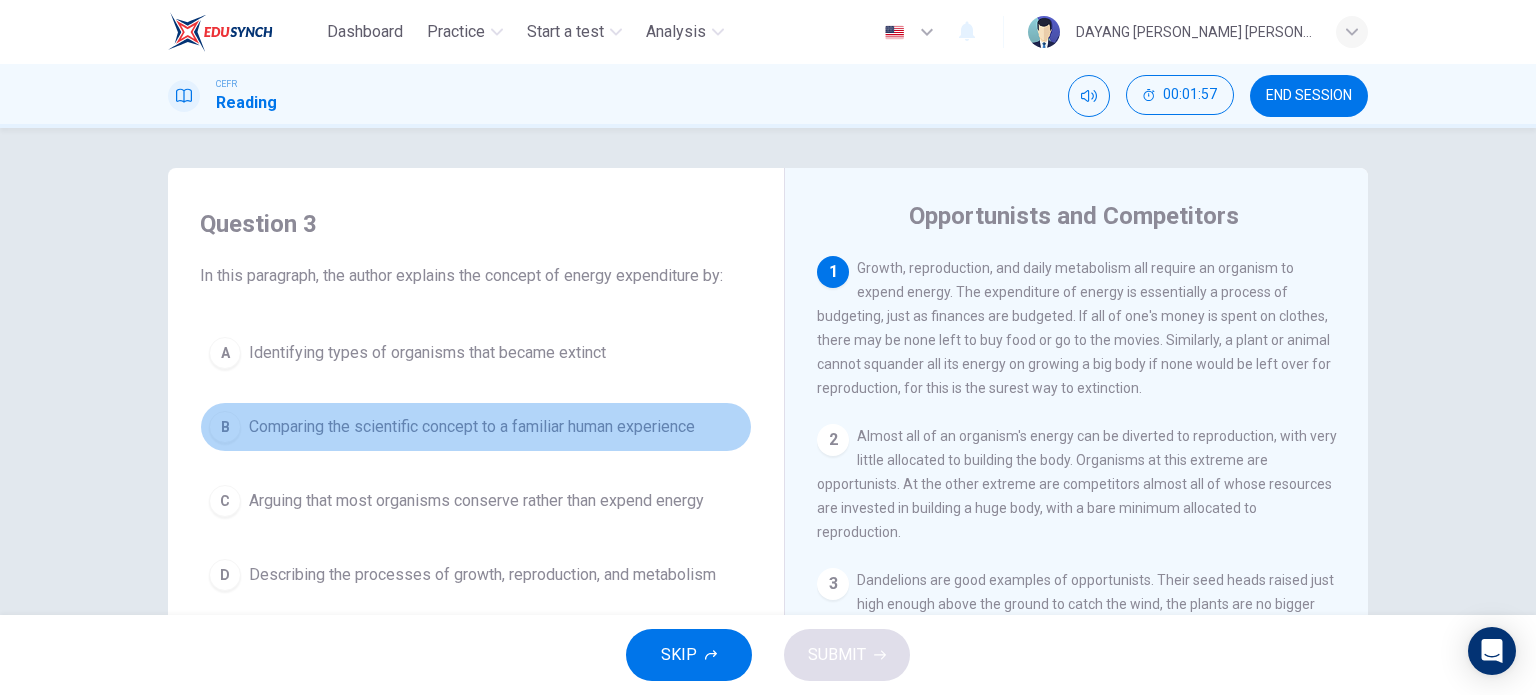 click on "Comparing the scientific concept to a familiar human experience" at bounding box center [472, 427] 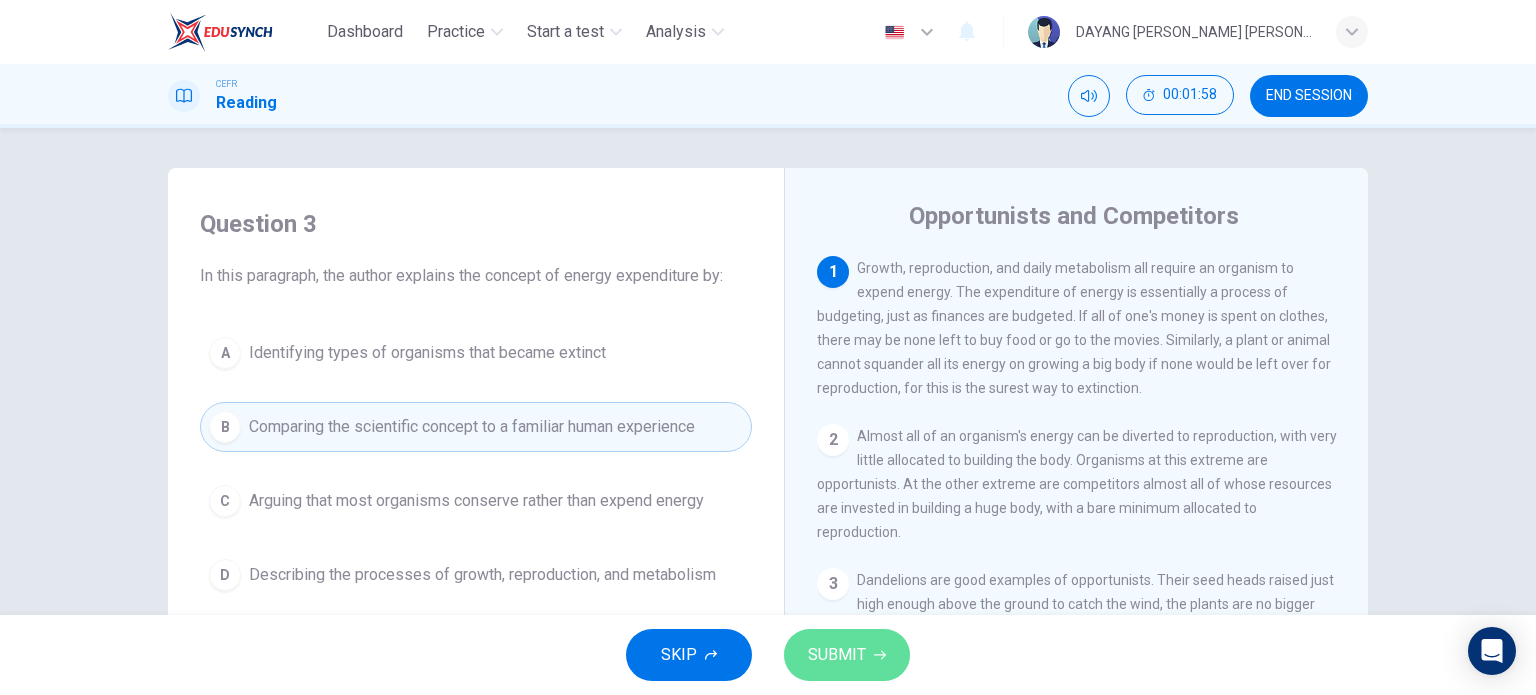 click on "SUBMIT" at bounding box center (837, 655) 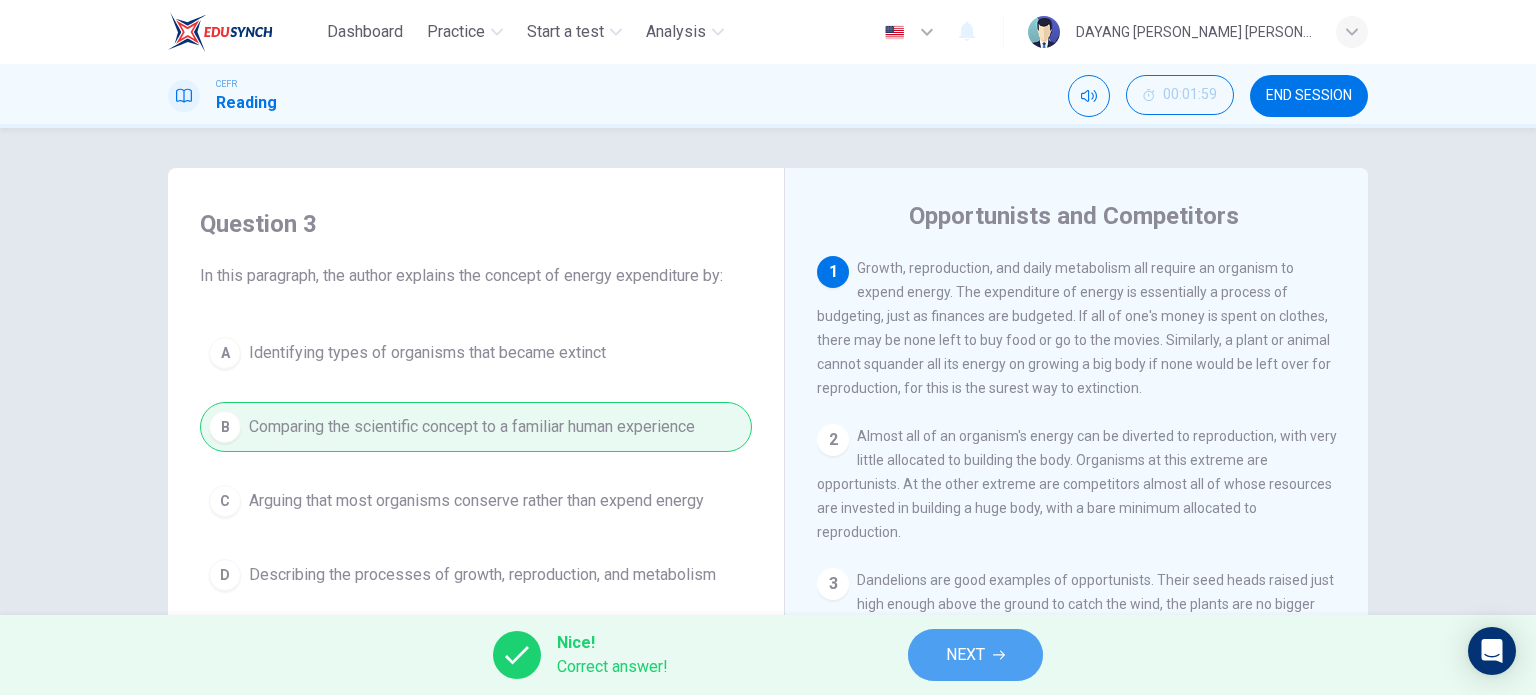 click on "NEXT" at bounding box center (975, 655) 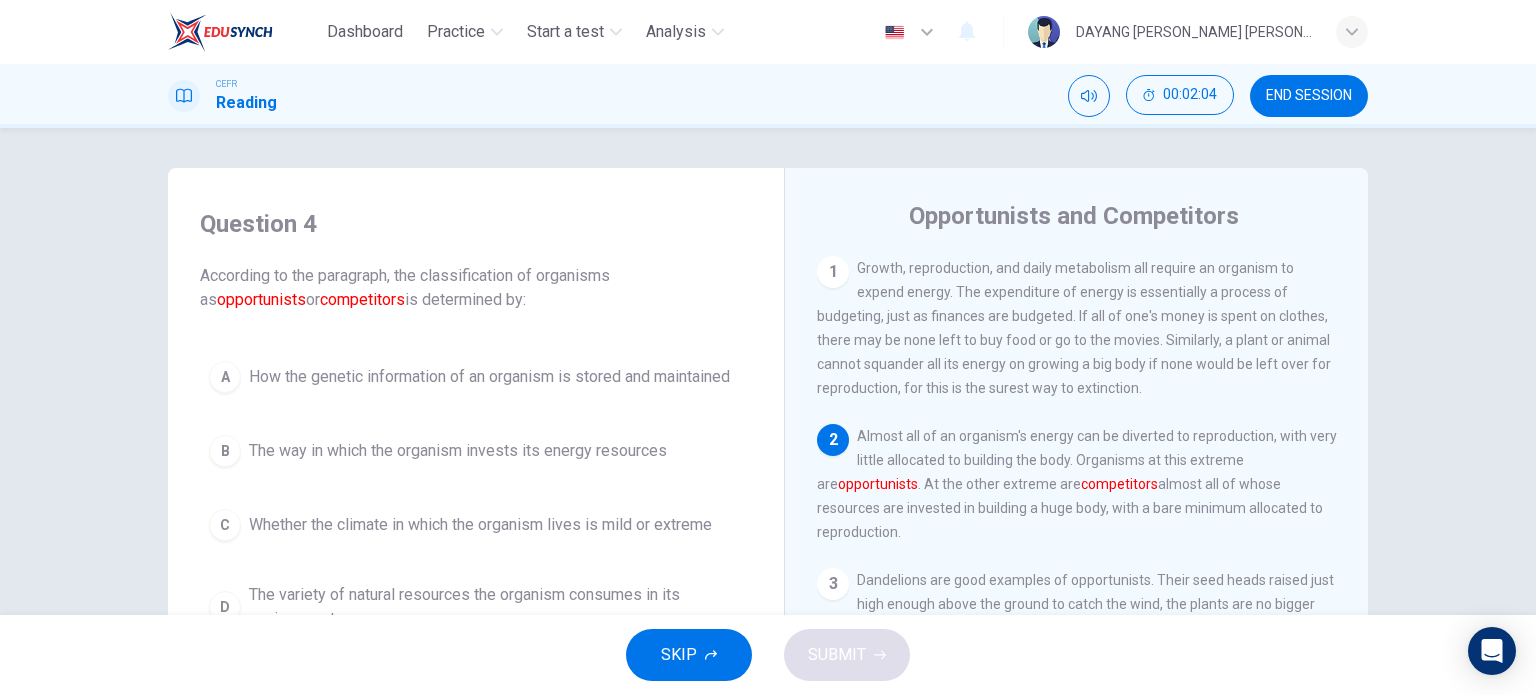 click on "Almost all of an organism's energy can be diverted to reproduction, with very little allocated to building the body. Organisms at this extreme are  opportunists . At the other extreme are  competitors  almost all of whose resources are invested in building a huge body, with a bare minimum allocated to reproduction." at bounding box center [1077, 484] 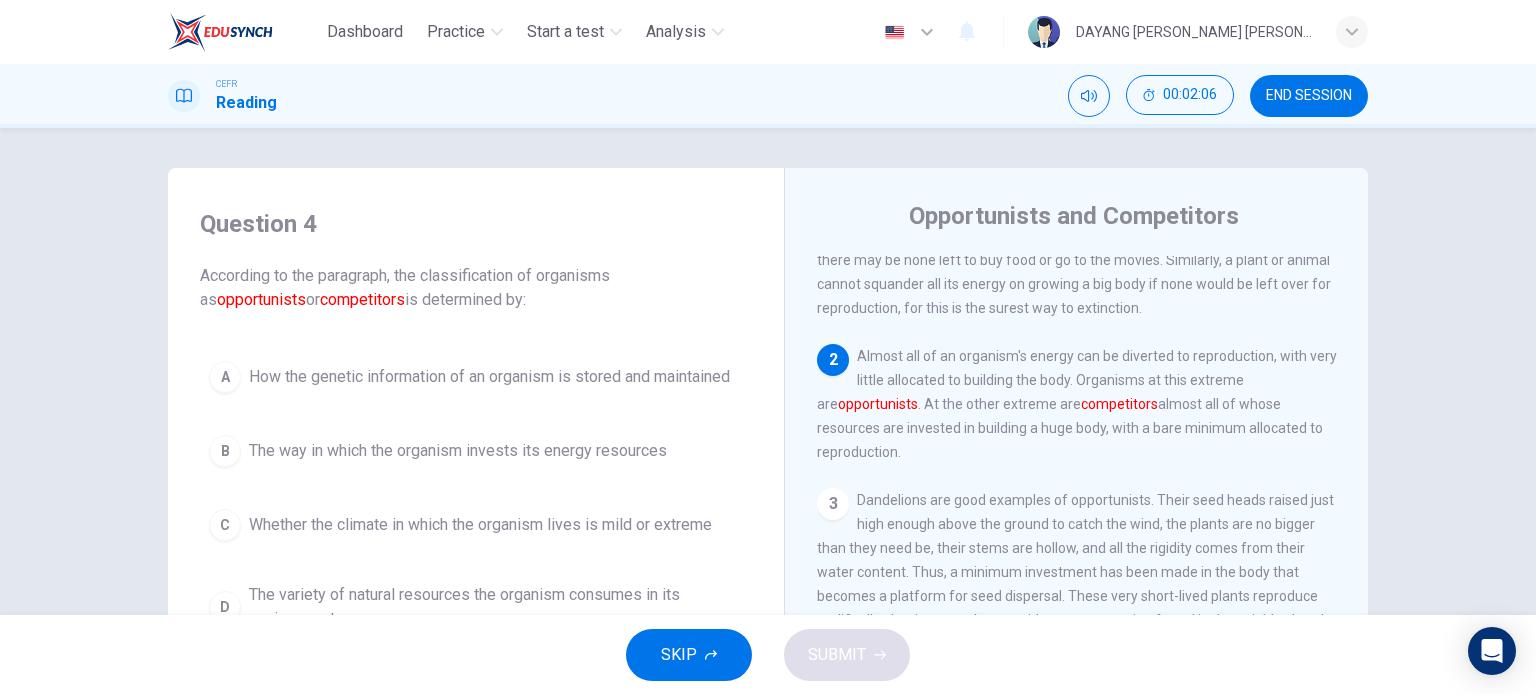 scroll, scrollTop: 120, scrollLeft: 0, axis: vertical 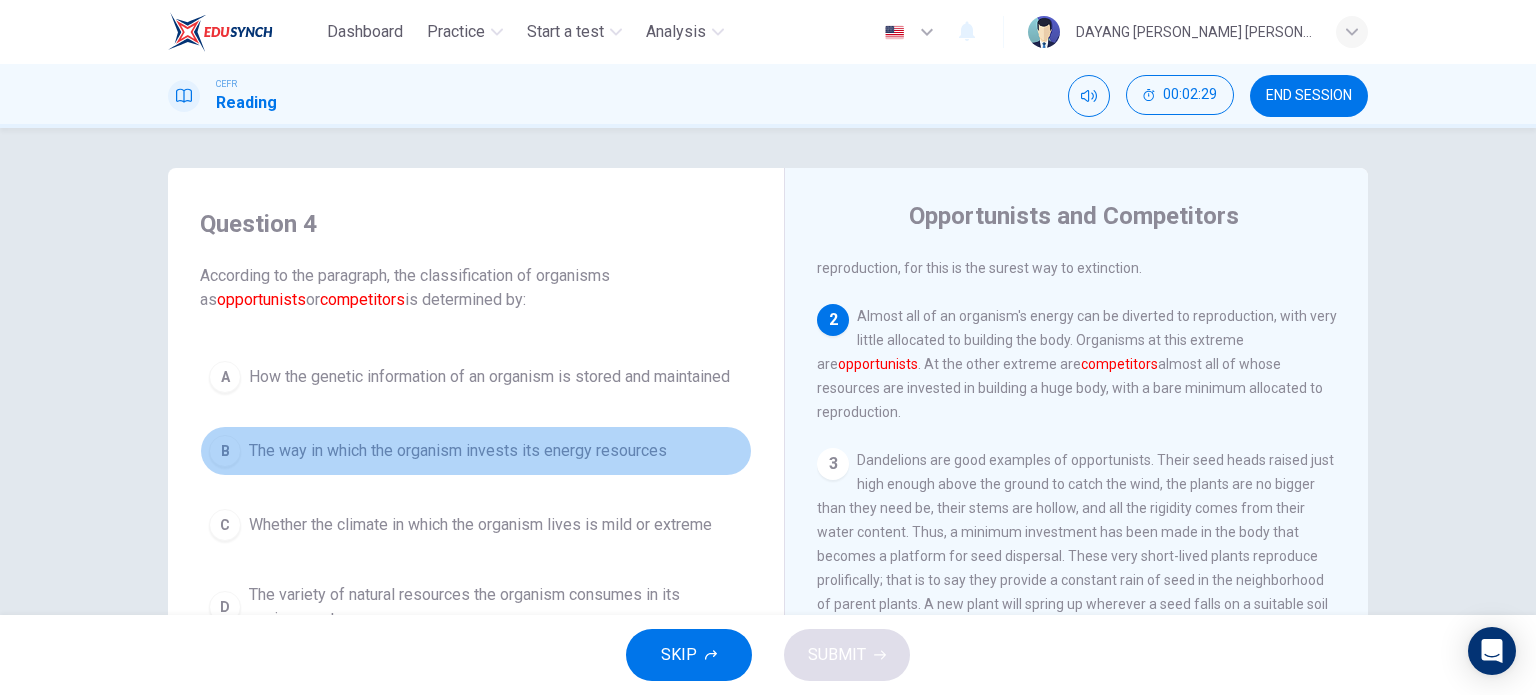 click on "The way in which the organism invests its energy resources" at bounding box center [458, 451] 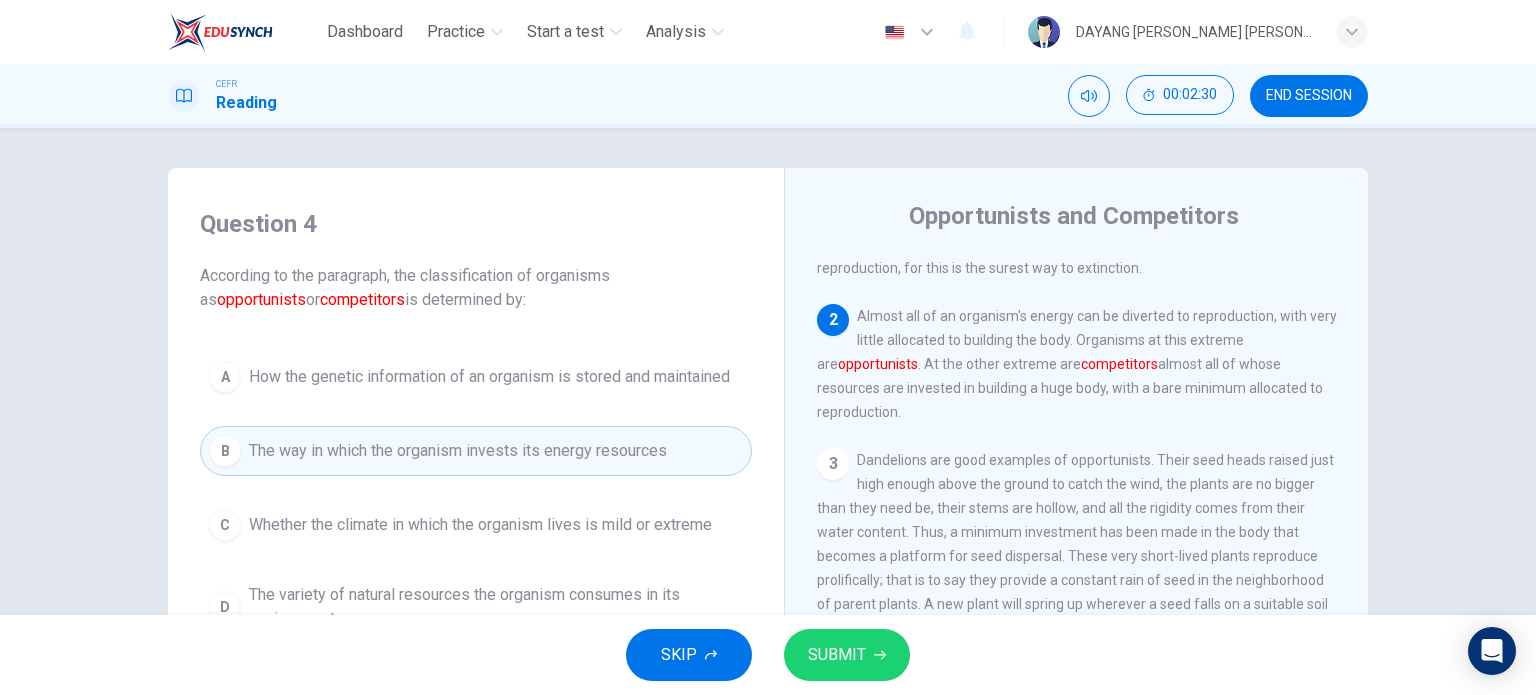 scroll, scrollTop: 10, scrollLeft: 0, axis: vertical 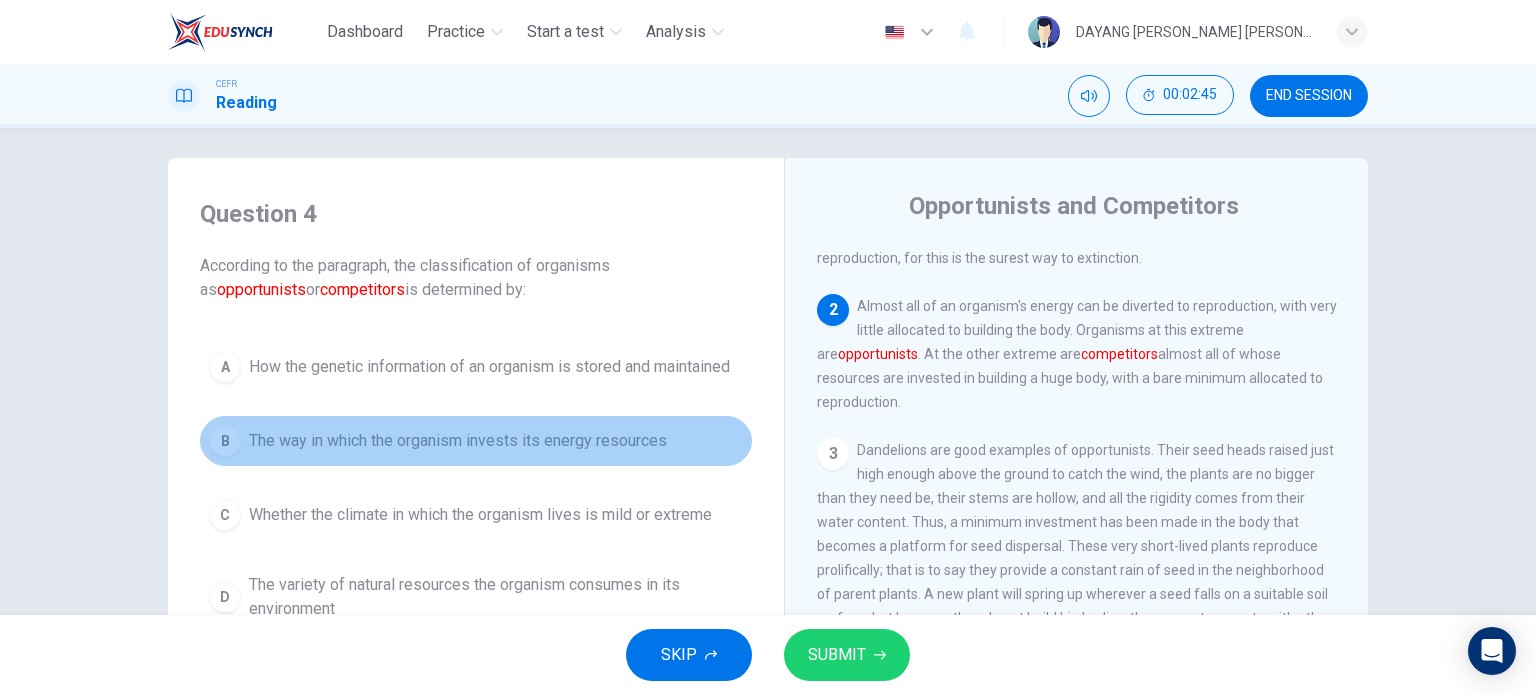 click on "The way in which the organism invests its energy resources" at bounding box center [458, 441] 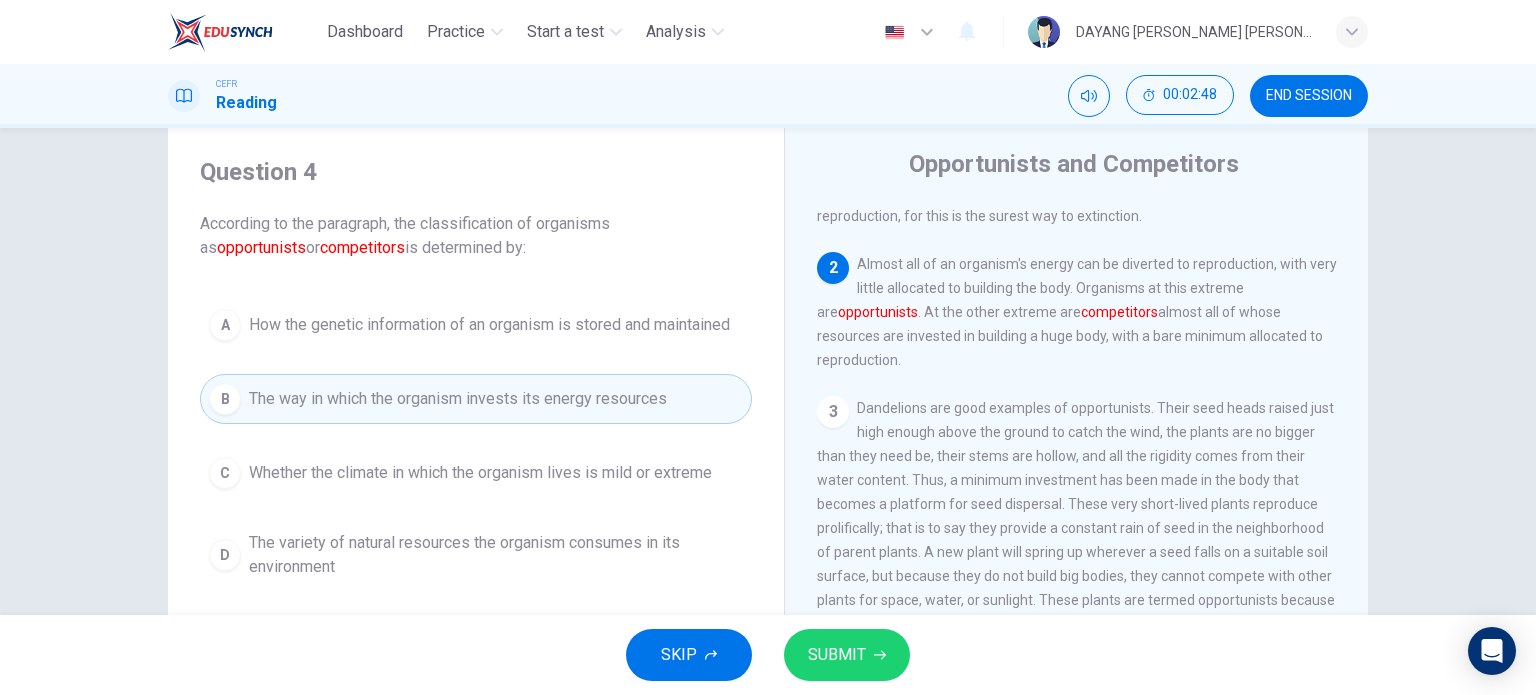scroll, scrollTop: 56, scrollLeft: 0, axis: vertical 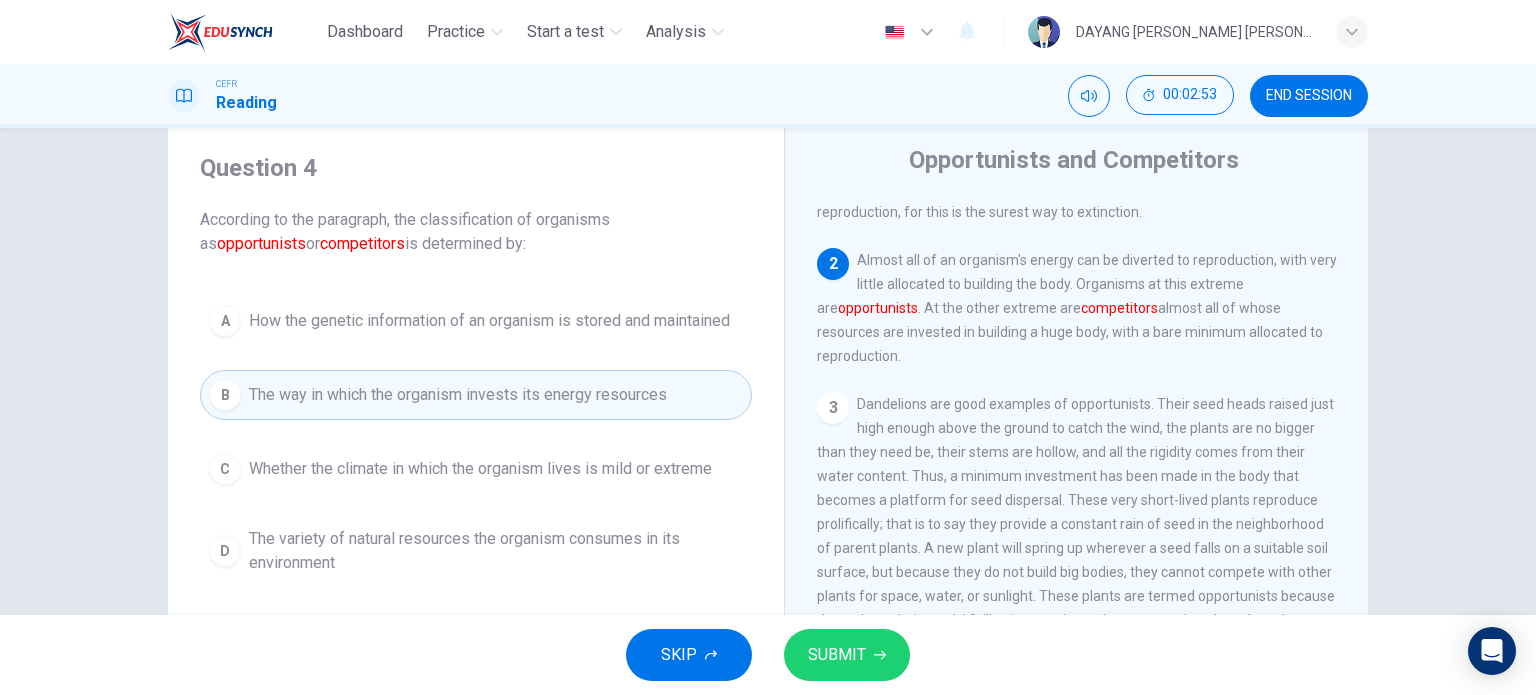 click on "The variety of natural resources the organism consumes in its environment" at bounding box center [496, 551] 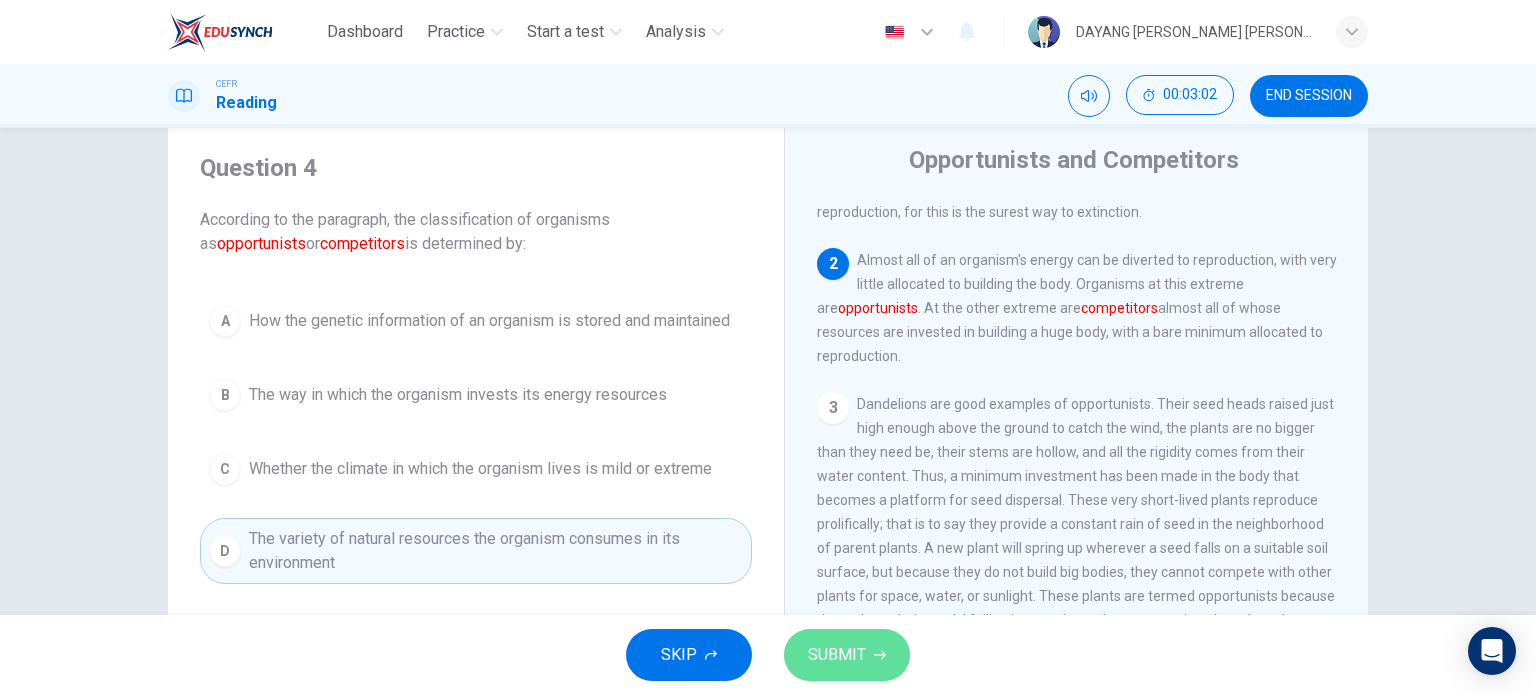 click on "SUBMIT" at bounding box center [837, 655] 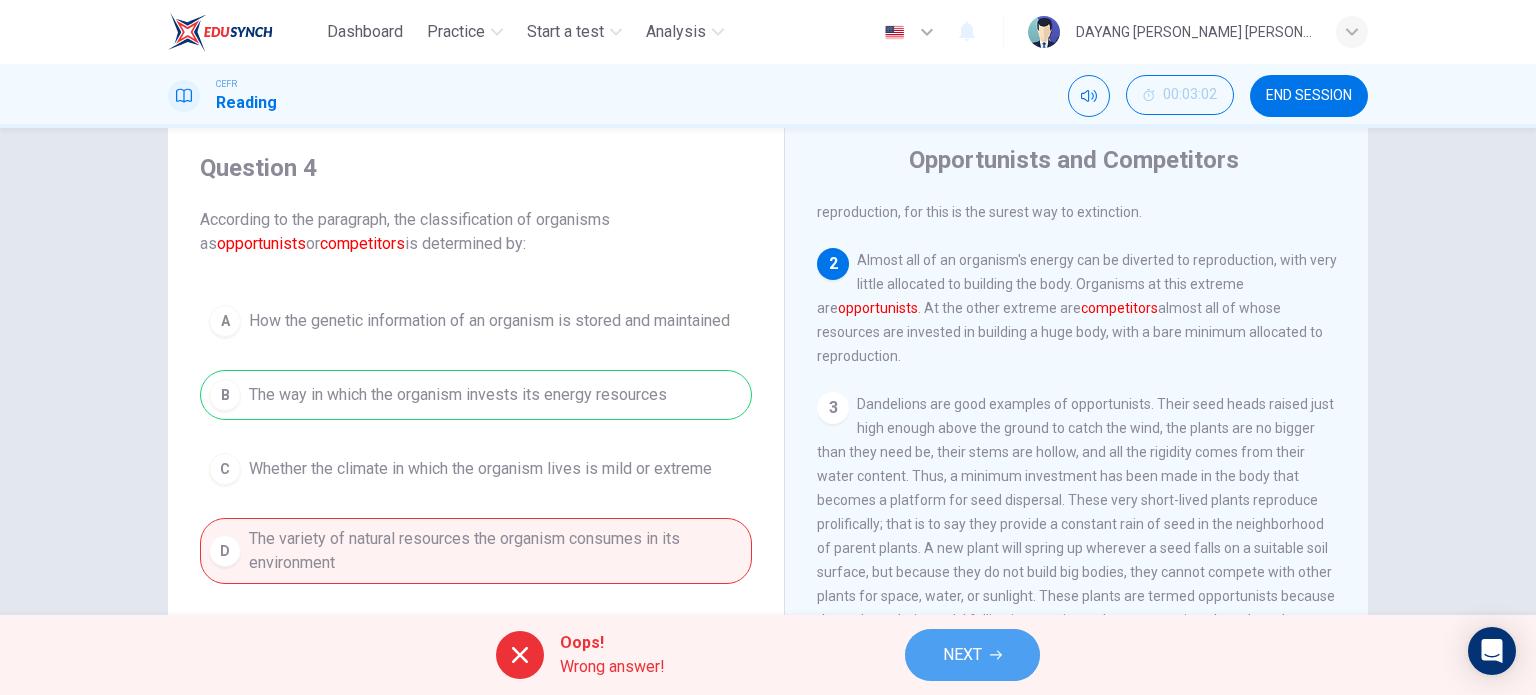 click on "NEXT" at bounding box center [962, 655] 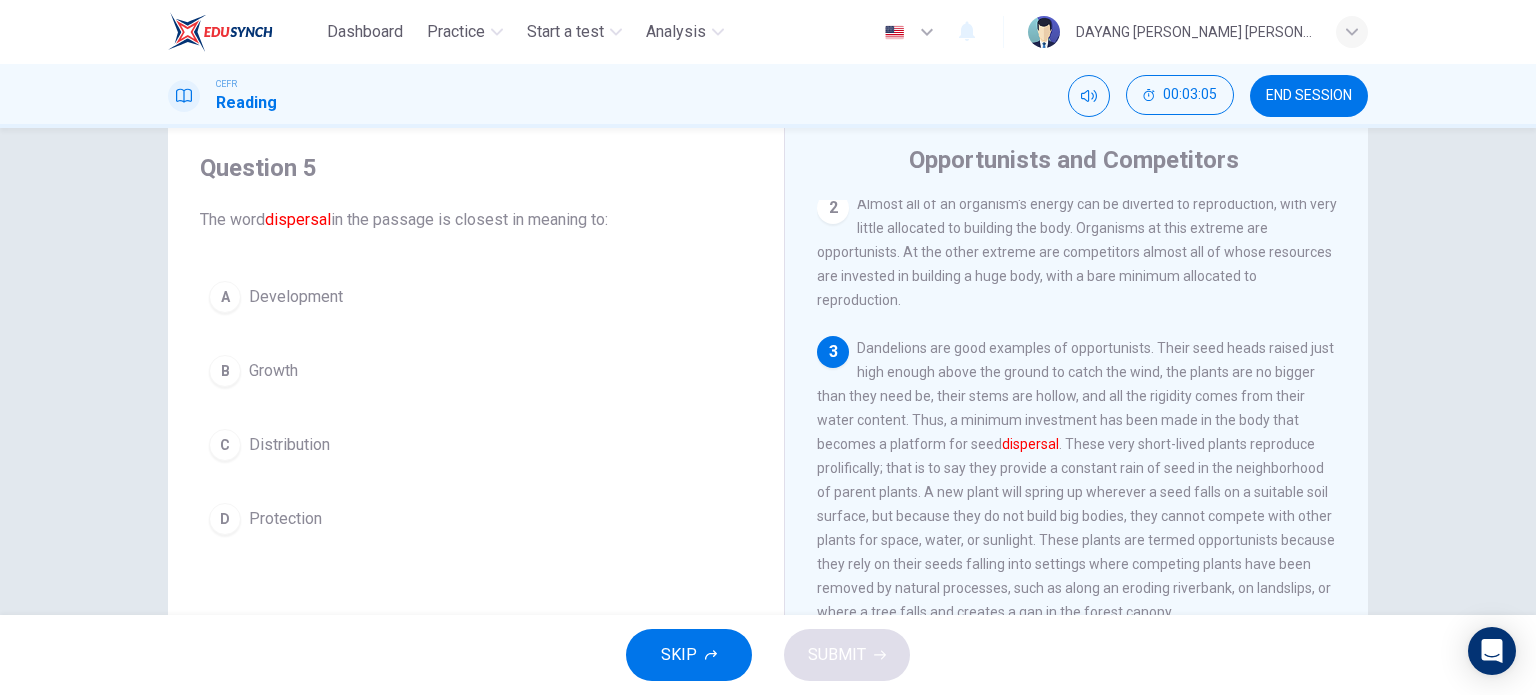 scroll, scrollTop: 244, scrollLeft: 0, axis: vertical 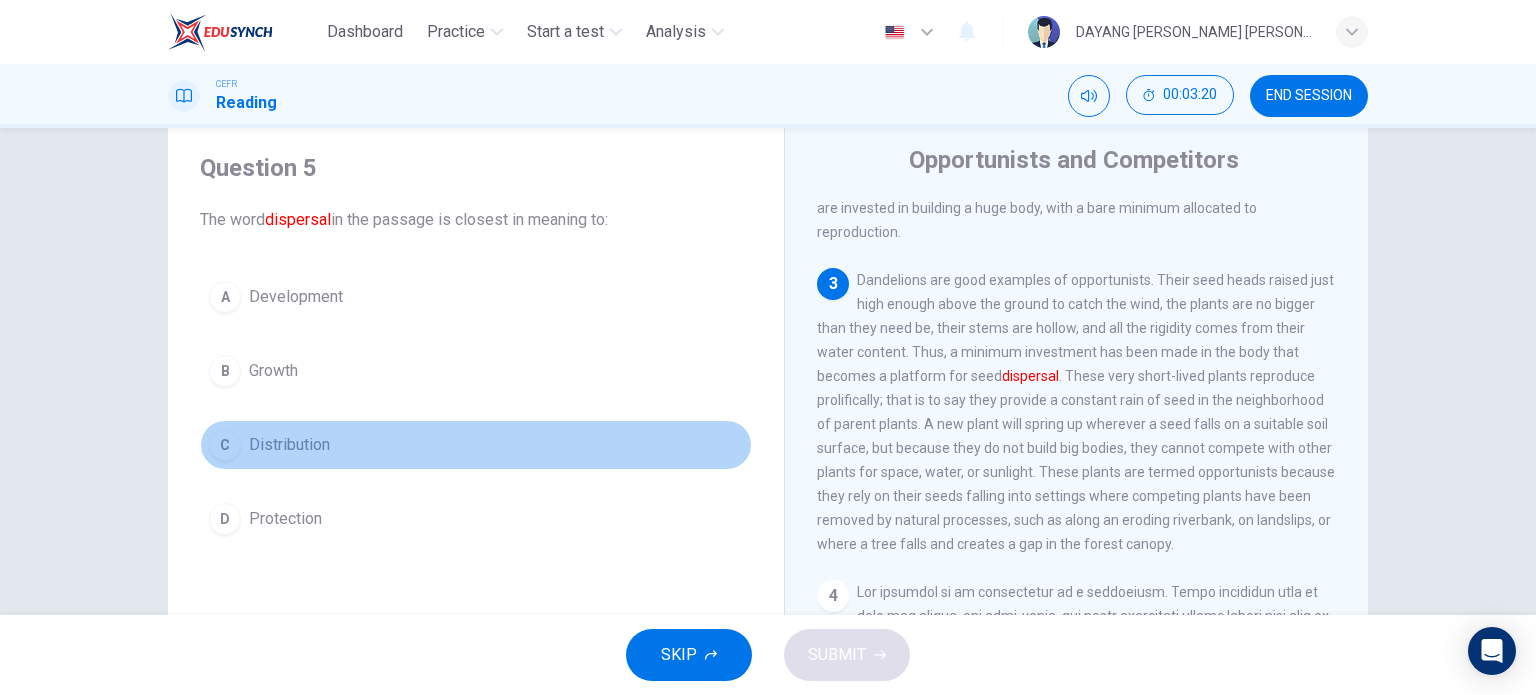 click on "Distribution" at bounding box center (289, 445) 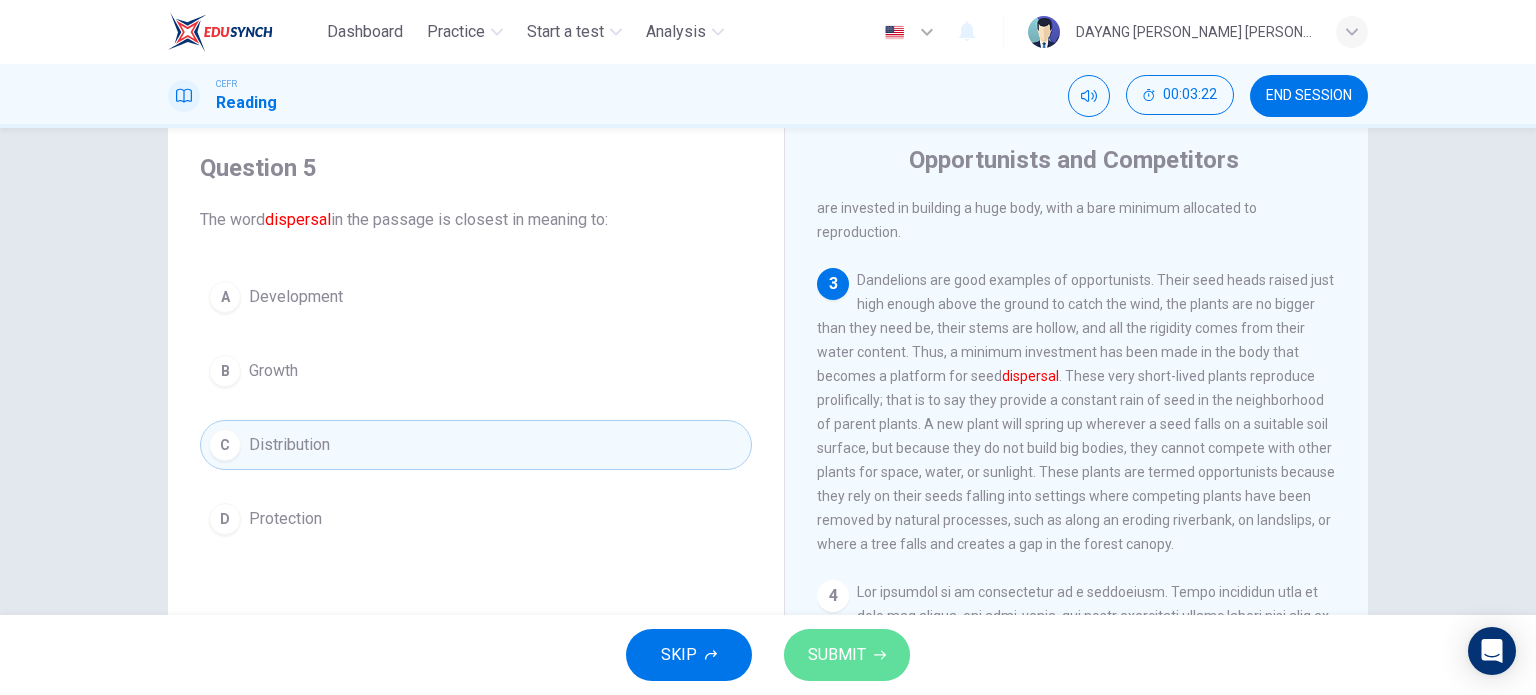 click on "SUBMIT" at bounding box center (837, 655) 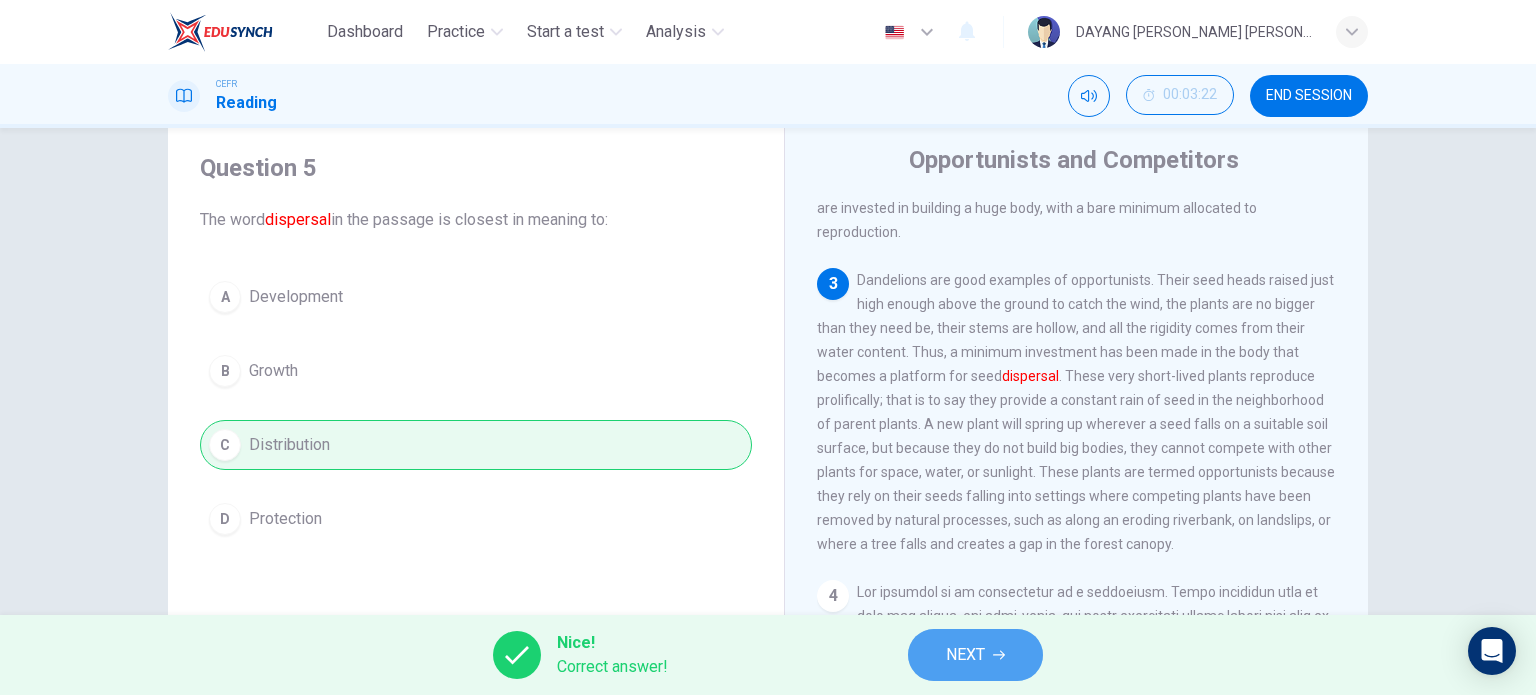 click on "NEXT" at bounding box center [975, 655] 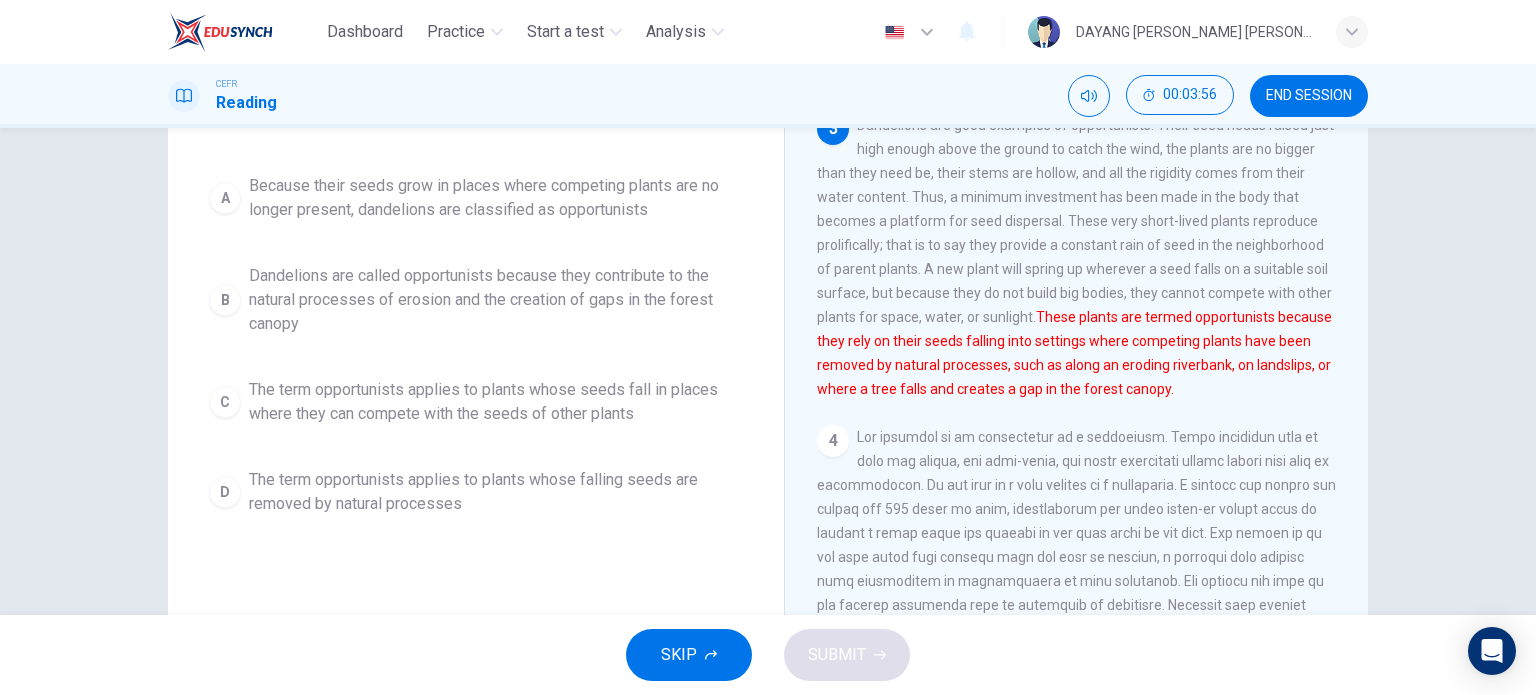 scroll, scrollTop: 212, scrollLeft: 0, axis: vertical 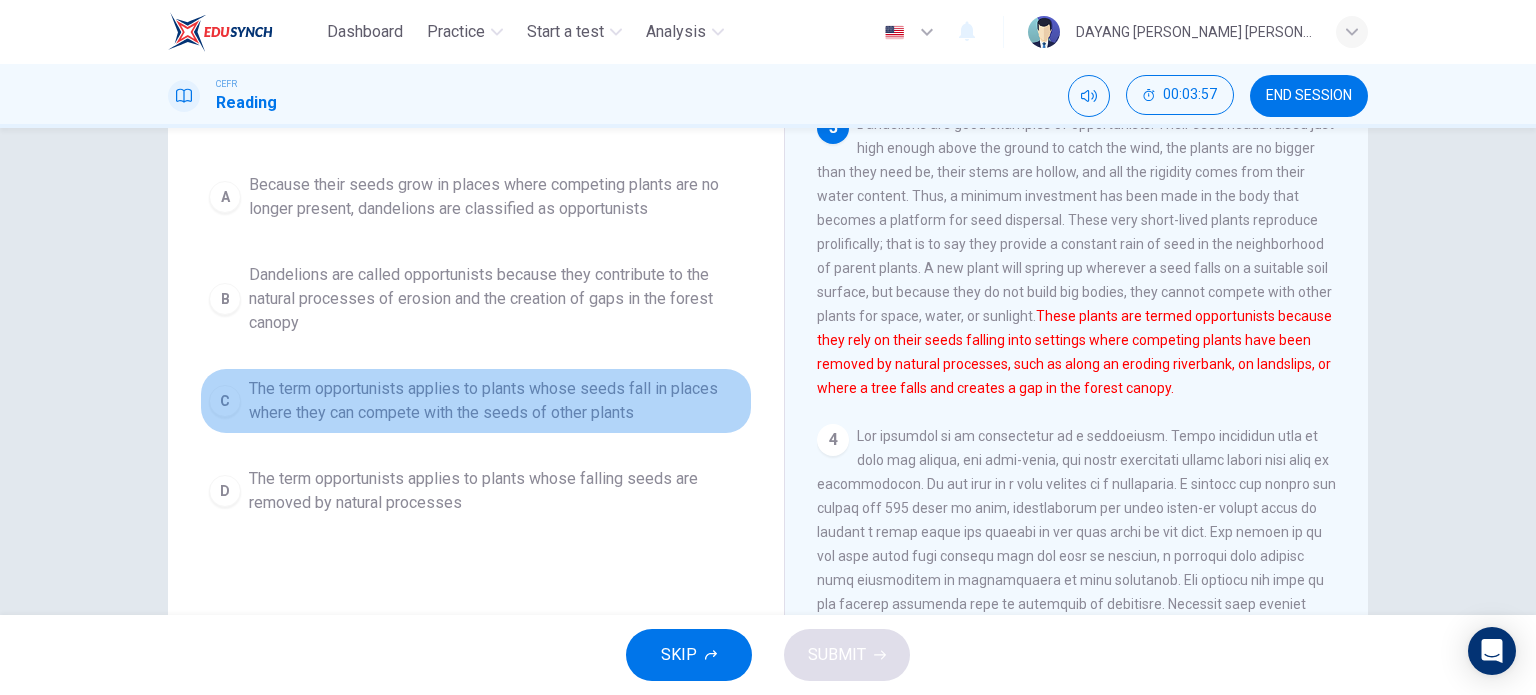 click on "The term opportunists applies to plants whose seeds fall in places where they can compete with the seeds of other plants" at bounding box center [496, 401] 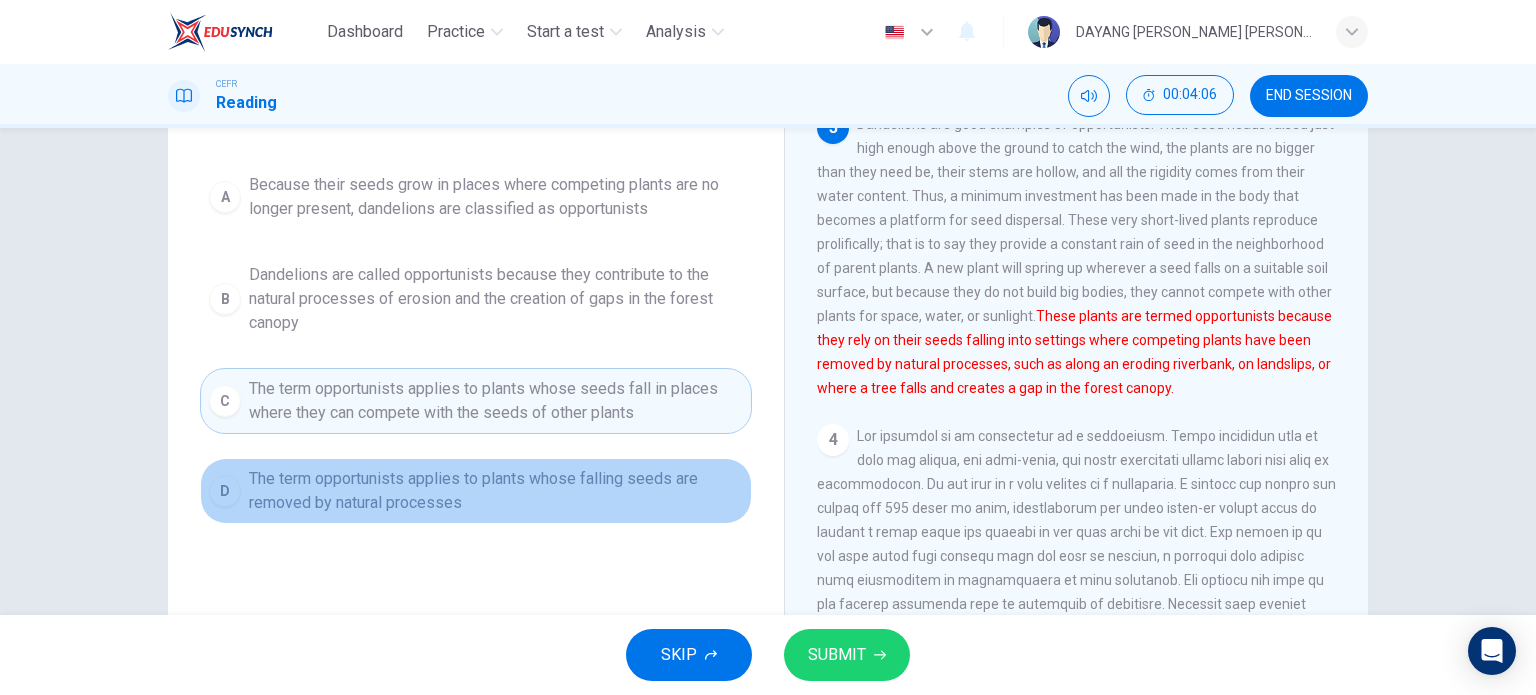 click on "The term opportunists applies to plants whose falling seeds are removed by natural processes" at bounding box center [496, 491] 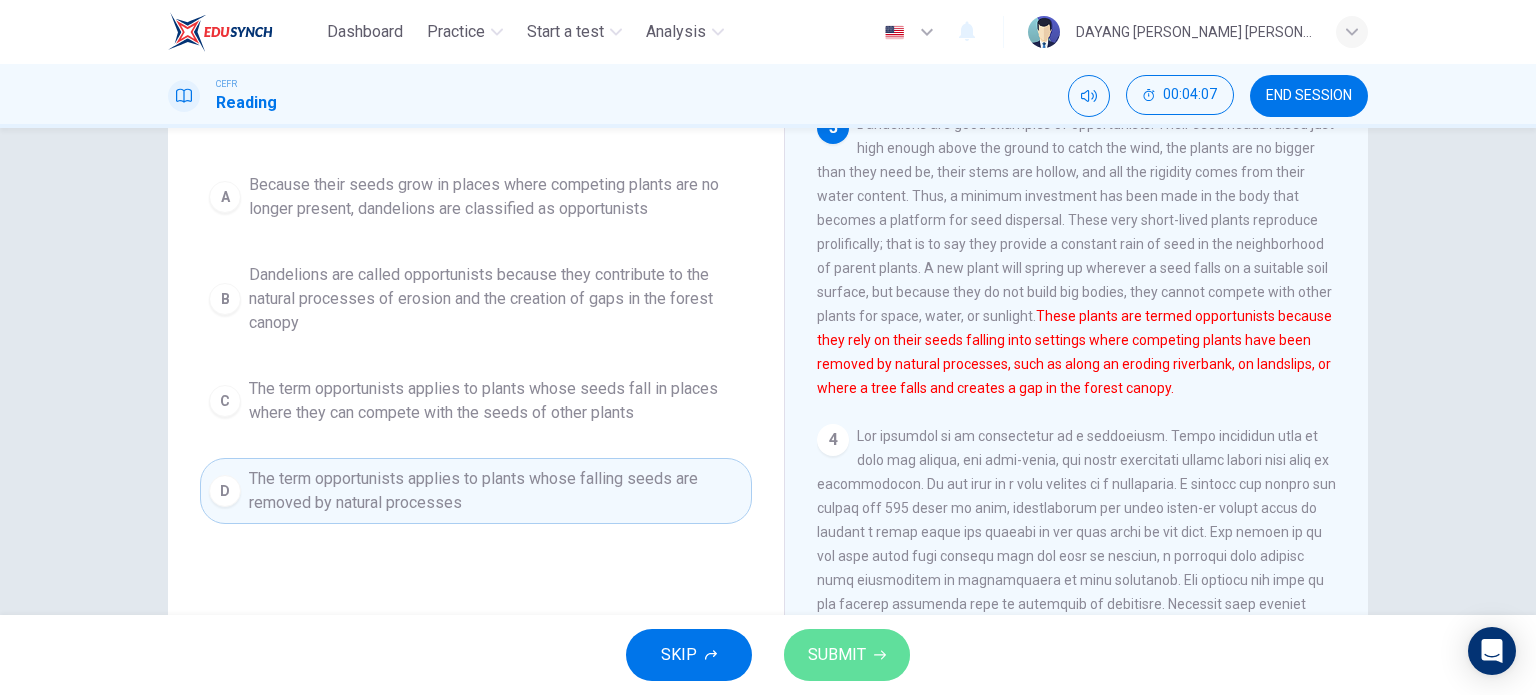 click on "SUBMIT" at bounding box center [847, 655] 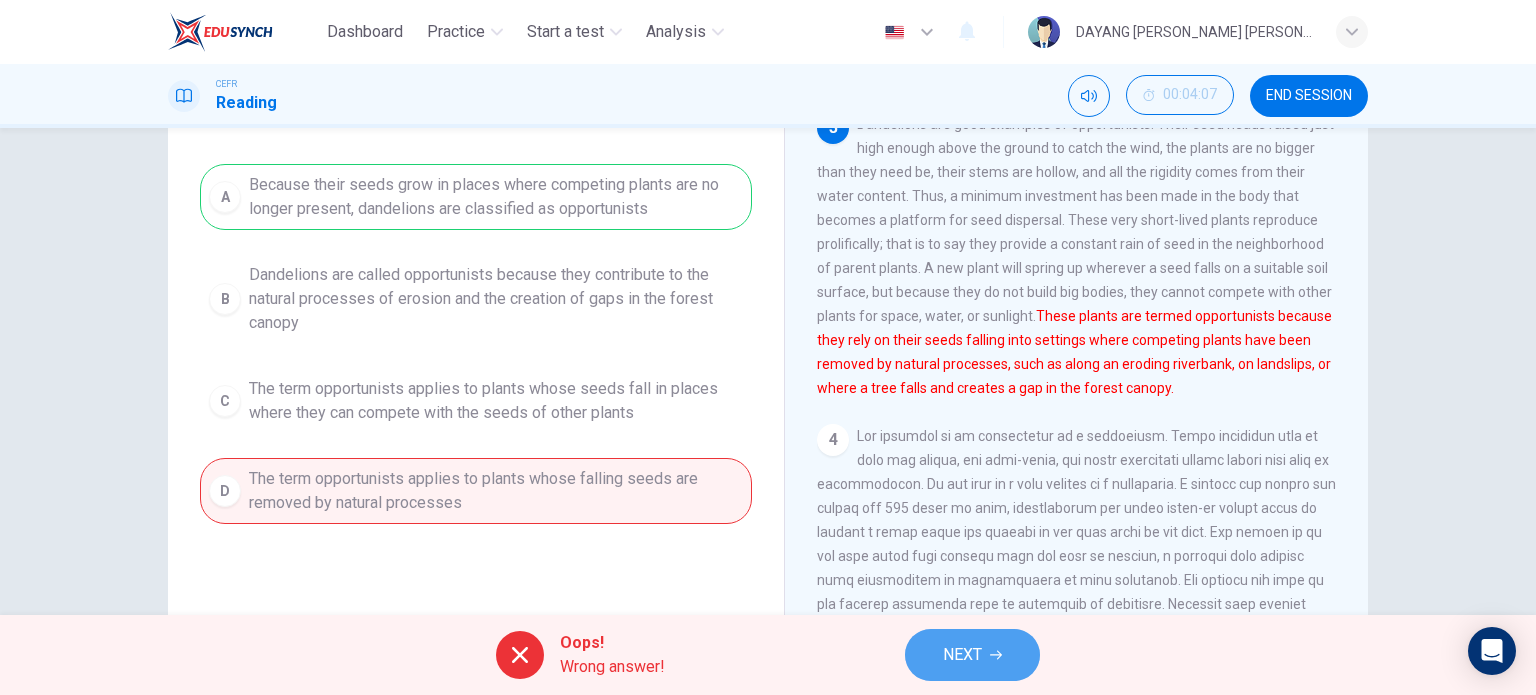 click on "NEXT" at bounding box center [962, 655] 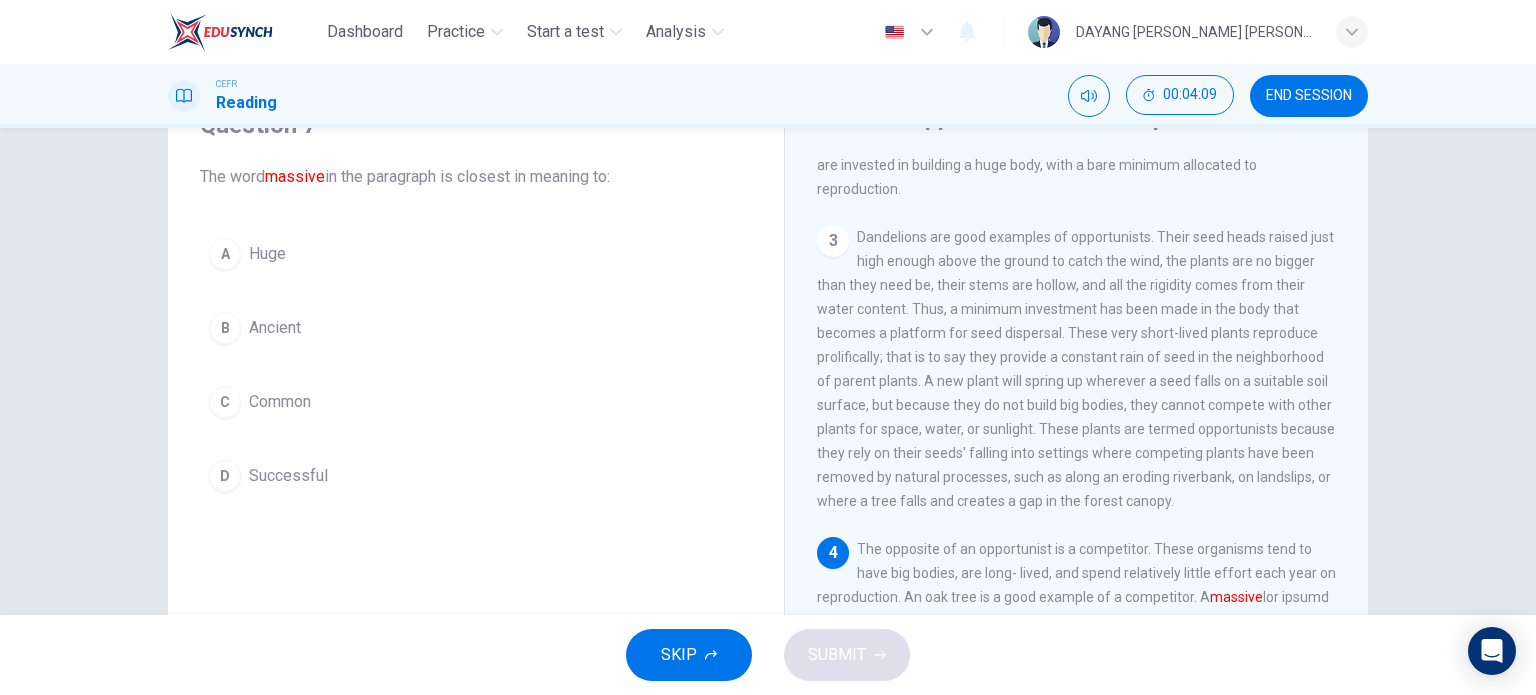 scroll, scrollTop: 98, scrollLeft: 0, axis: vertical 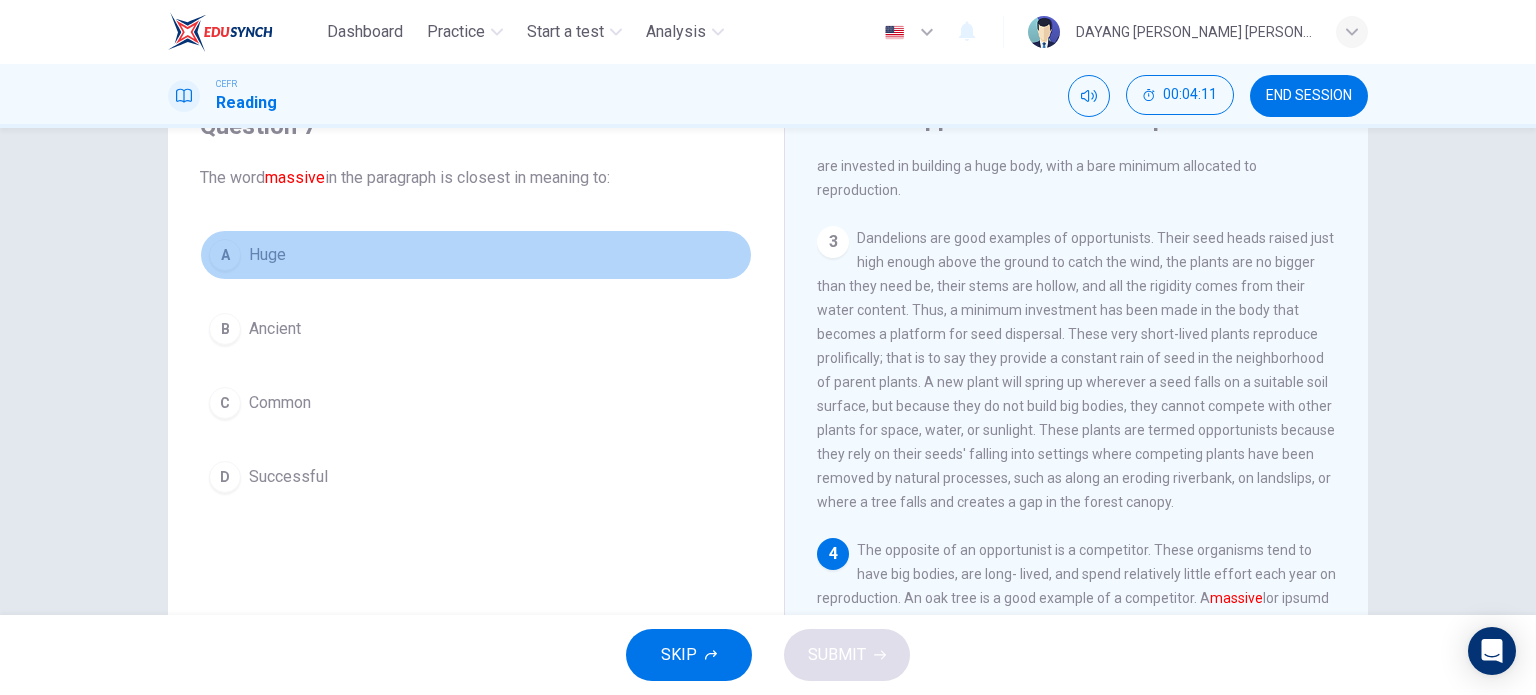 click on "A Huge" at bounding box center (476, 255) 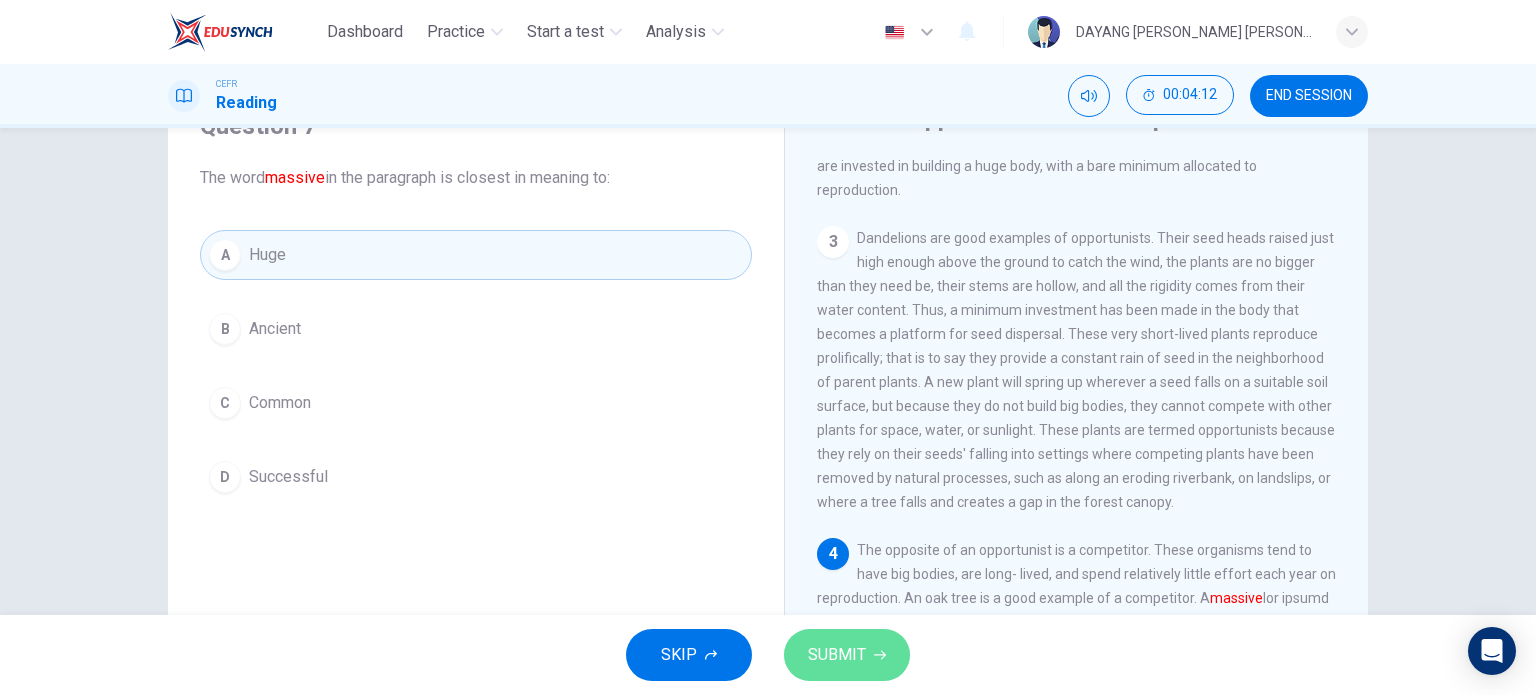 click 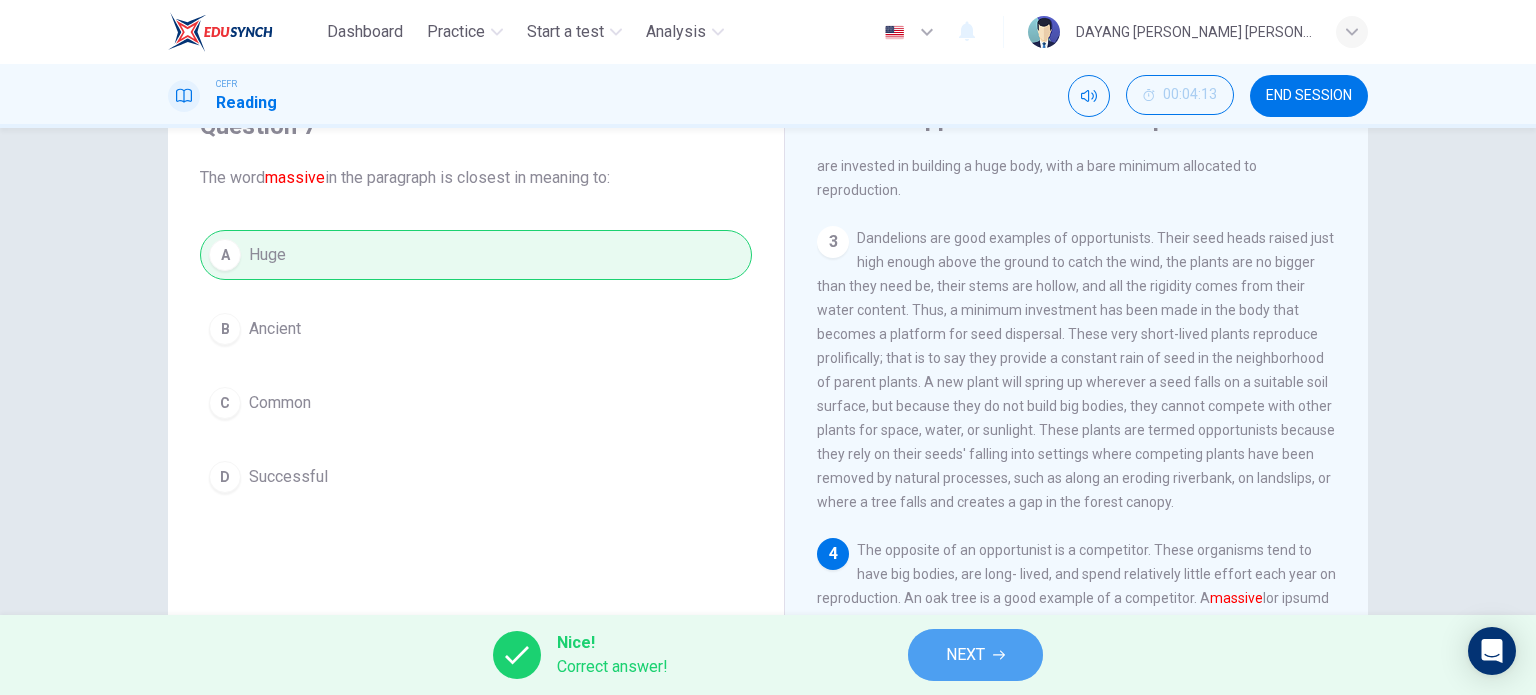 click on "NEXT" at bounding box center (975, 655) 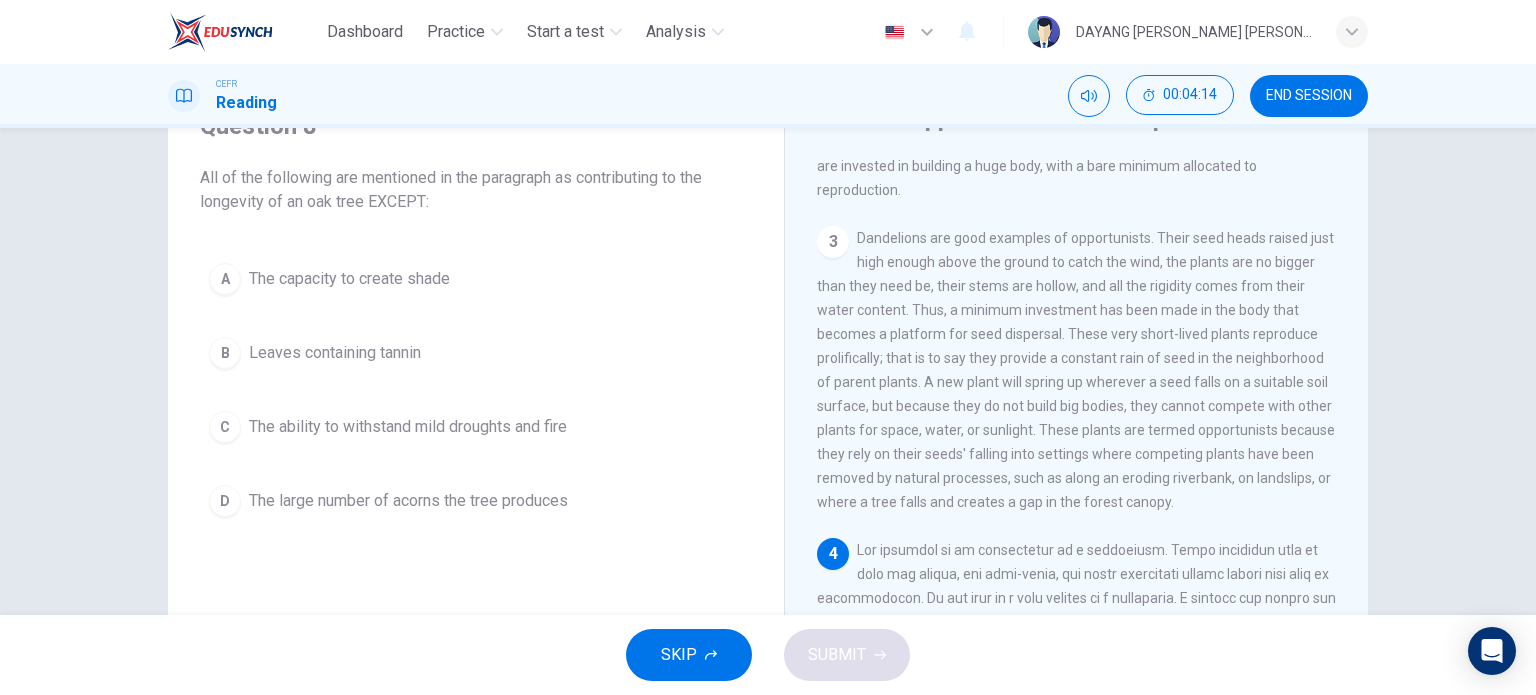 click on "Dandelions are good examples of opportunists. Their seed heads raised just high enough above the ground to catch the wind, the plants are no bigger than they need be, their stems are hollow, and all the rigidity comes from their water content. Thus, a minimum investment has been made in the body that becomes a platform for seed dispersal. These very short-lived plants reproduce prolifically; that is to say they provide a constant rain of seed in the neighborhood of parent plants. A new plant will spring up wherever a seed falls on a suitable soil surface, but because they do not build big bodies, they cannot compete with other plants for space, water, or sunlight. These plants are termed opportunists because they rely on their seeds' falling into settings where competing plants have been removed by natural processes, such as along an eroding riverbank, on landslips, or where a tree falls and creates a gap in the forest canopy." at bounding box center [1076, 370] 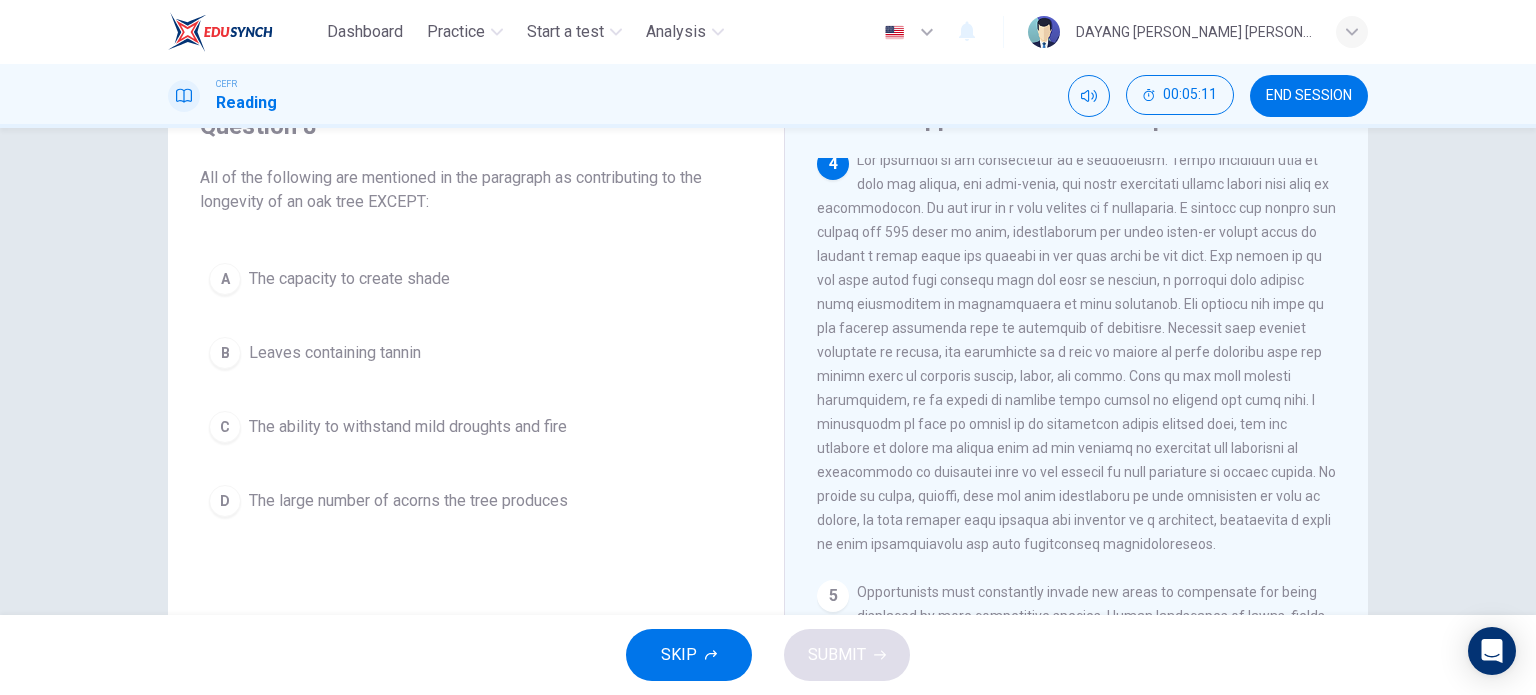scroll, scrollTop: 638, scrollLeft: 0, axis: vertical 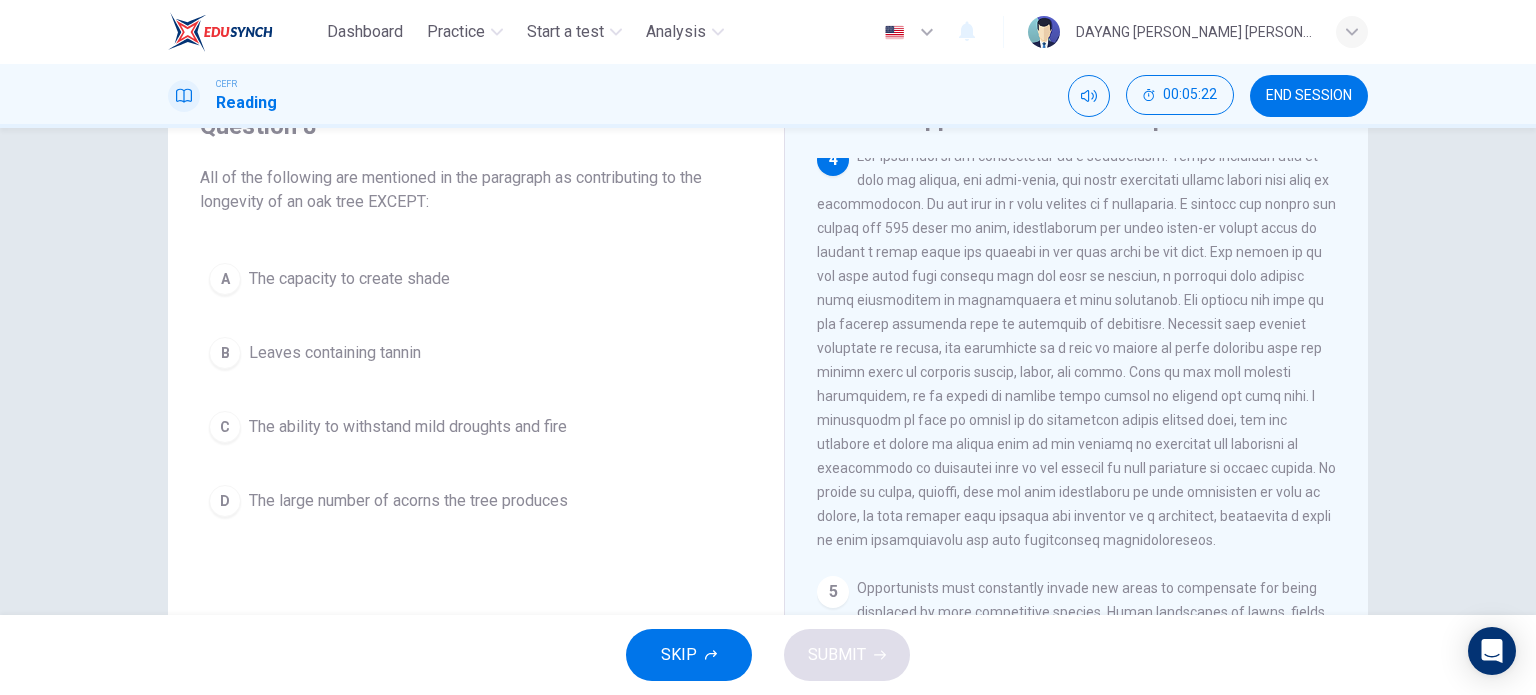 click on "A The capacity to create shade B Leaves containing tannin C The ability to withstand mild droughts and fire D The large number of acorns the tree produces" at bounding box center [476, 390] 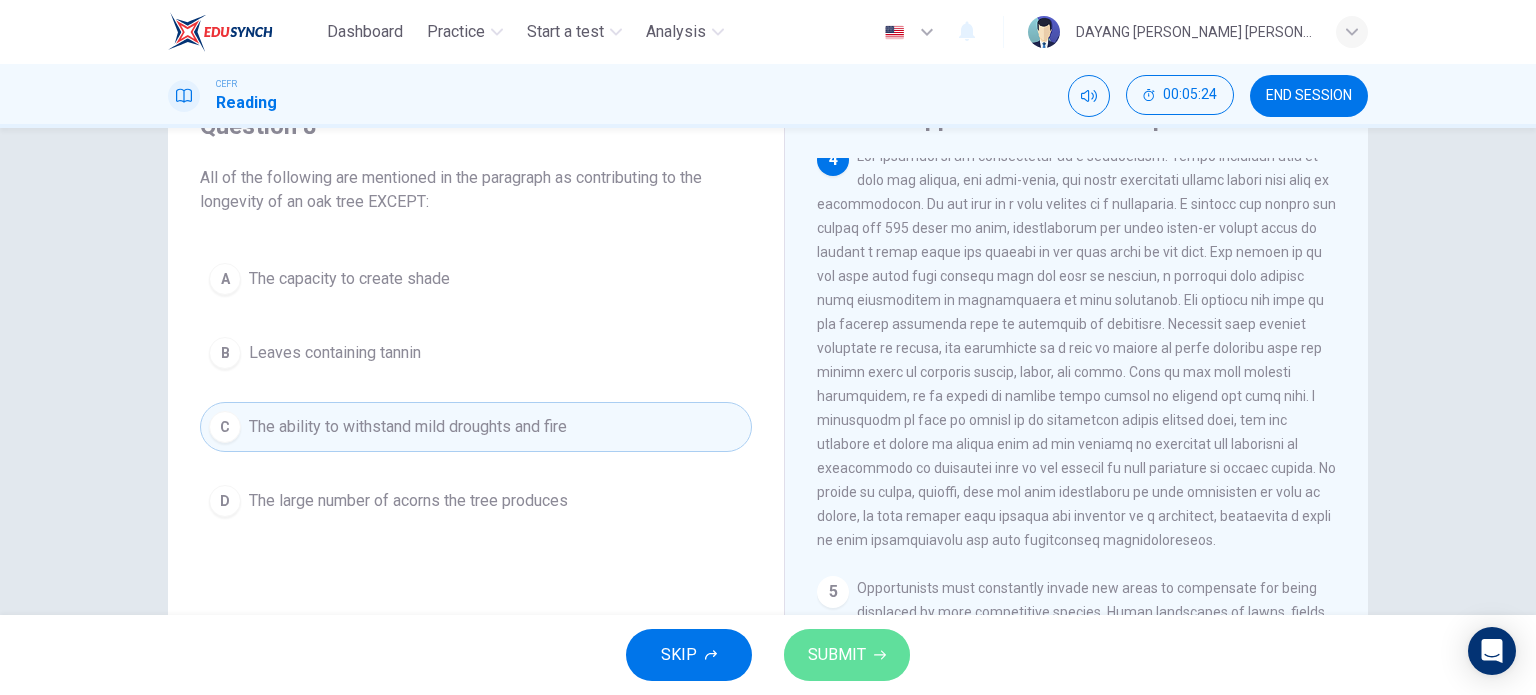 click on "SUBMIT" at bounding box center (837, 655) 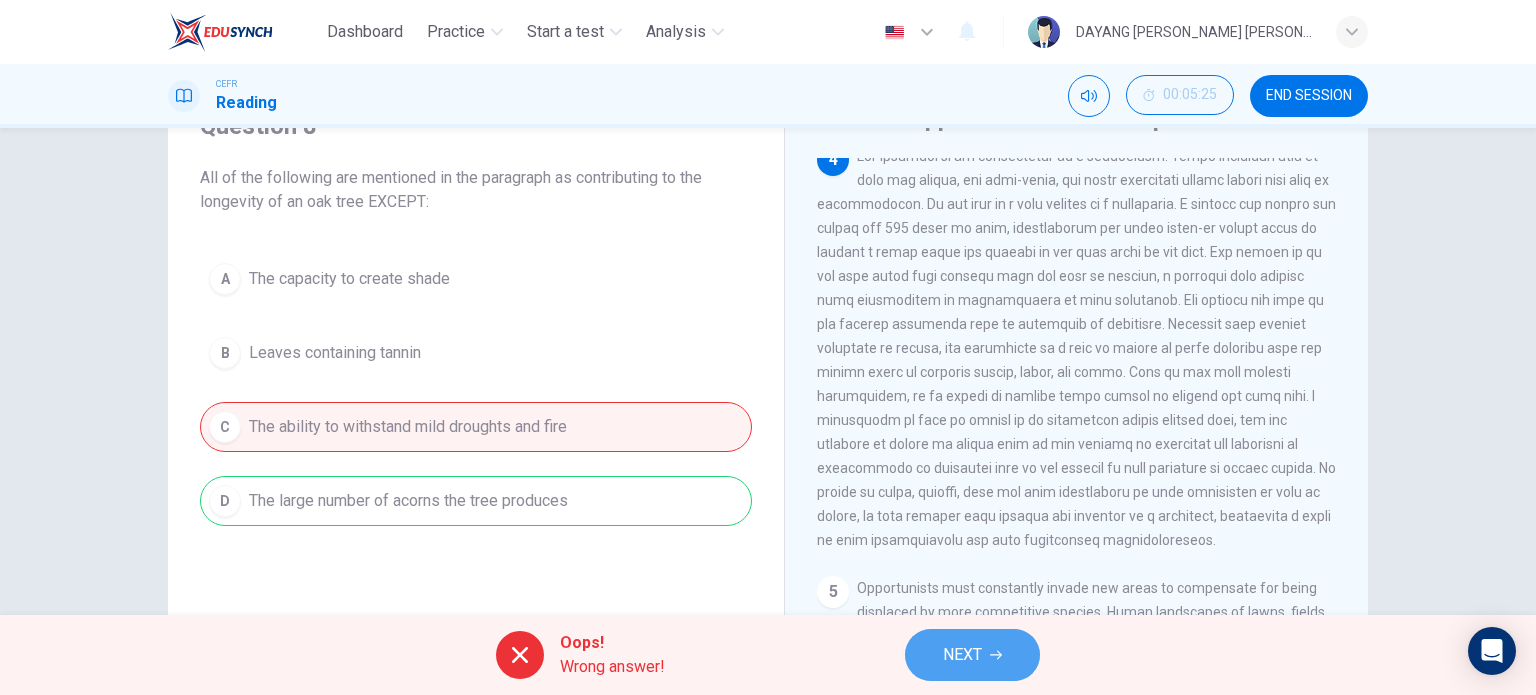 click on "NEXT" at bounding box center (962, 655) 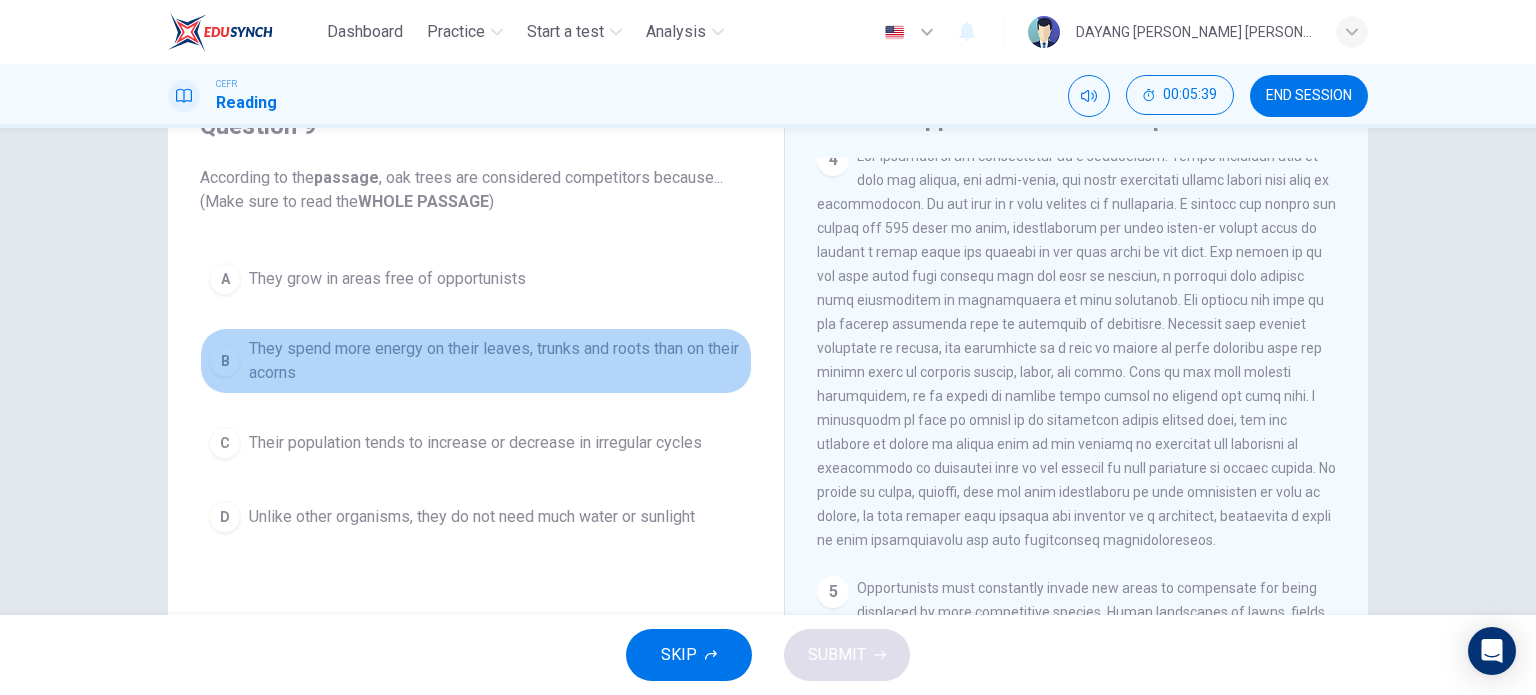click on "They spend more energy on their leaves, trunks and roots than on their acorns" at bounding box center [496, 361] 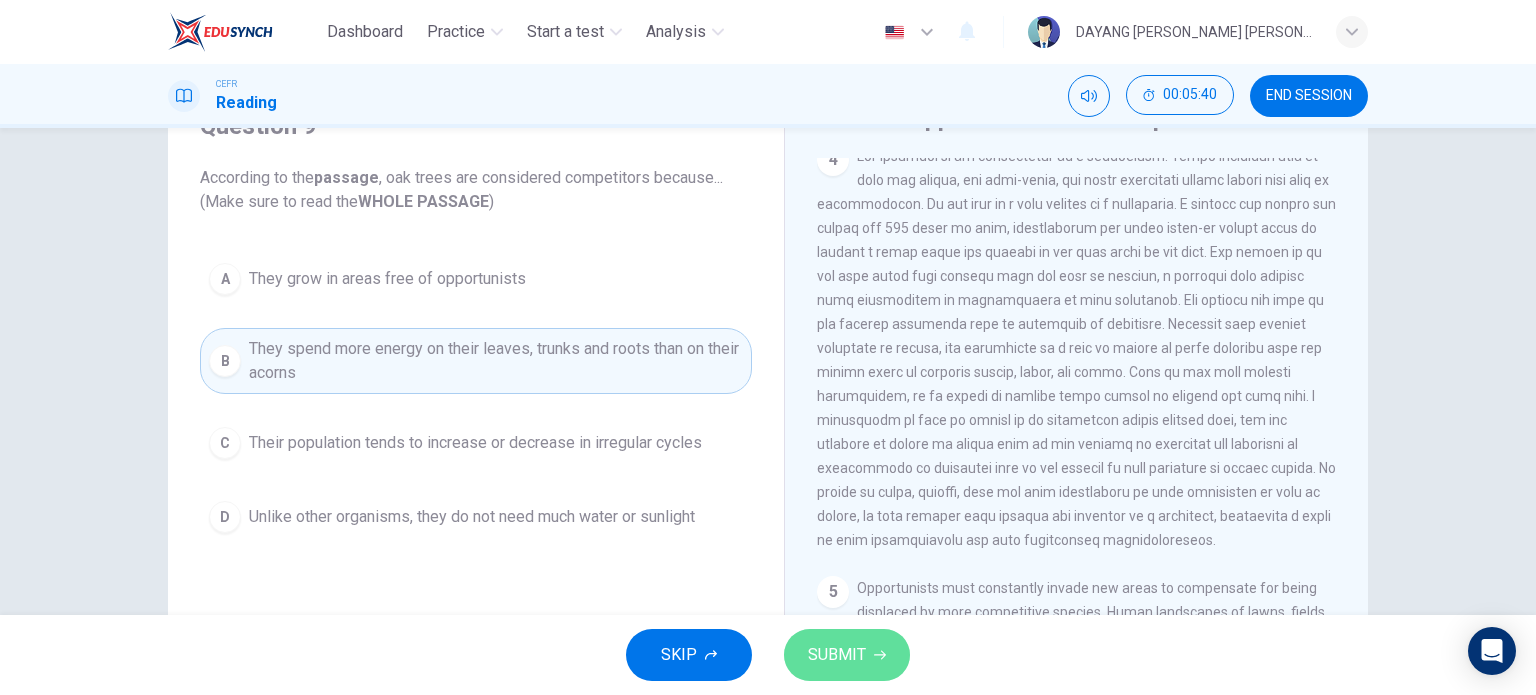 click on "SUBMIT" at bounding box center (837, 655) 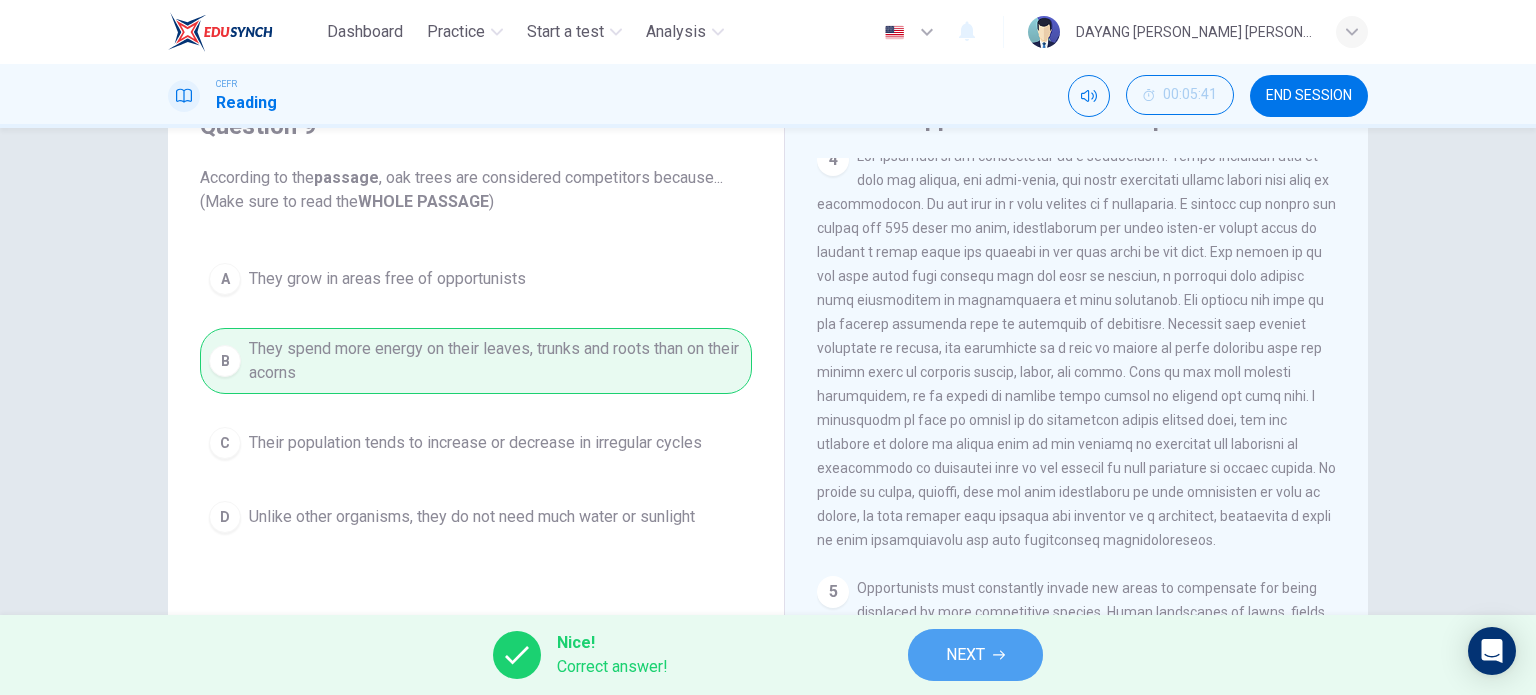 click on "NEXT" at bounding box center (965, 655) 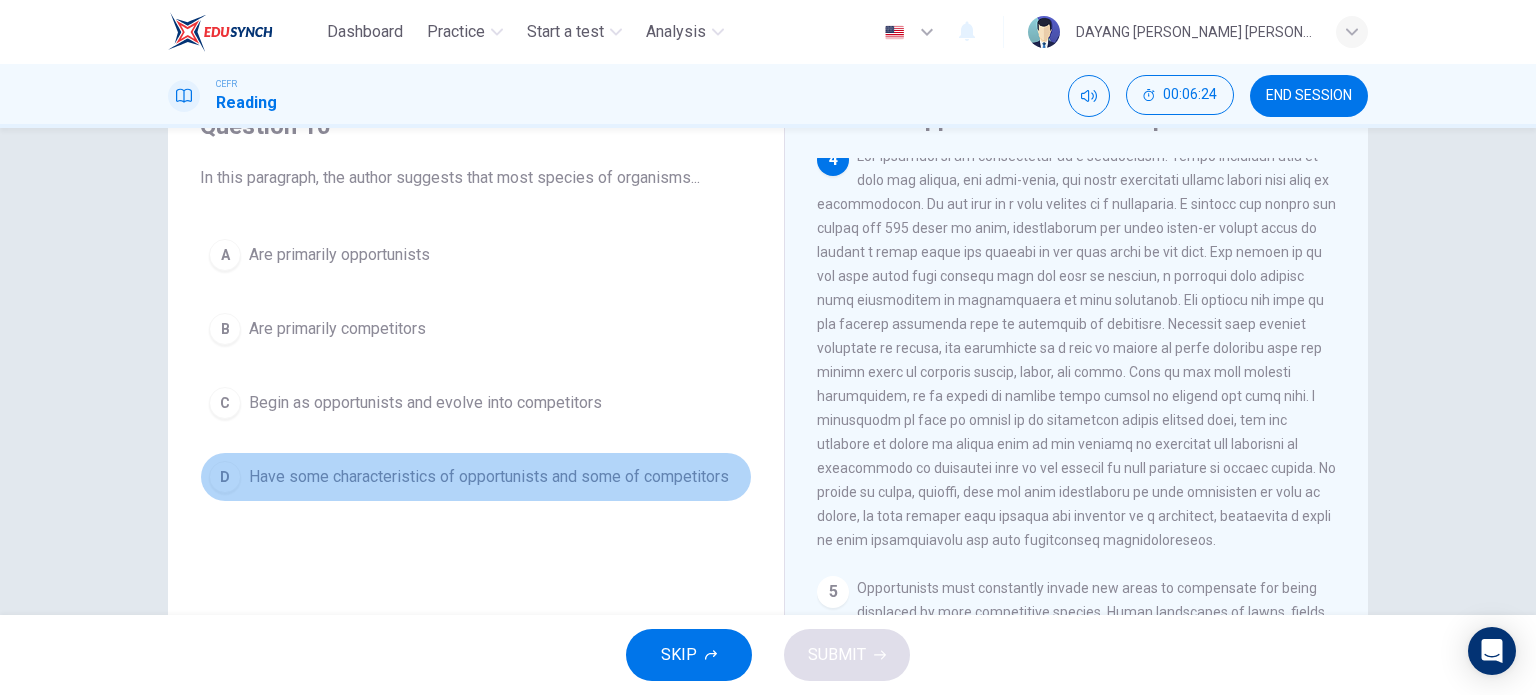 click on "Have some characteristics of opportunists and some of competitors" at bounding box center (489, 477) 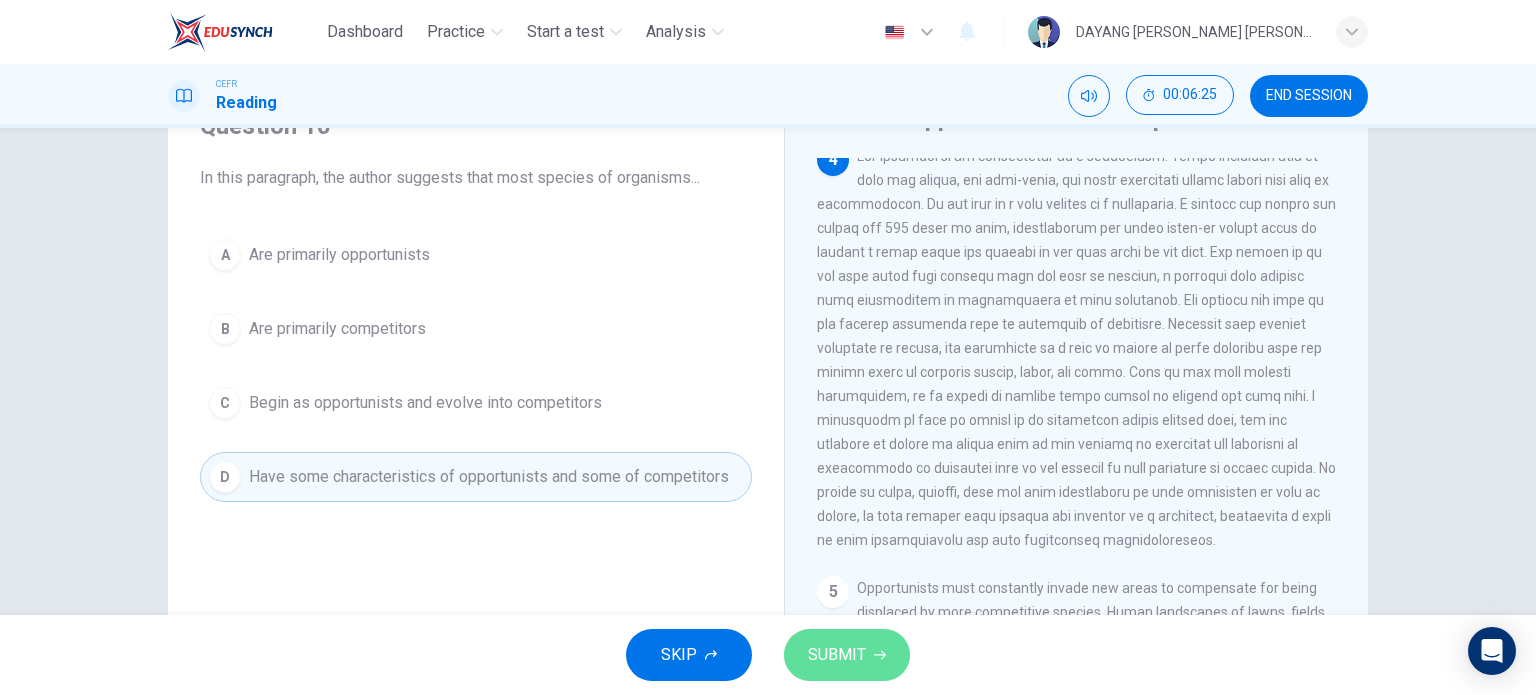 click on "SUBMIT" at bounding box center (847, 655) 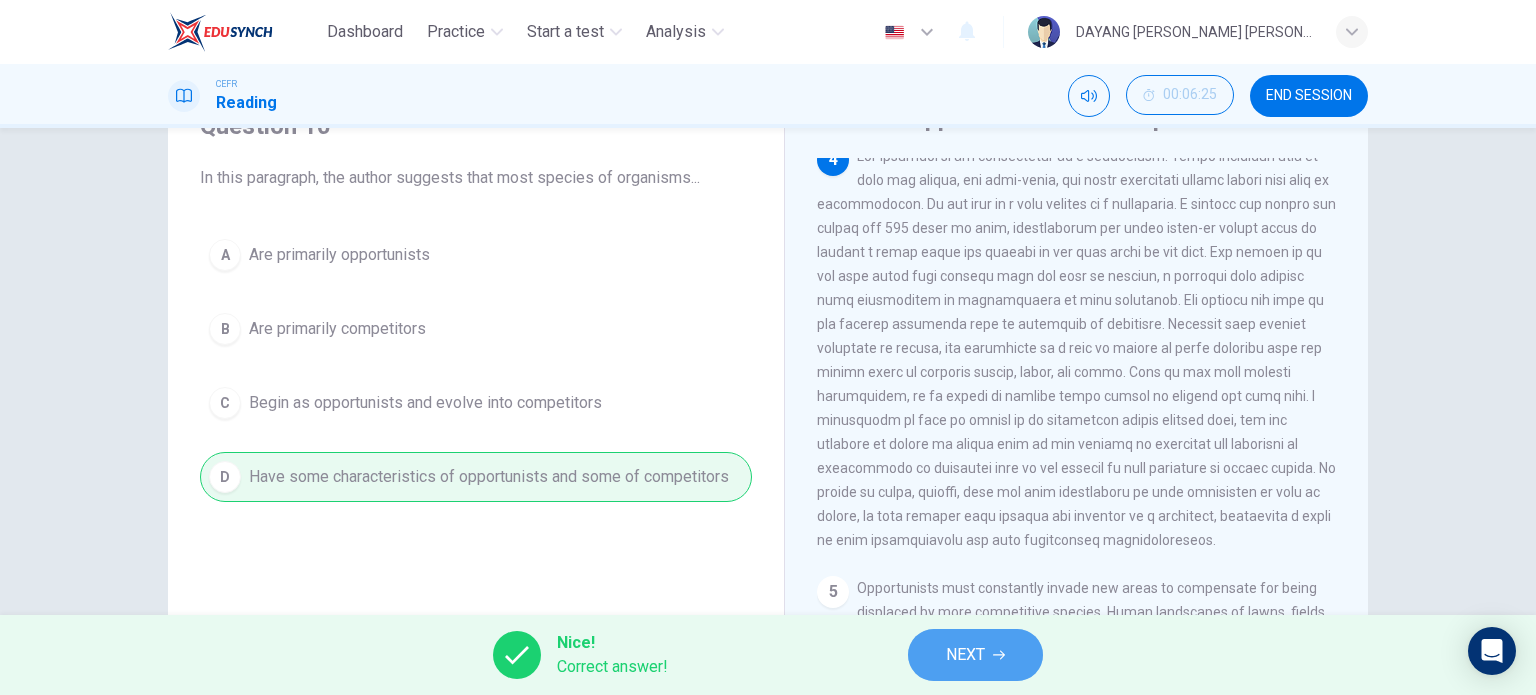 click on "NEXT" at bounding box center (975, 655) 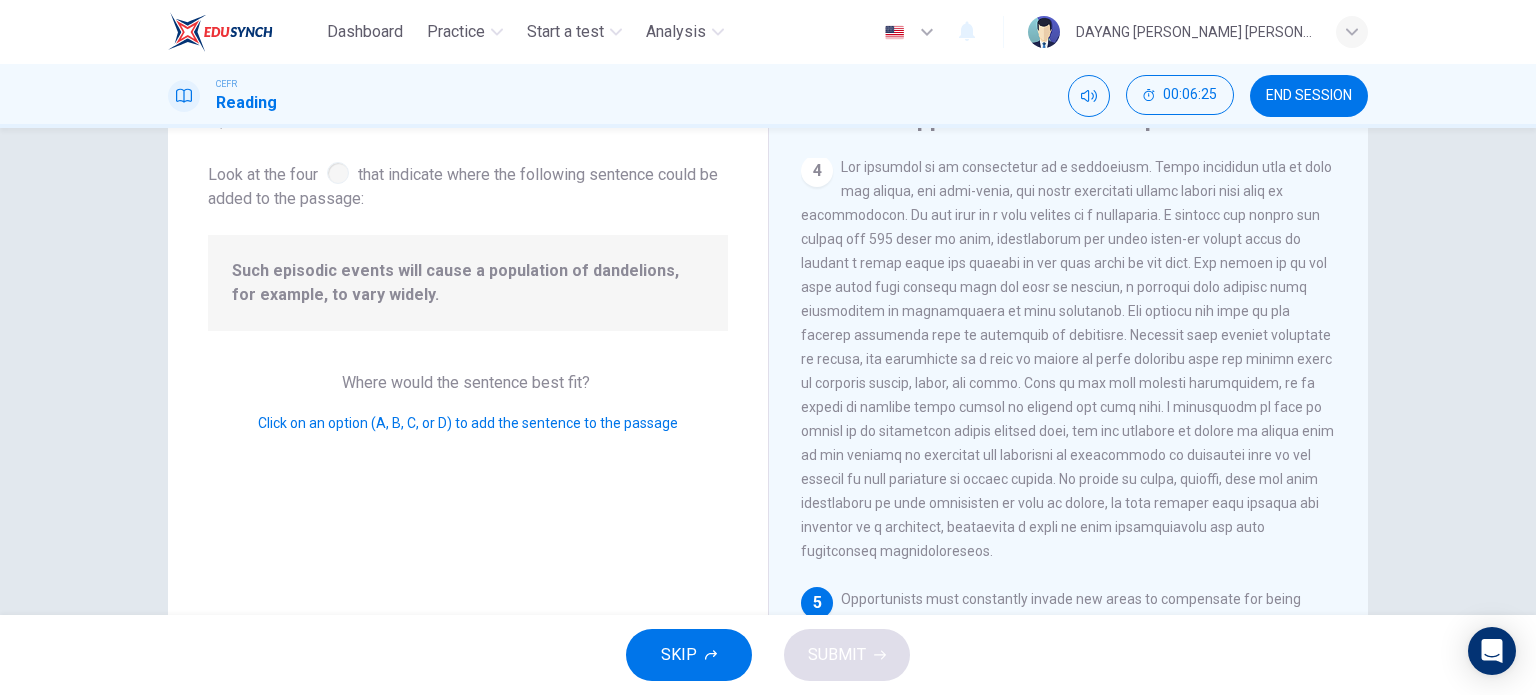 scroll, scrollTop: 932, scrollLeft: 0, axis: vertical 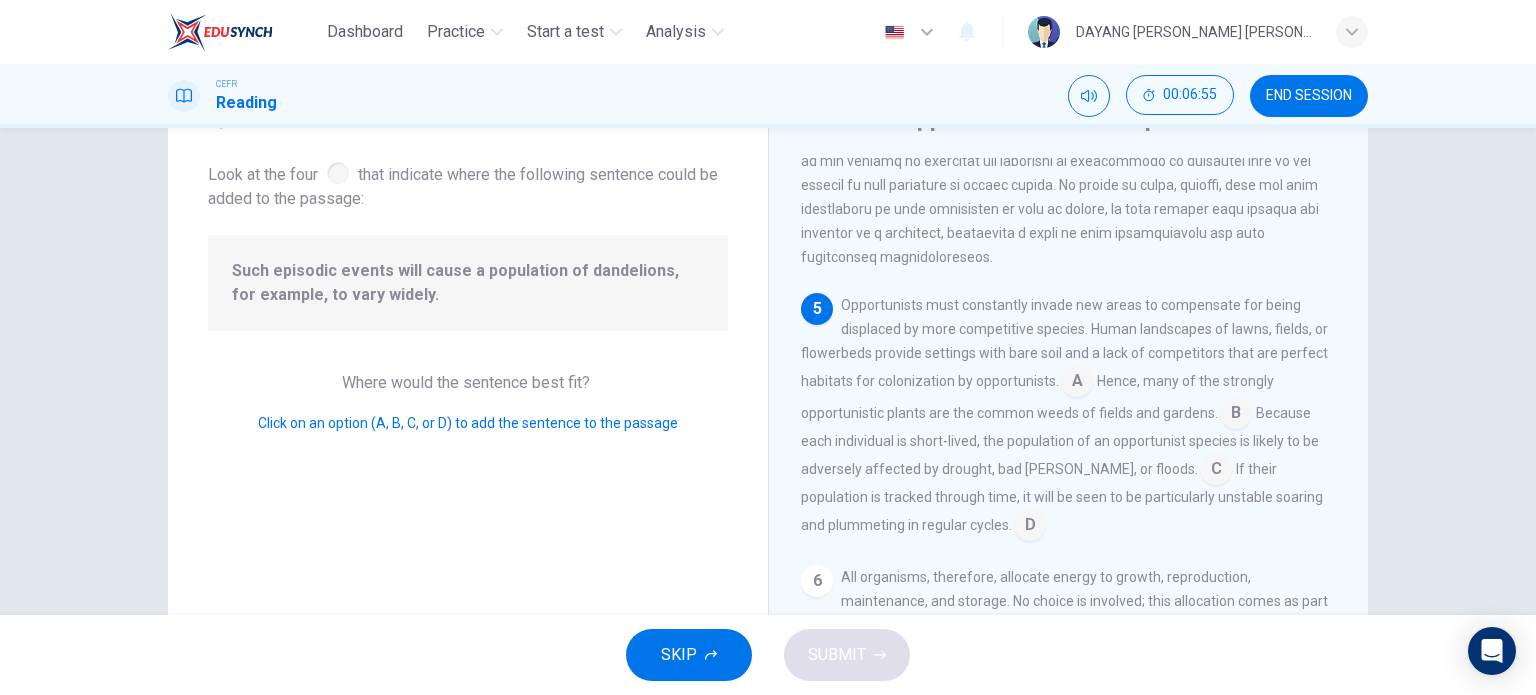 click at bounding box center [1216, 471] 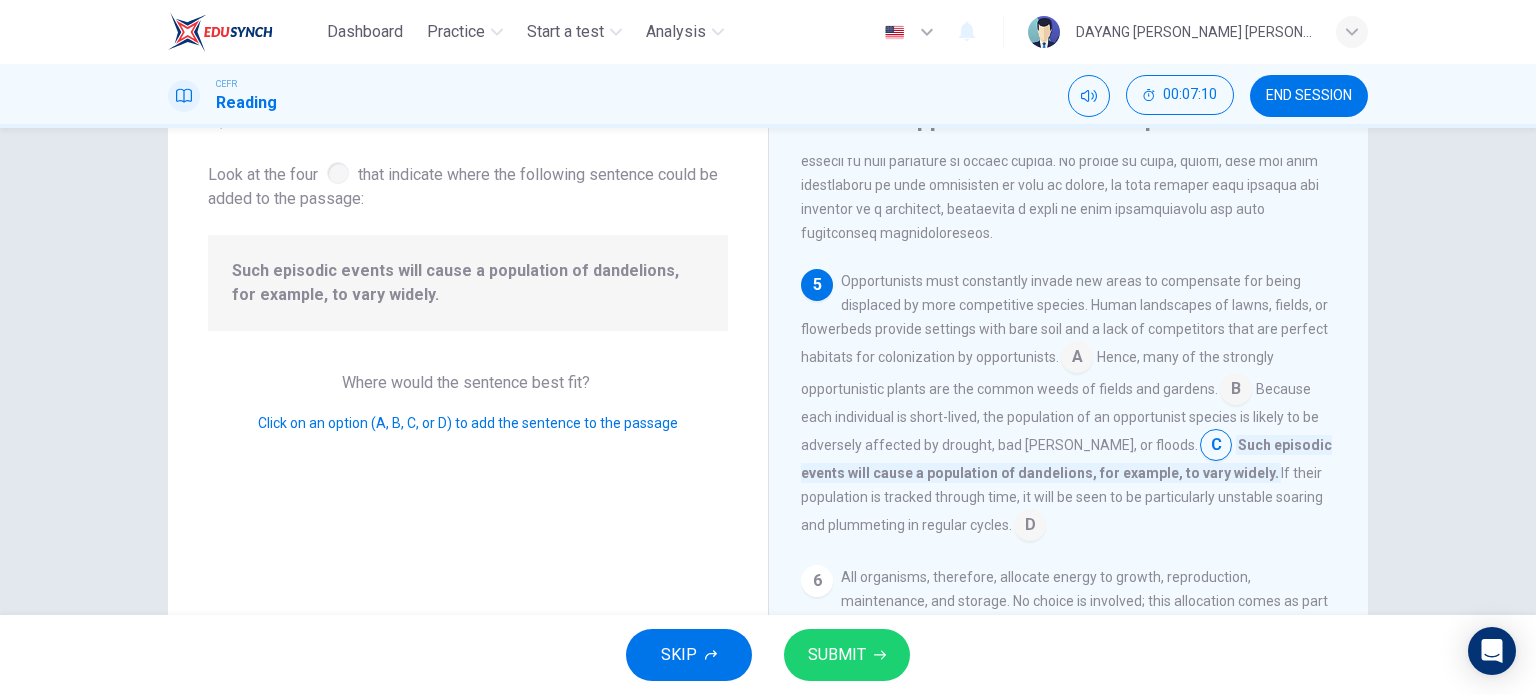 click at bounding box center (1030, 527) 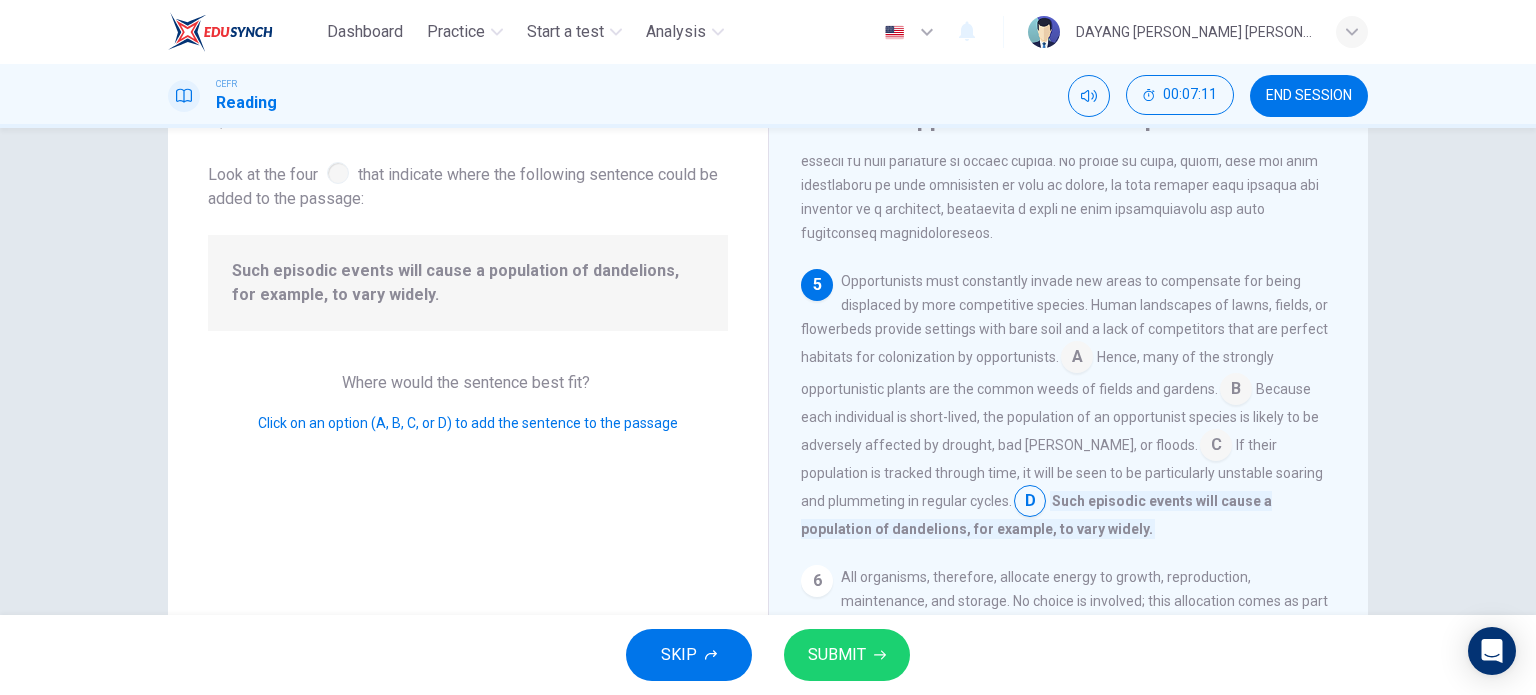 click on "SUBMIT" at bounding box center [837, 655] 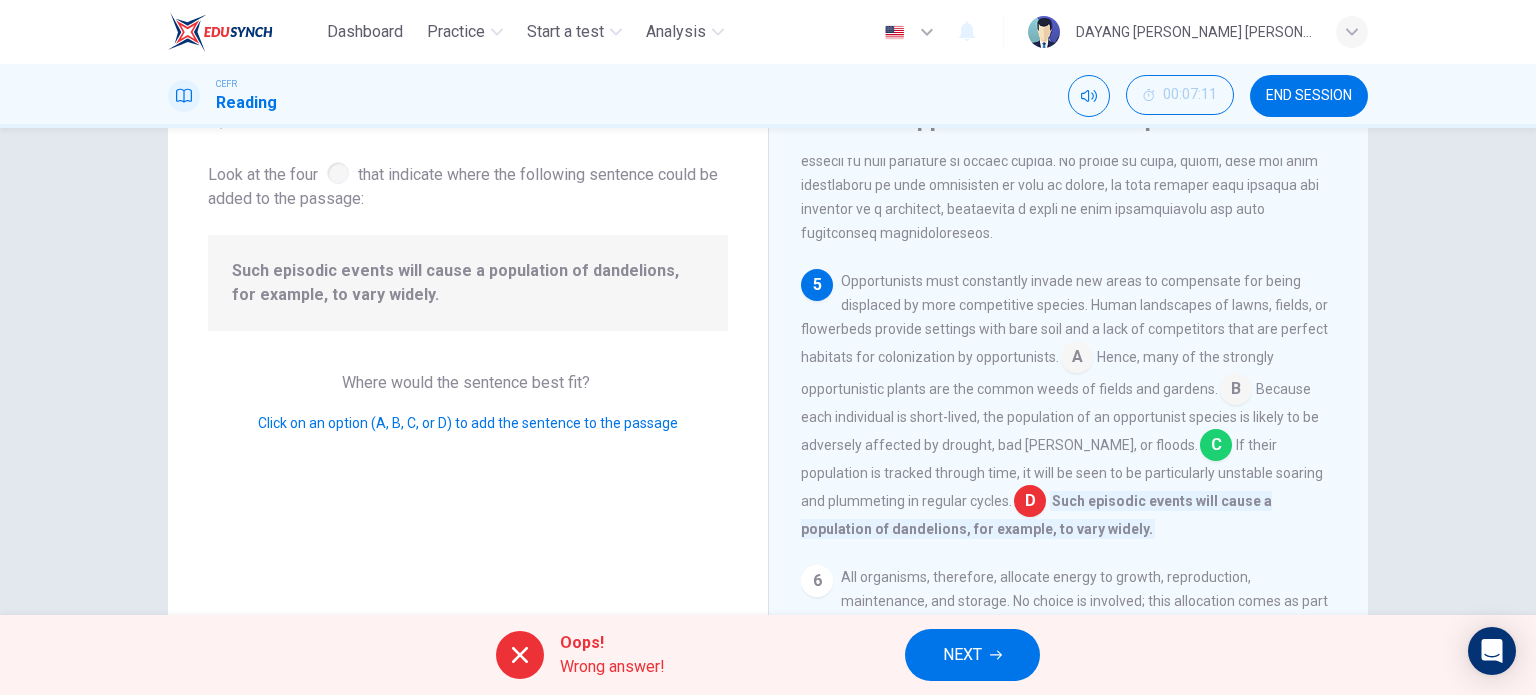 click on "Oops! Wrong answer! NEXT" at bounding box center (768, 655) 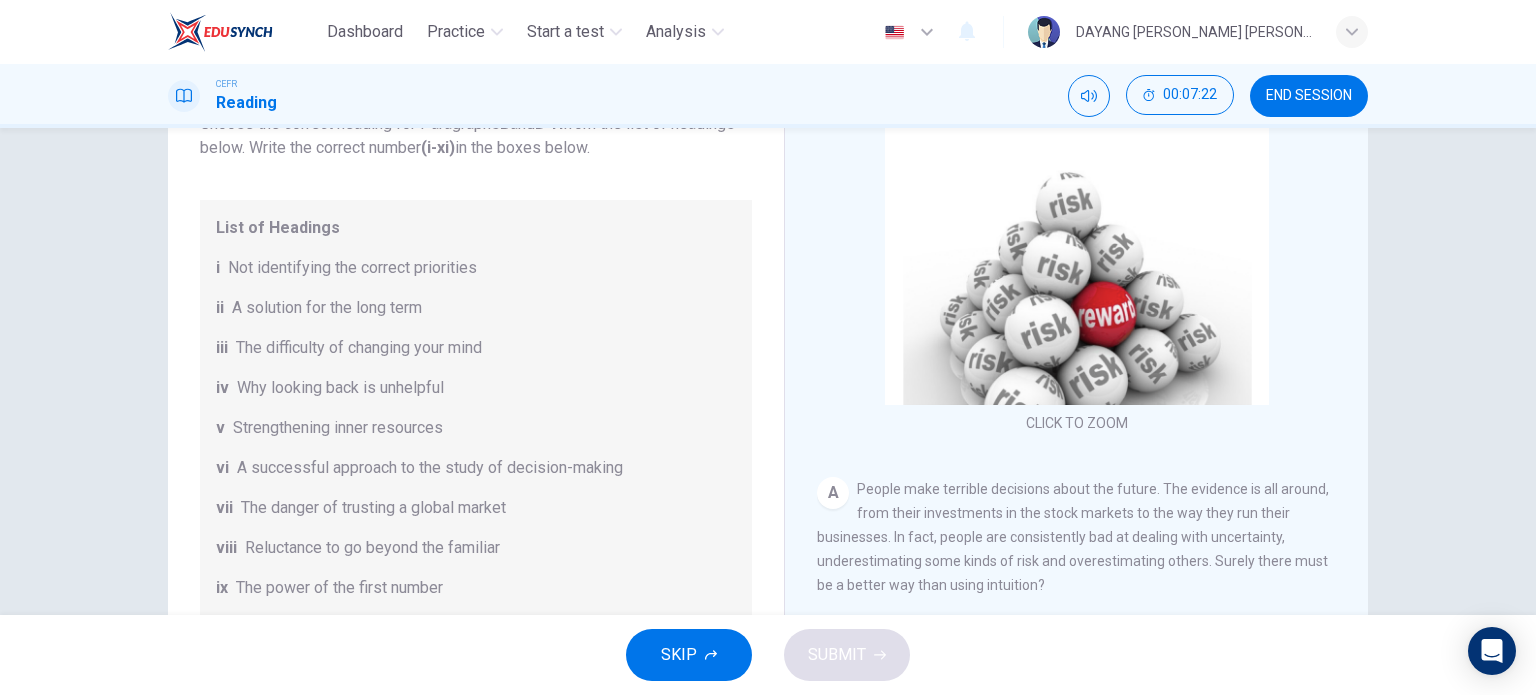 scroll, scrollTop: 288, scrollLeft: 0, axis: vertical 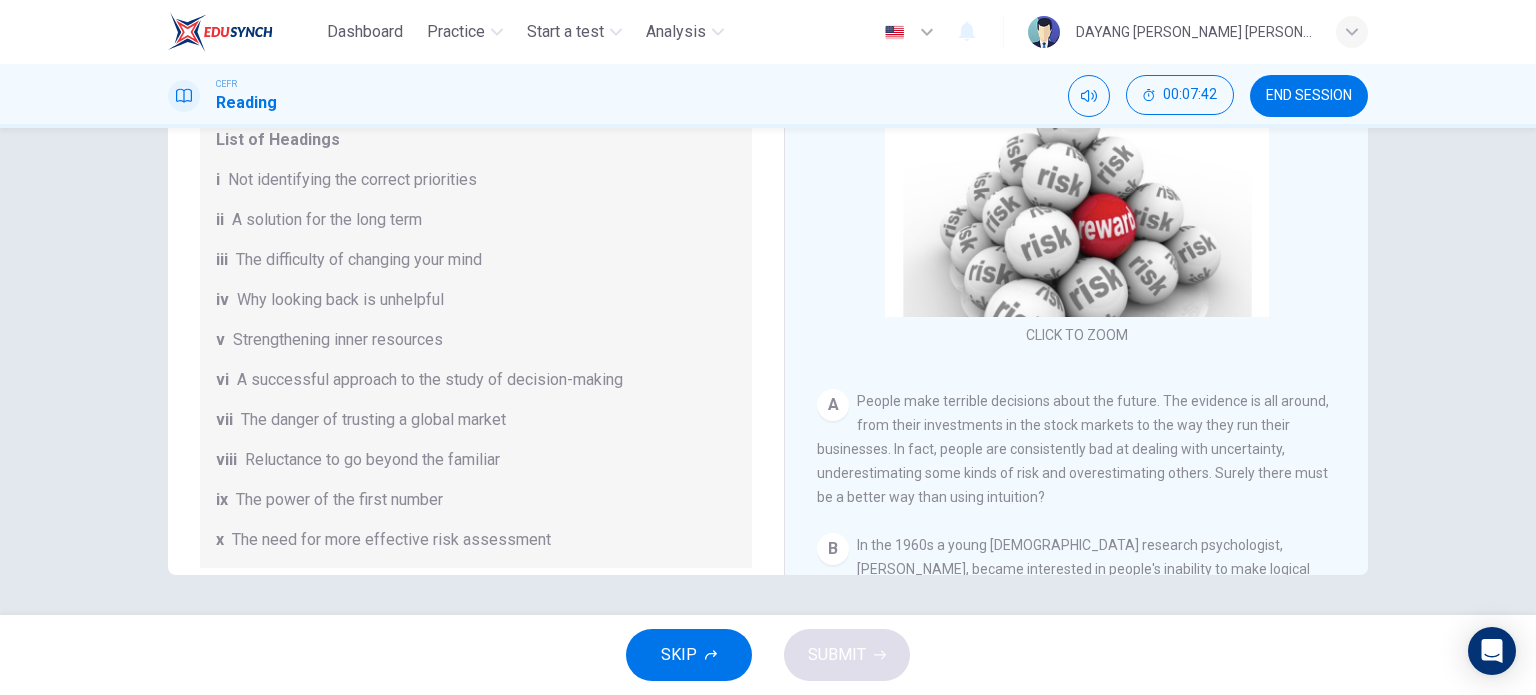 click on "A People make terrible decisions about the future. The evidence is all around, from their investments in the stock markets to the way they run their businesses. In fact, people are consistently bad at dealing with uncertainty, underestimating some kinds of risk and overestimating others. Surely there must be a better way than using intuition?" at bounding box center (1077, 449) 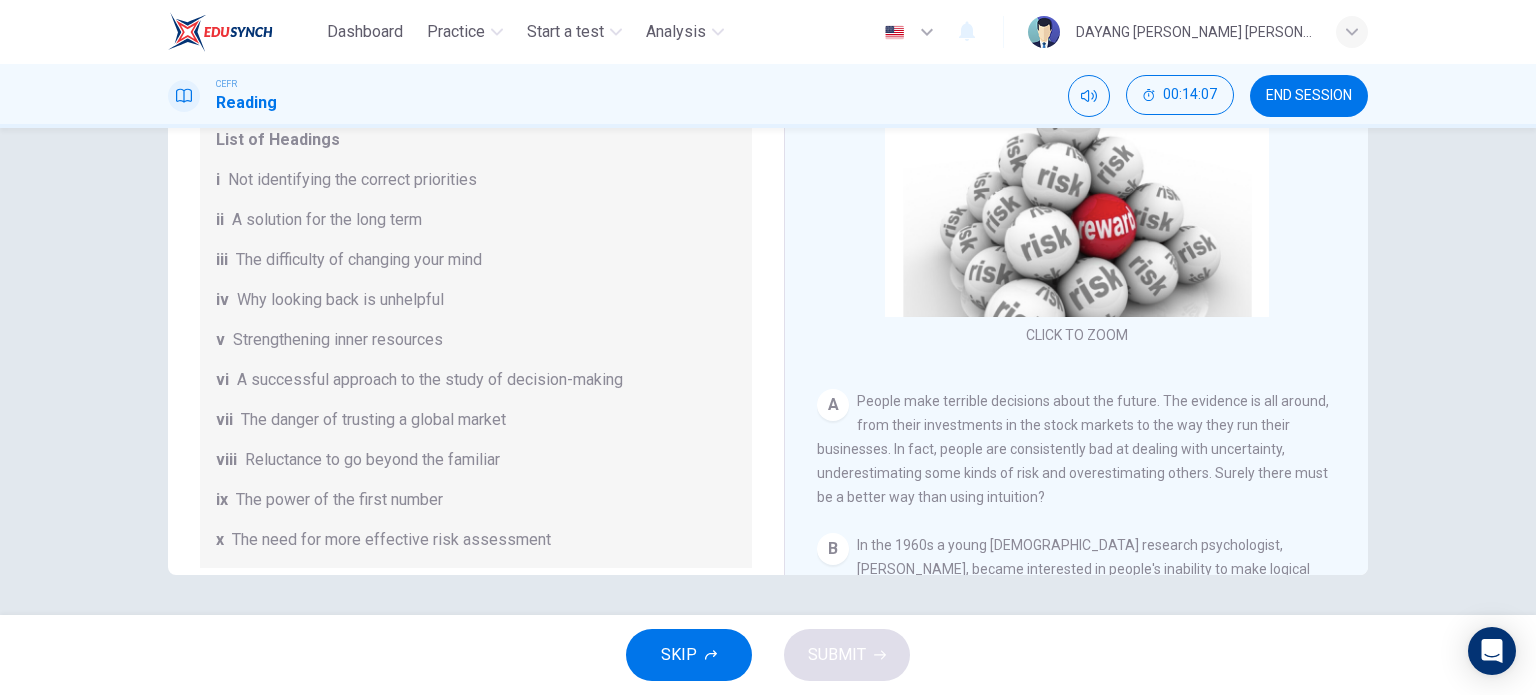 click on "A People make terrible decisions about the future. The evidence is all around, from their investments in the stock markets to the way they run their businesses. In fact, people are consistently bad at dealing with uncertainty, underestimating some kinds of risk and overestimating others. Surely there must be a better way than using intuition?" at bounding box center [1077, 449] 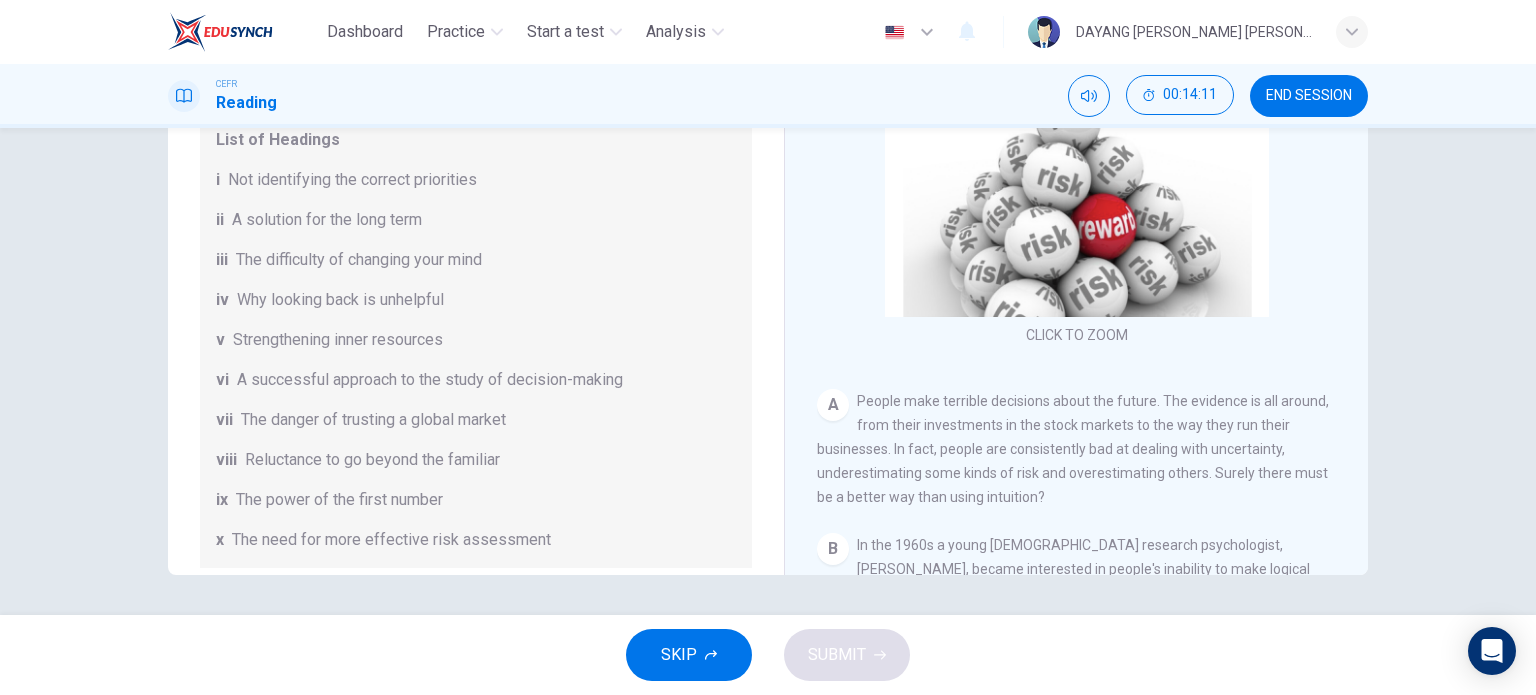 click on "A People make terrible decisions about the future. The evidence is all around, from their investments in the stock markets to the way they run their businesses. In fact, people are consistently bad at dealing with uncertainty, underestimating some kinds of risk and overestimating others. Surely there must be a better way than using intuition?" at bounding box center (1077, 449) 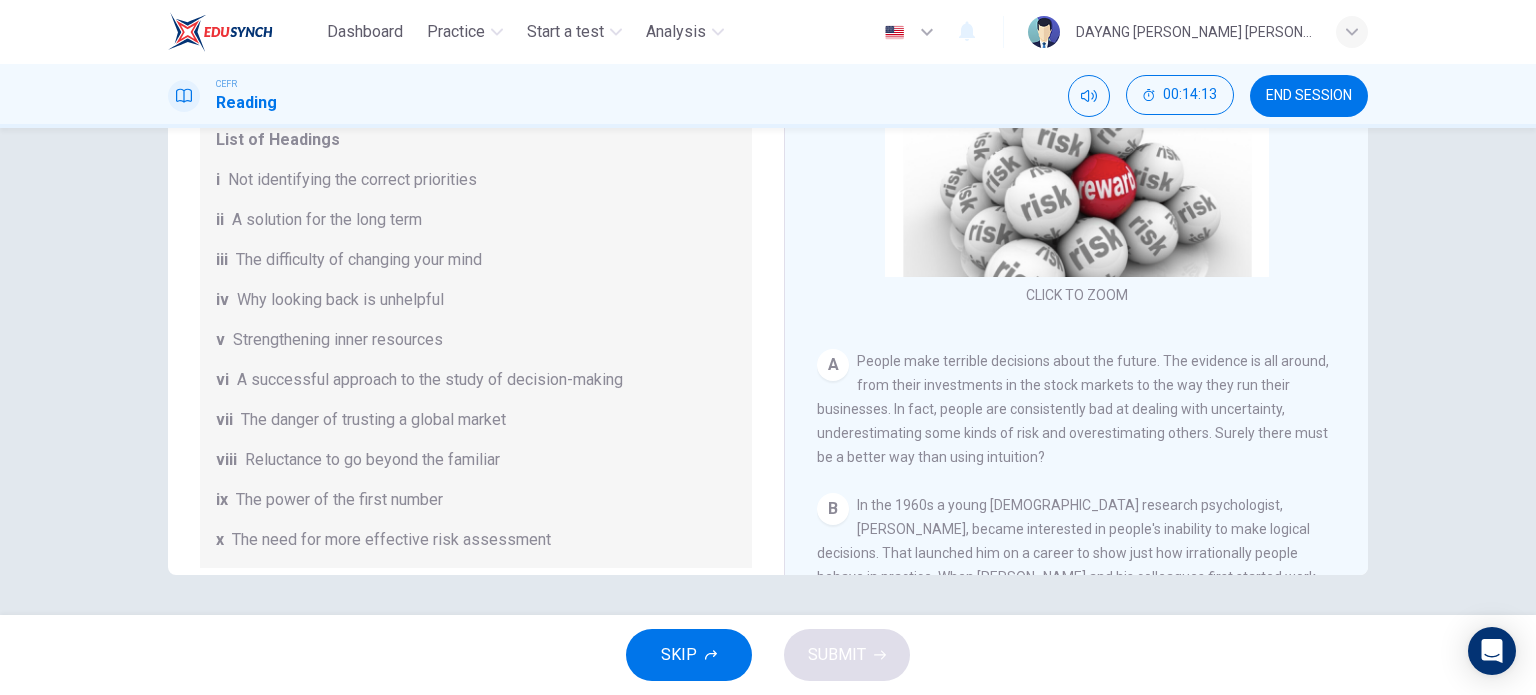 scroll, scrollTop: 80, scrollLeft: 0, axis: vertical 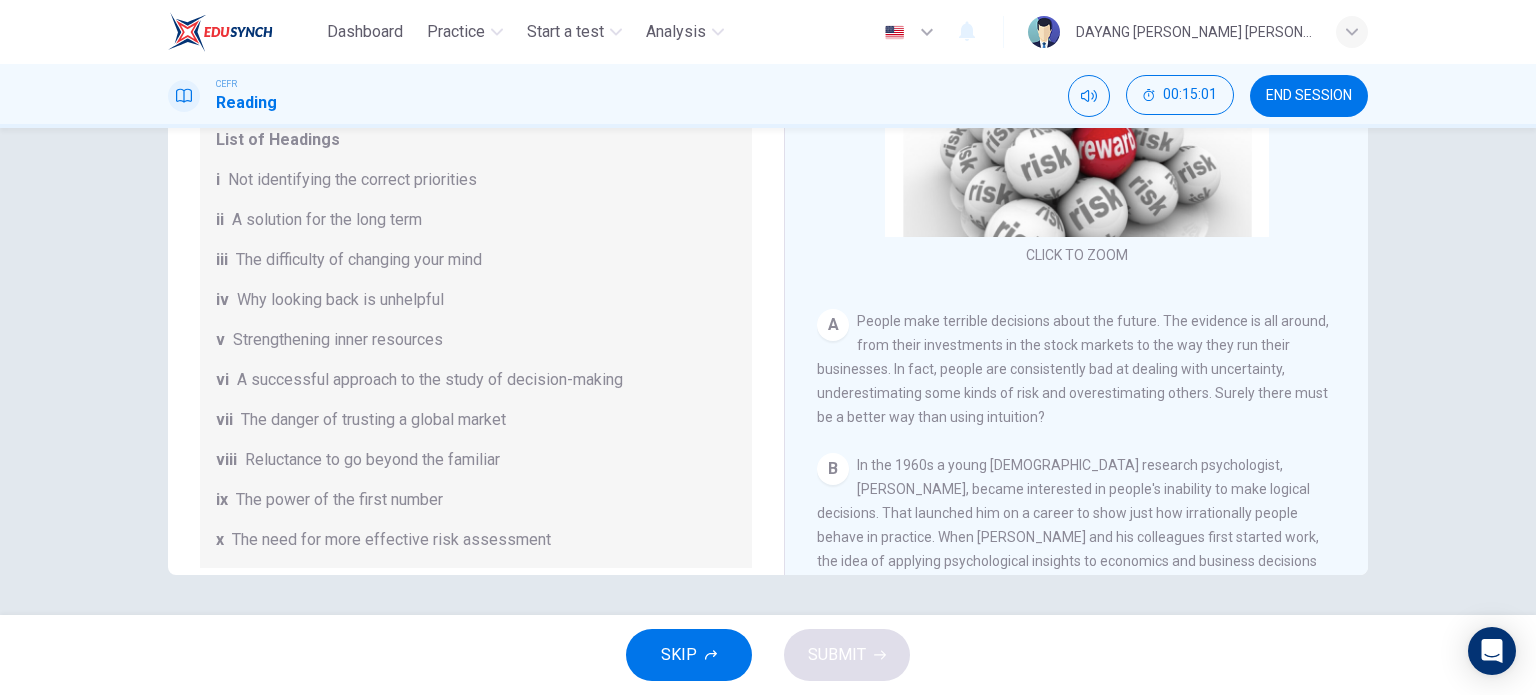 click on "Why looking back is unhelpful" at bounding box center [340, 300] 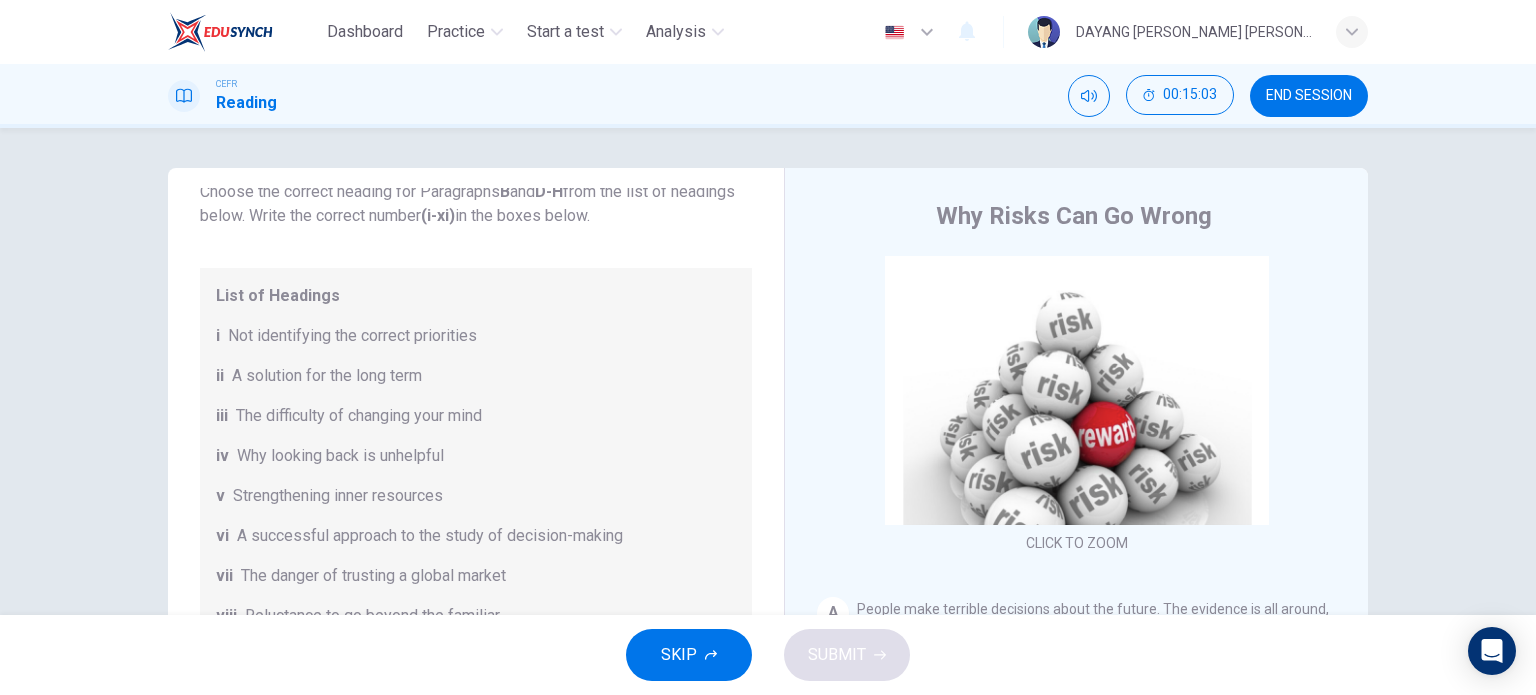scroll, scrollTop: 100, scrollLeft: 0, axis: vertical 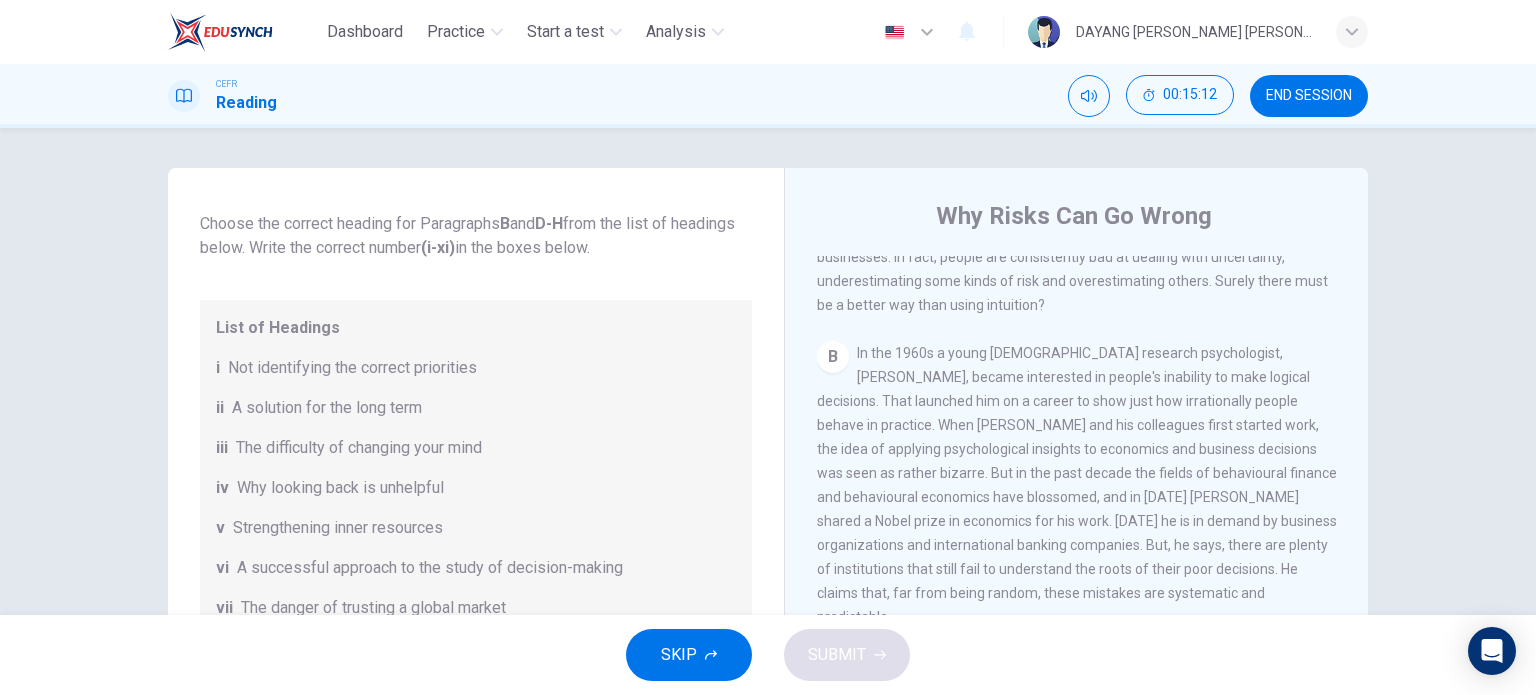 click on "iv Why looking back is unhelpful" at bounding box center (476, 488) 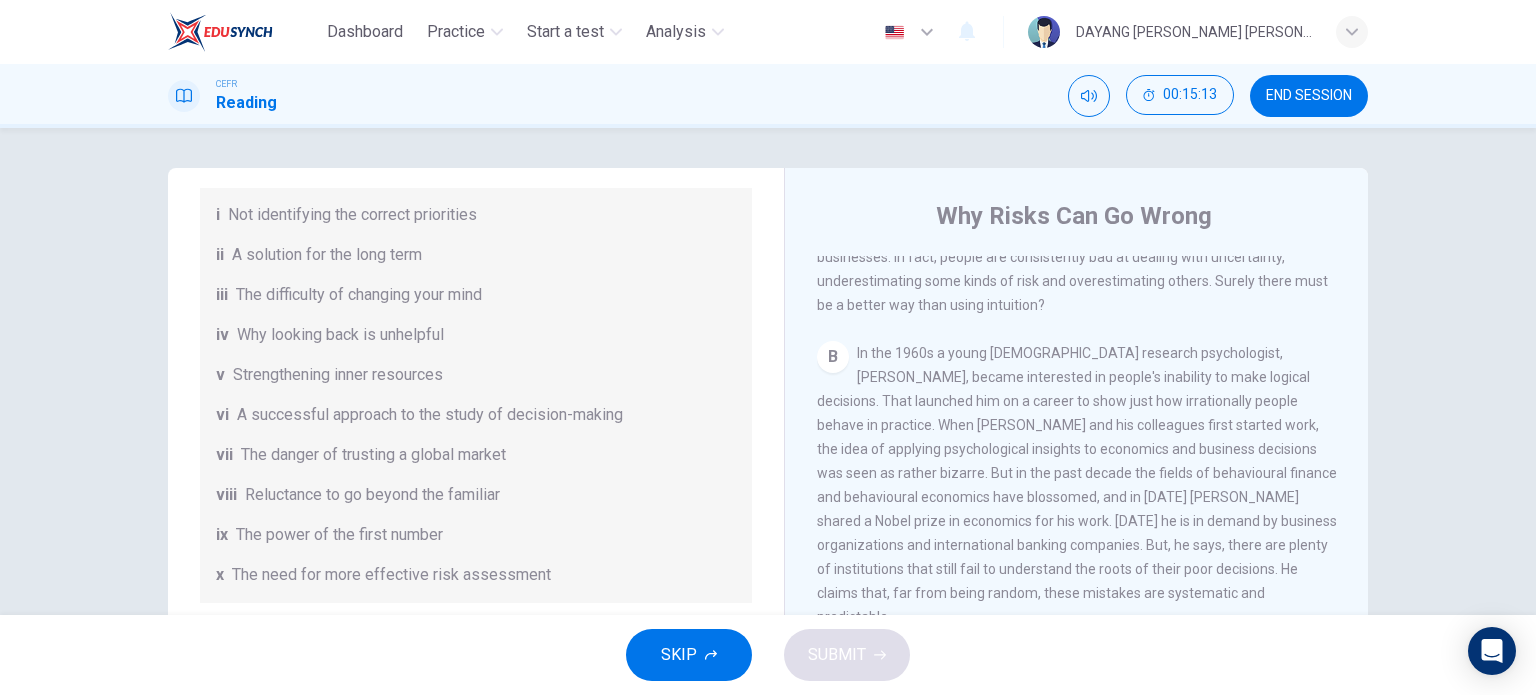 scroll, scrollTop: 300, scrollLeft: 0, axis: vertical 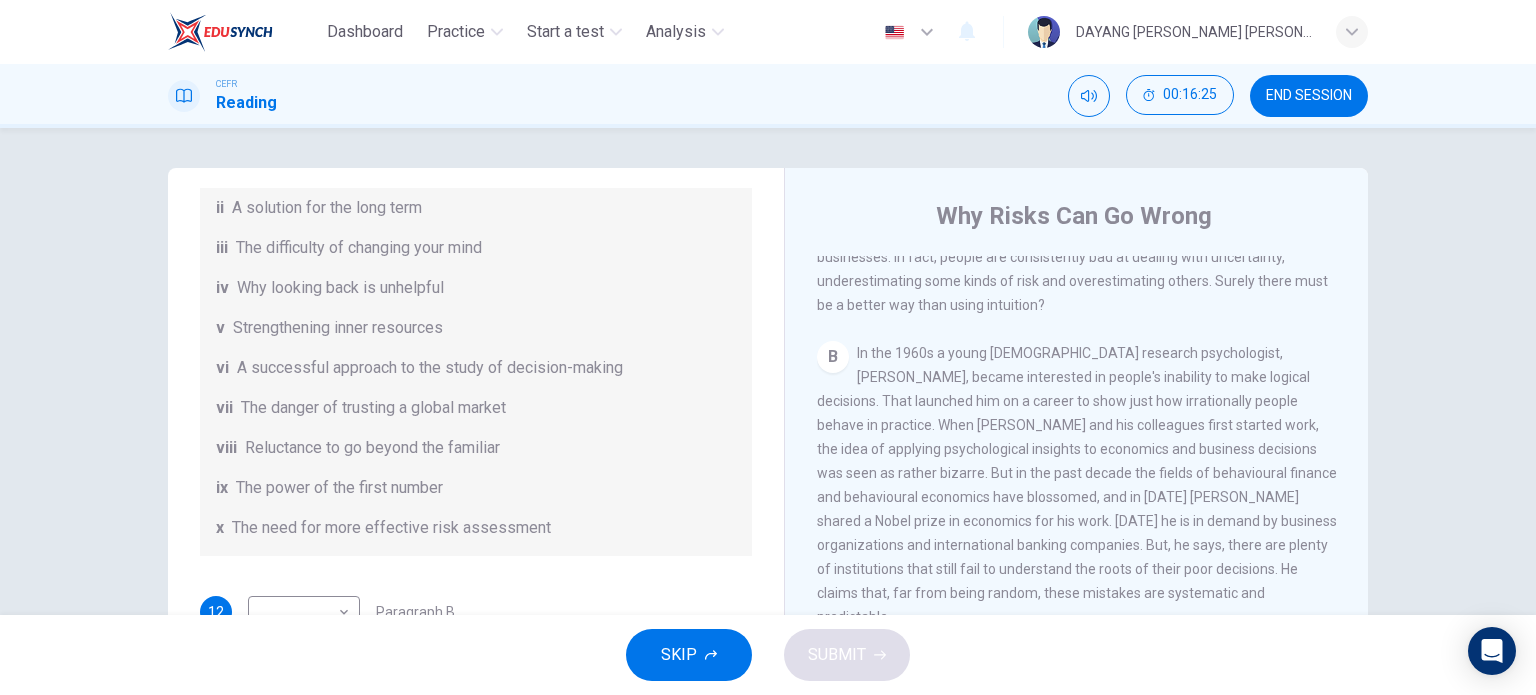 click on "In the 1960s a young [DEMOGRAPHIC_DATA] research psychologist, [PERSON_NAME], became interested in people's inability to make logical decisions. That launched him on a career to show just how irrationally people behave in practice. When [PERSON_NAME] and his colleagues first started work, the idea of applying psychological insights to economics and business decisions was seen as rather bizarre. But in the past decade the fields of behavioural finance and behavioural economics have blossomed, and in [DATE] [PERSON_NAME] shared a Nobel prize in economics for his work. [DATE] he is in demand by business organizations and international banking companies. But, he says, there are plenty of institutions that still fail to understand the roots of their poor decisions. He claims that, far from being random, these mistakes are systematic and predictable." at bounding box center [1077, 485] 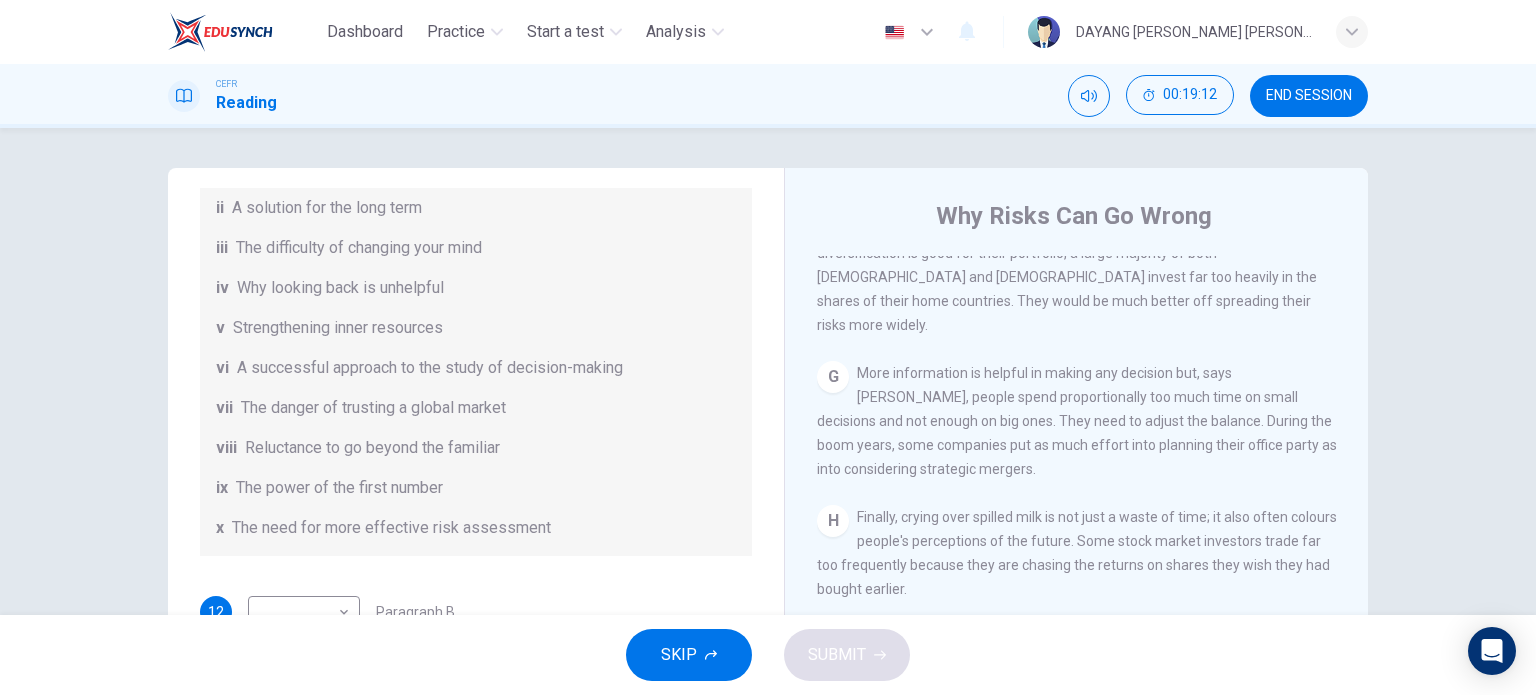 scroll, scrollTop: 1815, scrollLeft: 0, axis: vertical 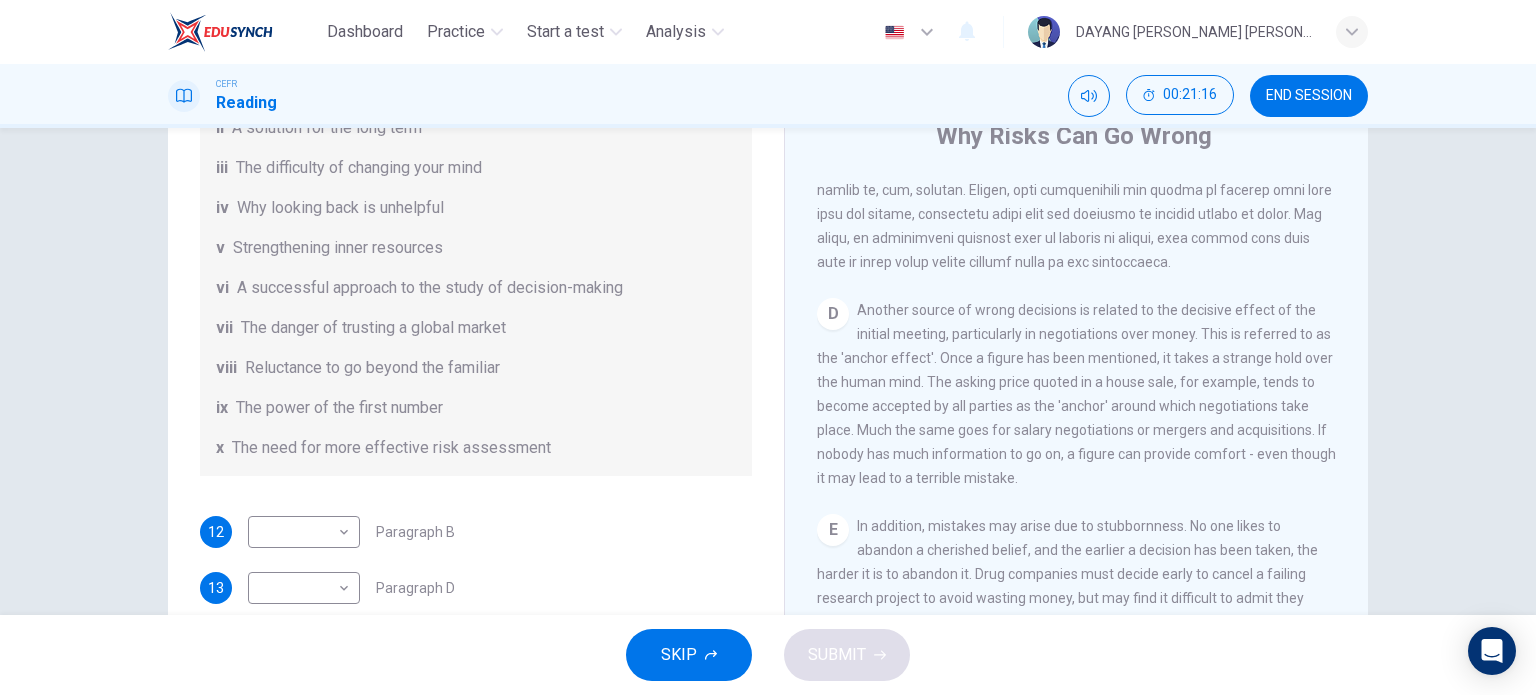 click on "The power of the first number" at bounding box center [339, 408] 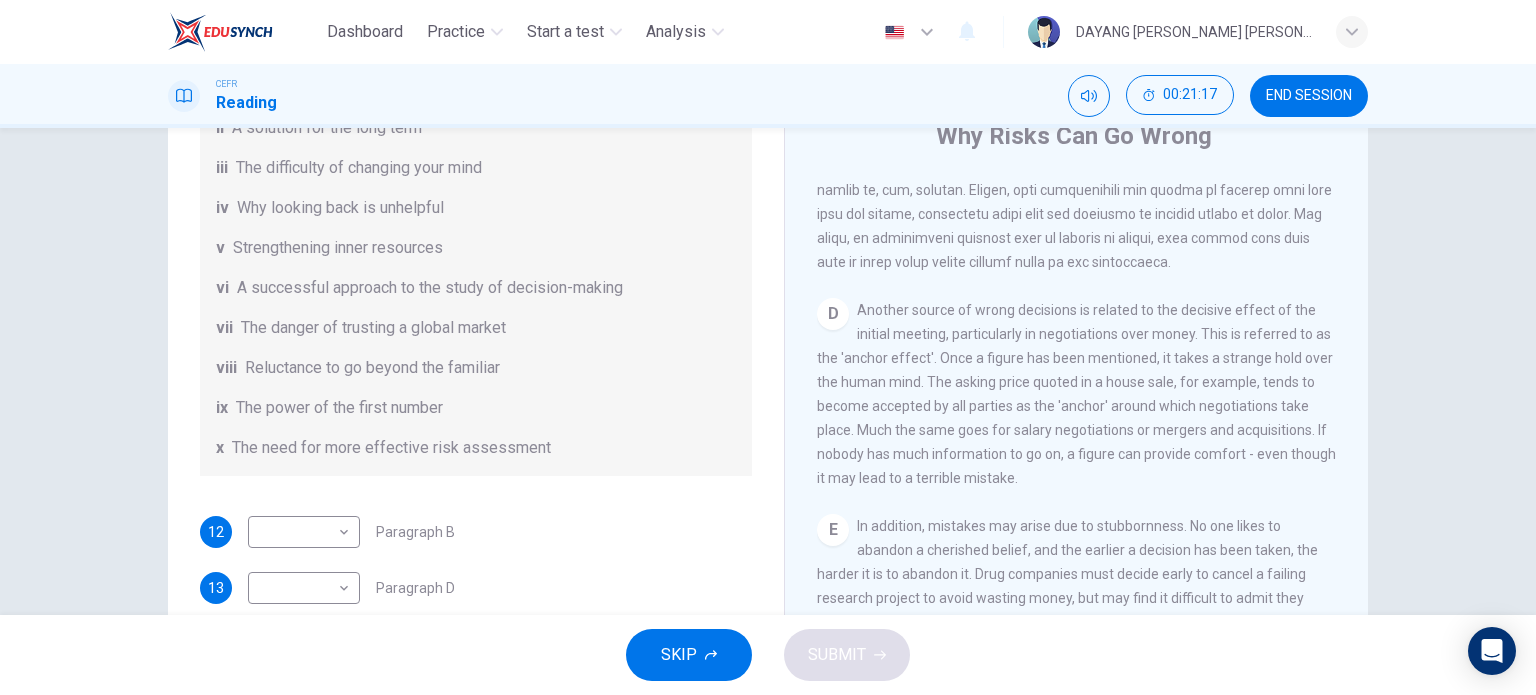scroll, scrollTop: 200, scrollLeft: 0, axis: vertical 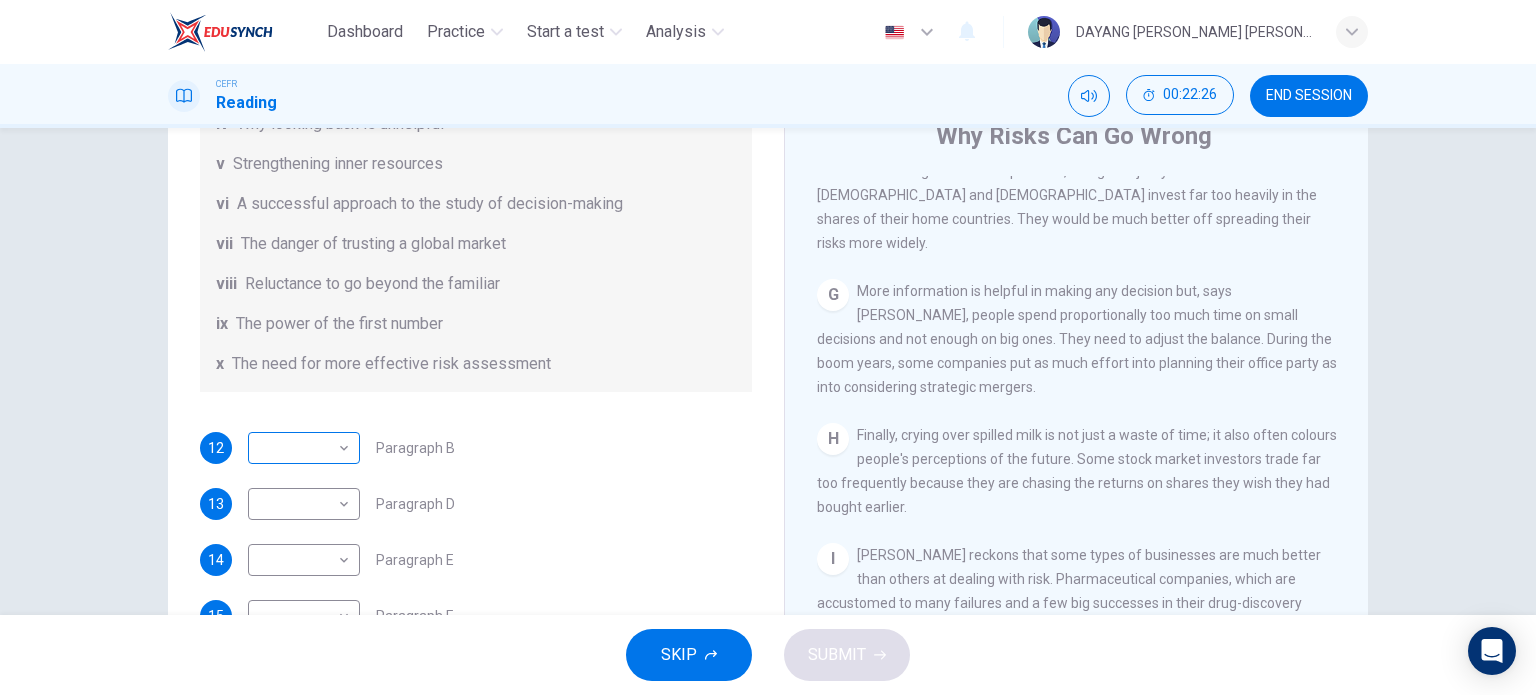 click on "Dashboard Practice Start a test Analysis English en ​ DAYANG [PERSON_NAME] [PERSON_NAME] CEFR Reading 00:22:26 END SESSION Questions 12 - 17 Reading Passage 1 has nine paragraphs  A-I
Choose the correct heading for Paragraphs  B  and  D-H  from the list of headings below.
Write the correct number  (i-xi)  in the boxes below. List of Headings i Not identifying the correct priorities ii A solution for the long term iii The difficulty of changing your mind iv Why looking back is unhelpful v Strengthening inner resources vi A successful approach to the study of decision-making vii The danger of trusting a global market viii Reluctance to go beyond the familiar ix The power of the first number x The need for more effective risk assessment 12 ​ ​ Paragraph B 13 ​ ​ Paragraph D 14 ​ ​ Paragraph E 15 ​ ​ Paragraph F 16 ​ ​ Paragraph G 17 ​ ​ Paragraph H Why Risks Can Go Wrong CLICK TO ZOOM Click to Zoom A B C D E F G H I SKIP SUBMIT EduSynch - Online Language Proficiency Testing" at bounding box center [768, 347] 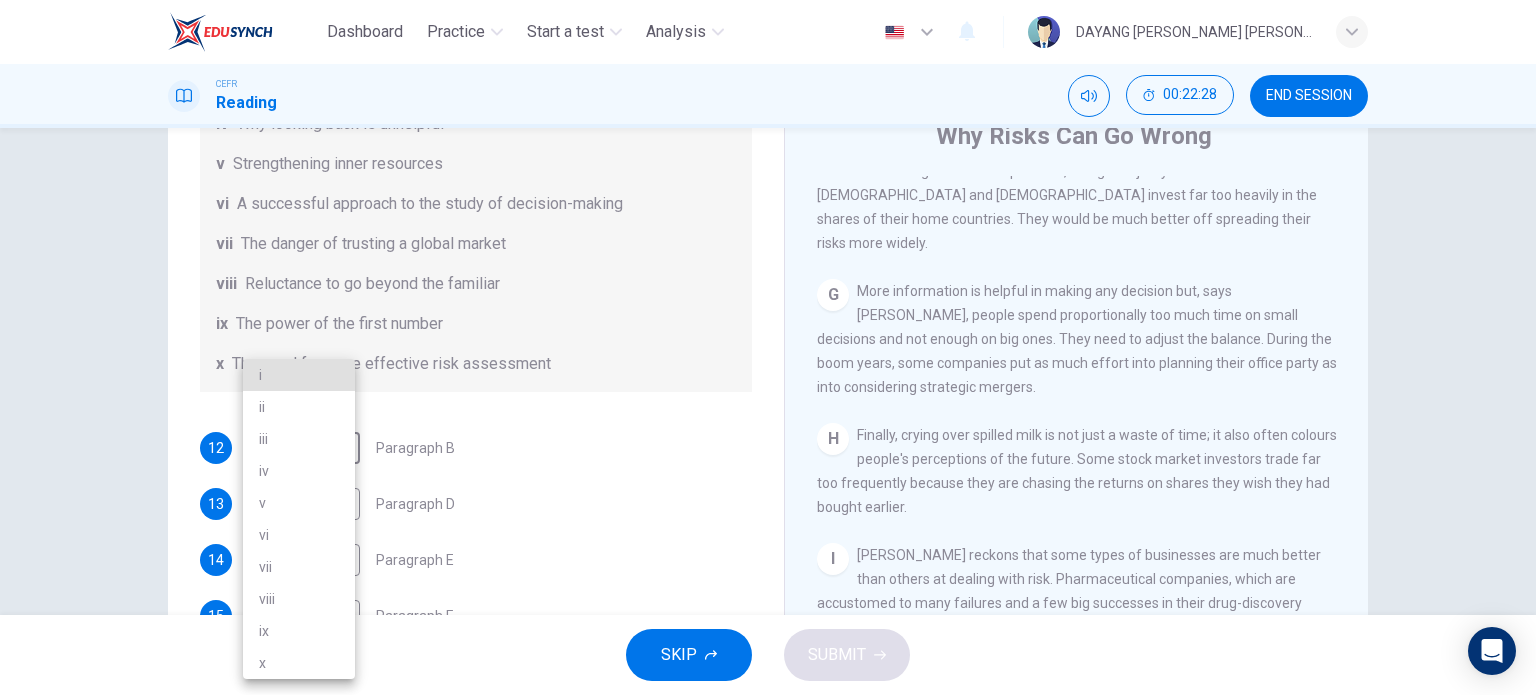 click on "vi" at bounding box center [299, 535] 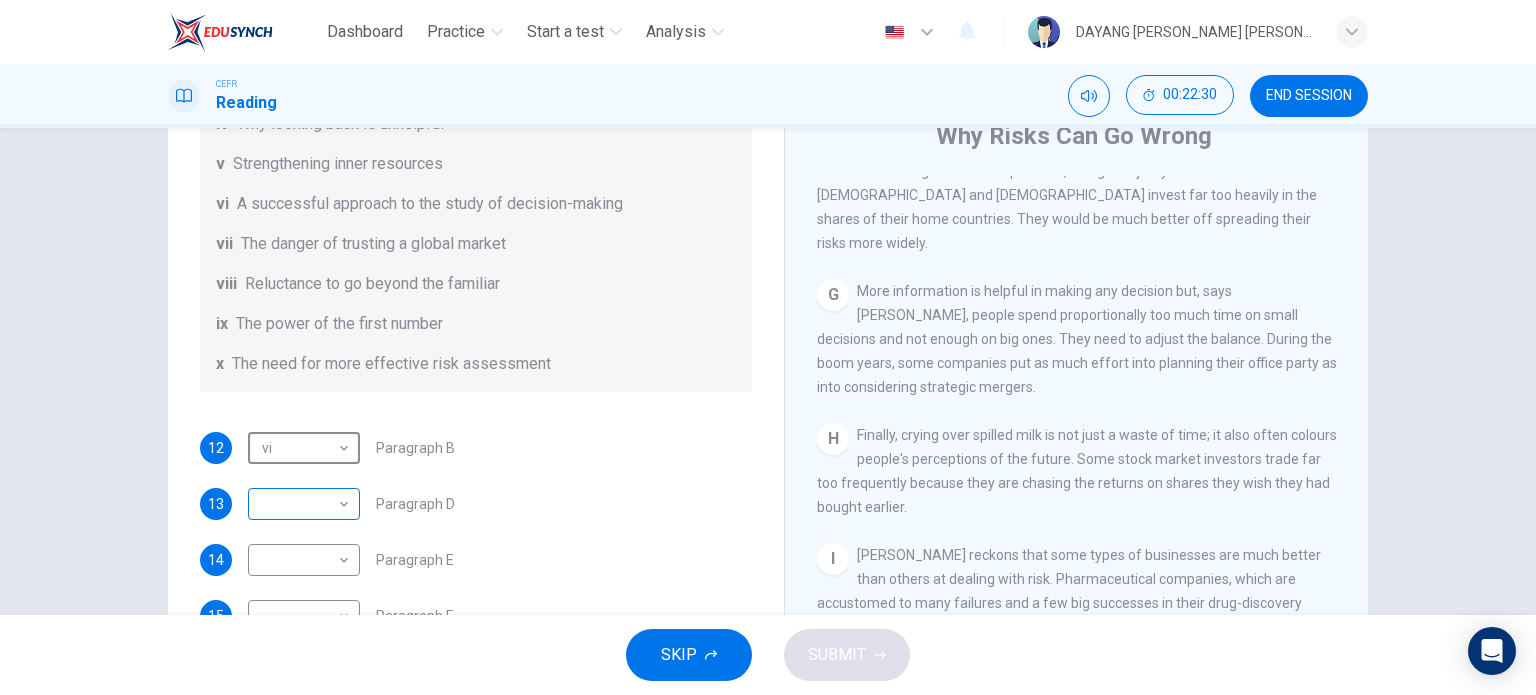 click on "Dashboard Practice Start a test Analysis English en ​ DAYANG [PERSON_NAME] [PERSON_NAME] CEFR Reading 00:22:30 END SESSION Questions 12 - 17 Reading Passage 1 has nine paragraphs  A-I
Choose the correct heading for Paragraphs  B  and  D-H  from the list of headings below.
Write the correct number  (i-xi)  in the boxes below. List of Headings i Not identifying the correct priorities ii A solution for the long term iii The difficulty of changing your mind iv Why looking back is unhelpful v Strengthening inner resources vi A successful approach to the study of decision-making vii The danger of trusting a global market viii Reluctance to go beyond the familiar ix The power of the first number x The need for more effective risk assessment 12 vi vi ​ Paragraph B 13 ​ ​ Paragraph D 14 ​ ​ Paragraph E 15 ​ ​ Paragraph F 16 ​ ​ Paragraph G 17 ​ ​ Paragraph H Why Risks Can Go Wrong CLICK TO ZOOM Click to Zoom A B C D E F G H I SKIP SUBMIT EduSynch - Online Language Proficiency Testing" at bounding box center (768, 347) 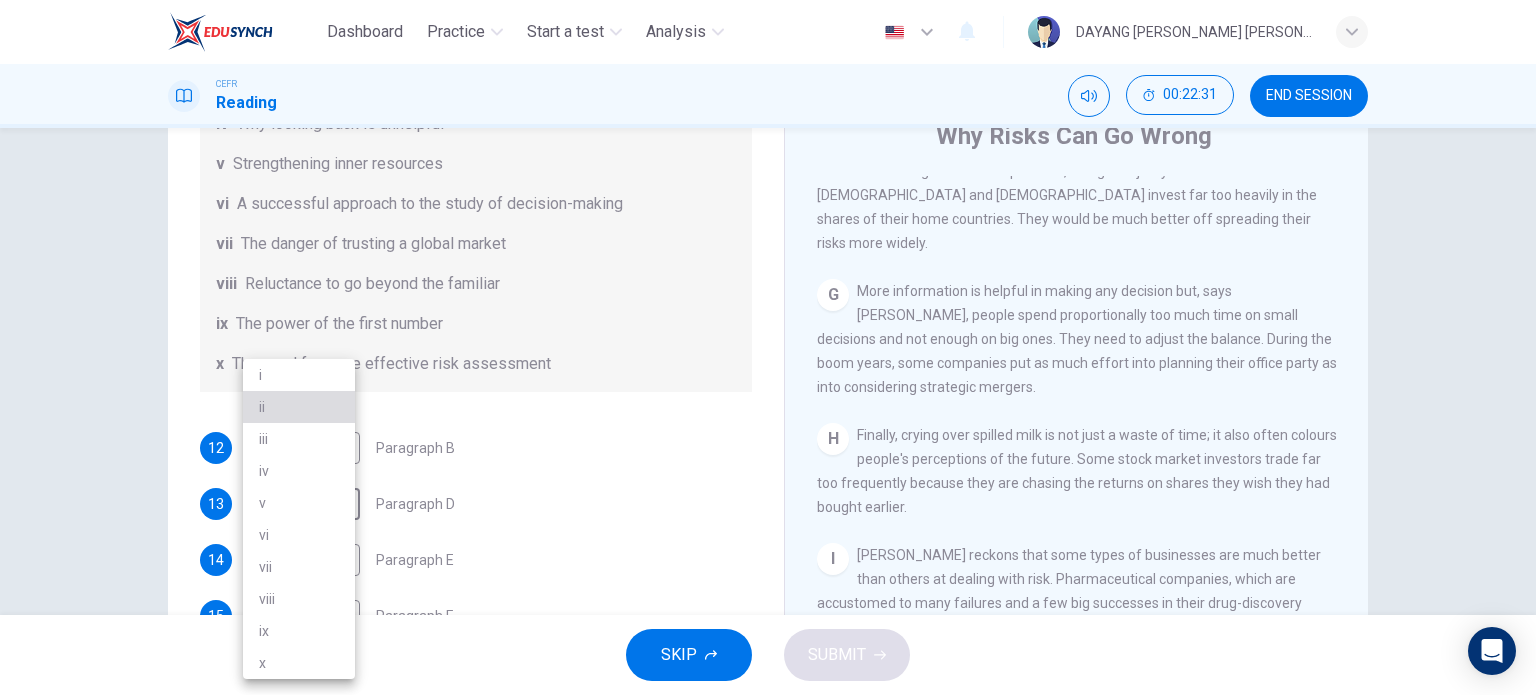click on "ii" at bounding box center [299, 407] 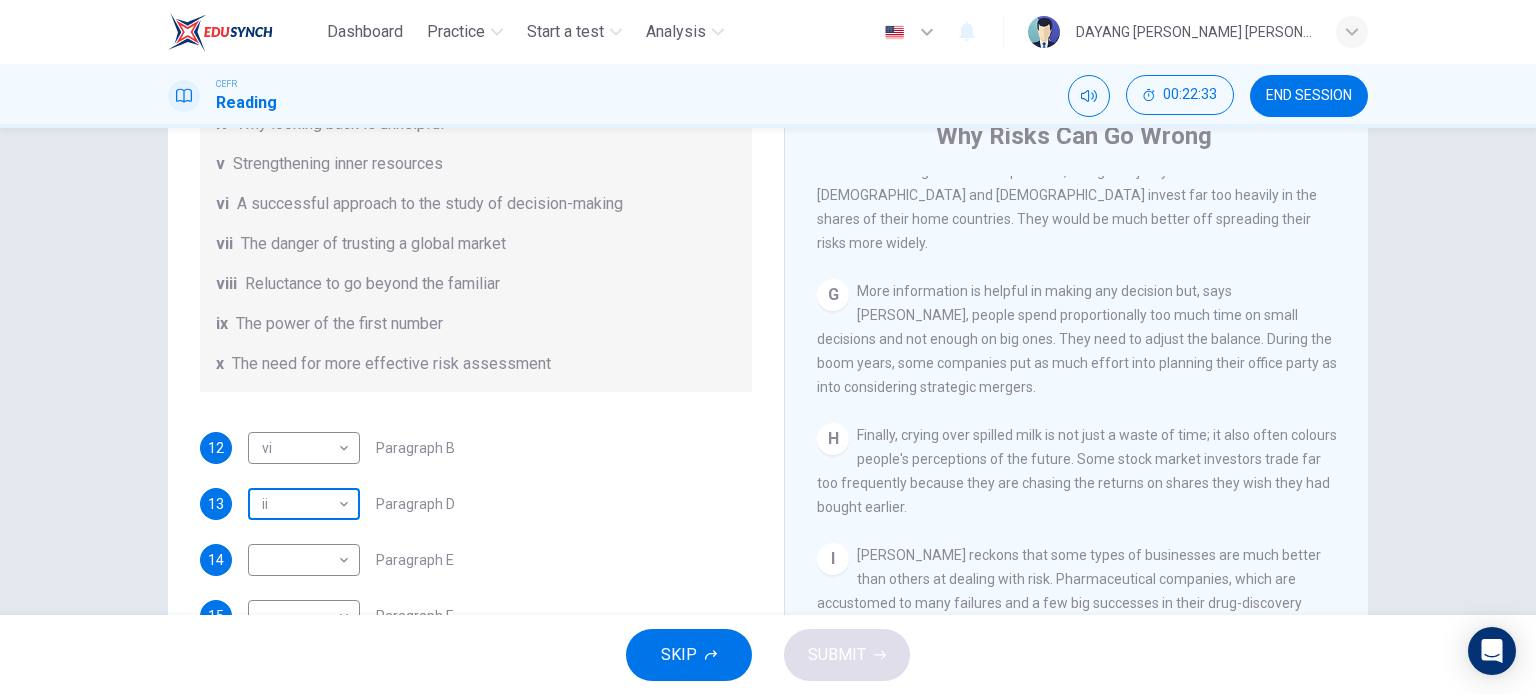 scroll, scrollTop: 180, scrollLeft: 0, axis: vertical 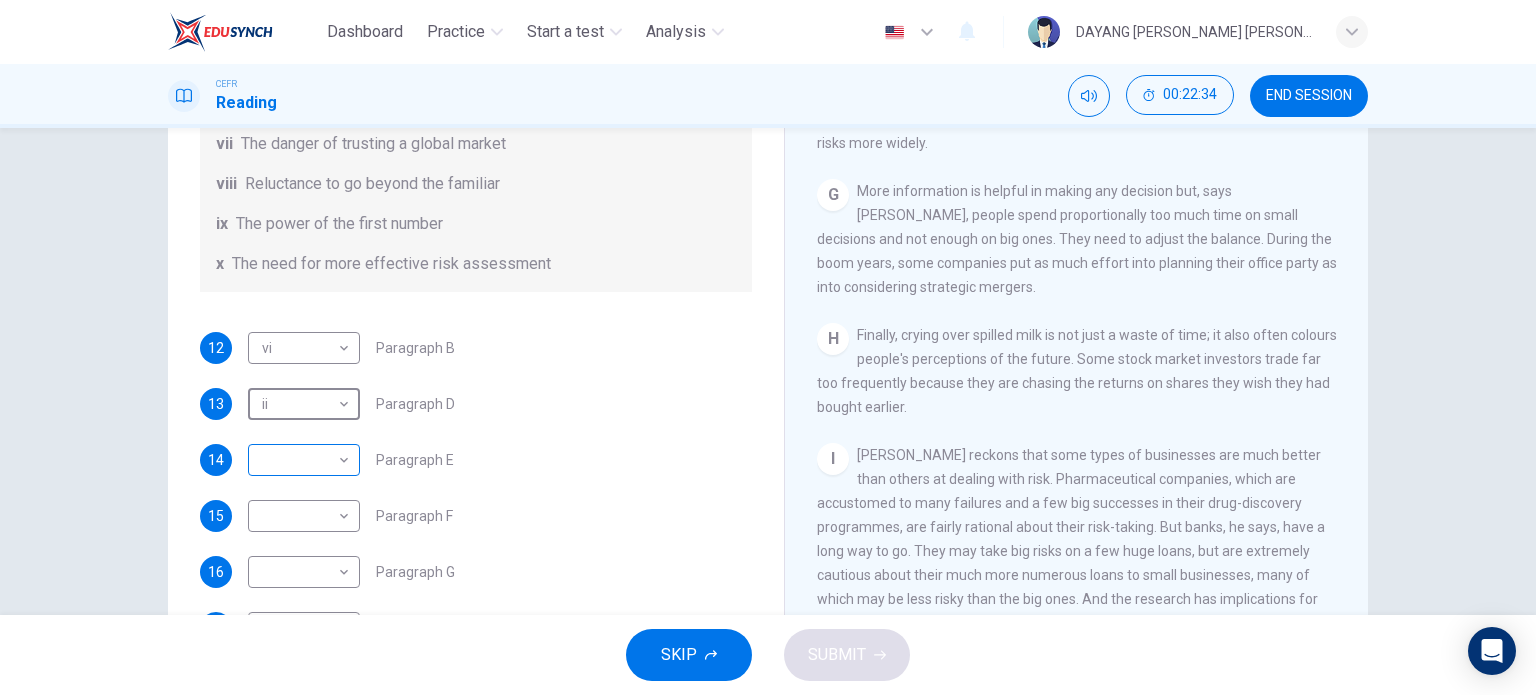 click on "Dashboard Practice Start a test Analysis English en ​ DAYANG [PERSON_NAME] [PERSON_NAME] CEFR Reading 00:22:34 END SESSION Questions 12 - 17 Reading Passage 1 has nine paragraphs  A-I
Choose the correct heading for Paragraphs  B  and  D-H  from the list of headings below.
Write the correct number  (i-xi)  in the boxes below. List of Headings i Not identifying the correct priorities ii A solution for the long term iii The difficulty of changing your mind iv Why looking back is unhelpful v Strengthening inner resources vi A successful approach to the study of decision-making vii The danger of trusting a global market viii Reluctance to go beyond the familiar ix The power of the first number x The need for more effective risk assessment 12 vi vi ​ Paragraph B 13 ii ii ​ Paragraph D 14 ​ ​ Paragraph E 15 ​ ​ Paragraph F 16 ​ ​ Paragraph G 17 ​ ​ Paragraph H Why Risks Can Go Wrong CLICK TO ZOOM Click to Zoom A B C D E F G H I SKIP SUBMIT EduSynch - Online Language Proficiency Testing" at bounding box center [768, 347] 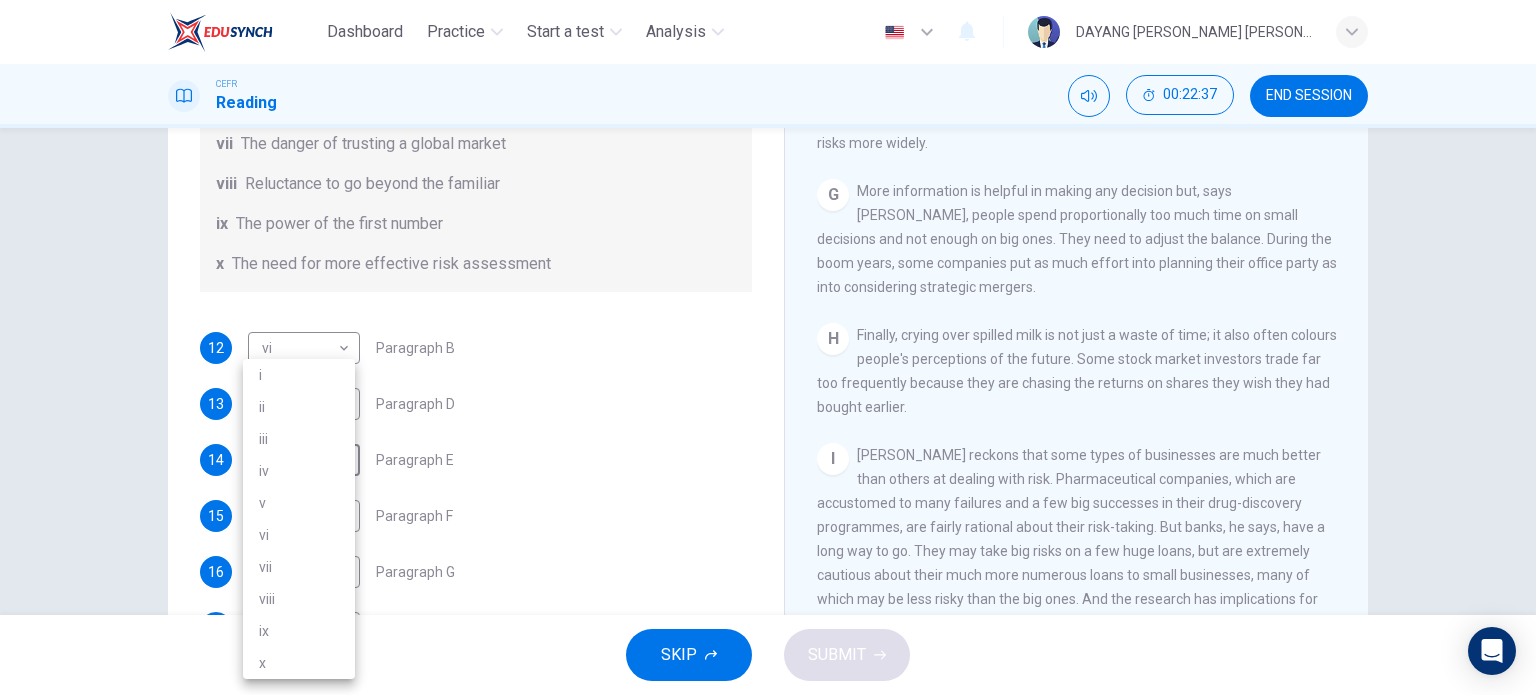 click on "vii" at bounding box center (299, 567) 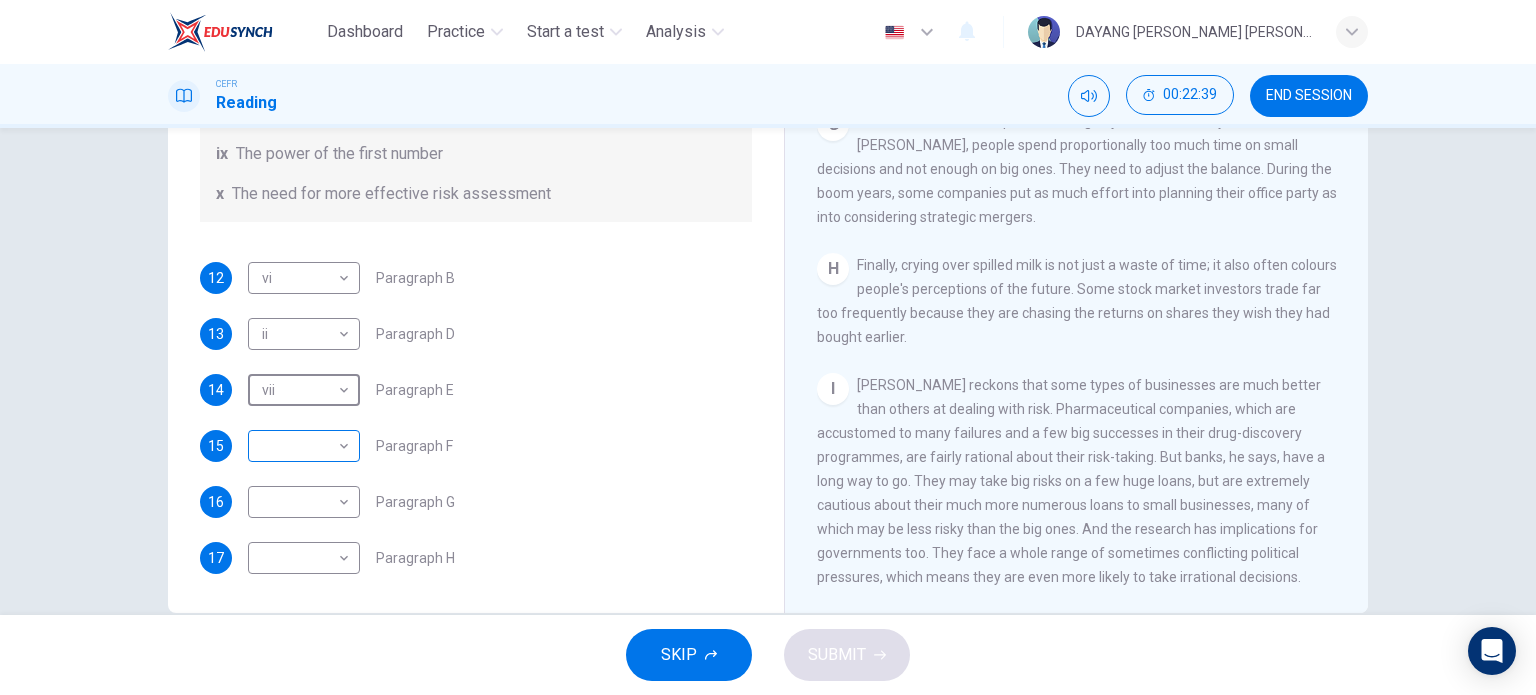 scroll, scrollTop: 280, scrollLeft: 0, axis: vertical 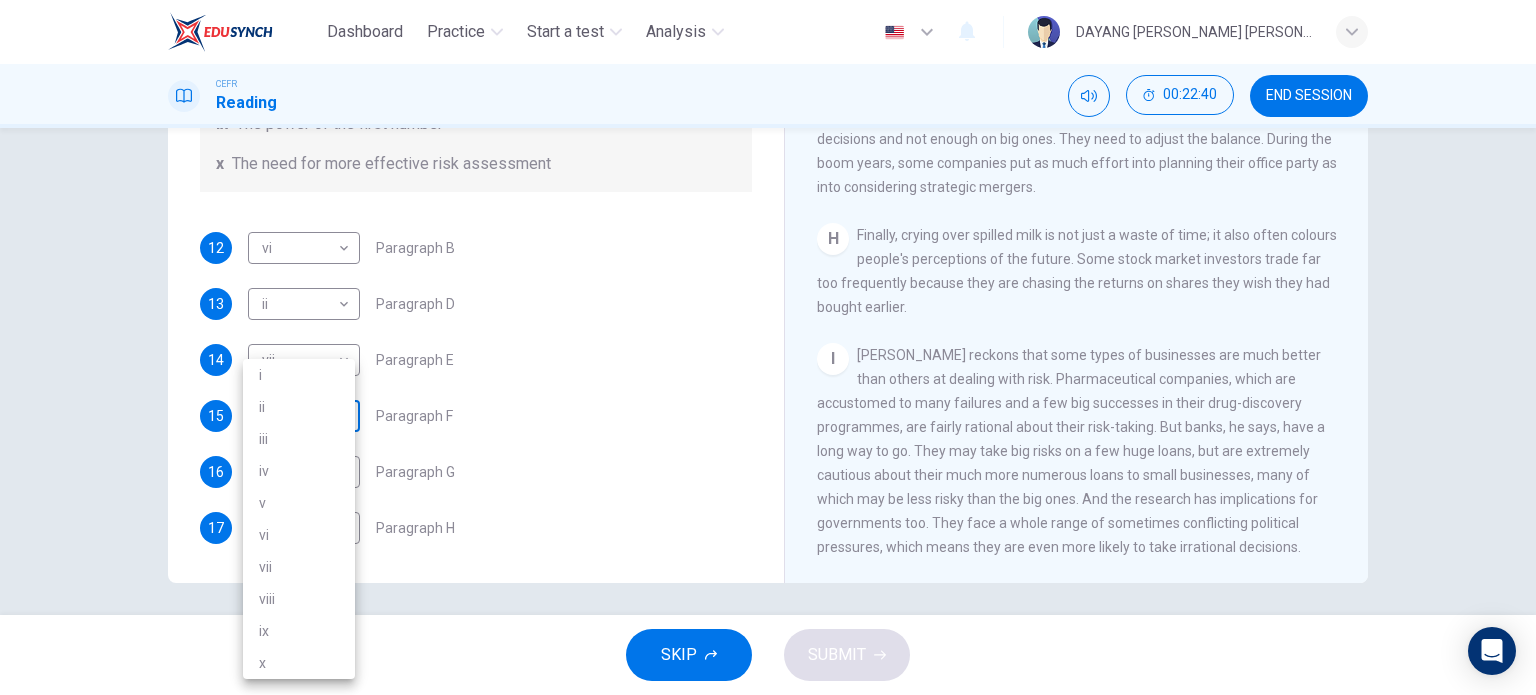 click on "Dashboard Practice Start a test Analysis English en ​ DAYANG [PERSON_NAME] [PERSON_NAME] CEFR Reading 00:22:40 END SESSION Questions 12 - 17 Reading Passage 1 has nine paragraphs  A-I
Choose the correct heading for Paragraphs  B  and  D-H  from the list of headings below.
Write the correct number  (i-xi)  in the boxes below. List of Headings i Not identifying the correct priorities ii A solution for the long term iii The difficulty of changing your mind iv Why looking back is unhelpful v Strengthening inner resources vi A successful approach to the study of decision-making vii The danger of trusting a global market viii Reluctance to go beyond the familiar ix The power of the first number x The need for more effective risk assessment 12 vi vi ​ Paragraph B 13 ii ii ​ Paragraph D 14 vii vii ​ Paragraph E 15 ​ ​ Paragraph F 16 ​ ​ Paragraph G 17 ​ ​ Paragraph H Why Risks Can Go Wrong CLICK TO ZOOM Click to Zoom A B C D E F G H I SKIP SUBMIT EduSynch - Online Language Proficiency Testing" at bounding box center [768, 347] 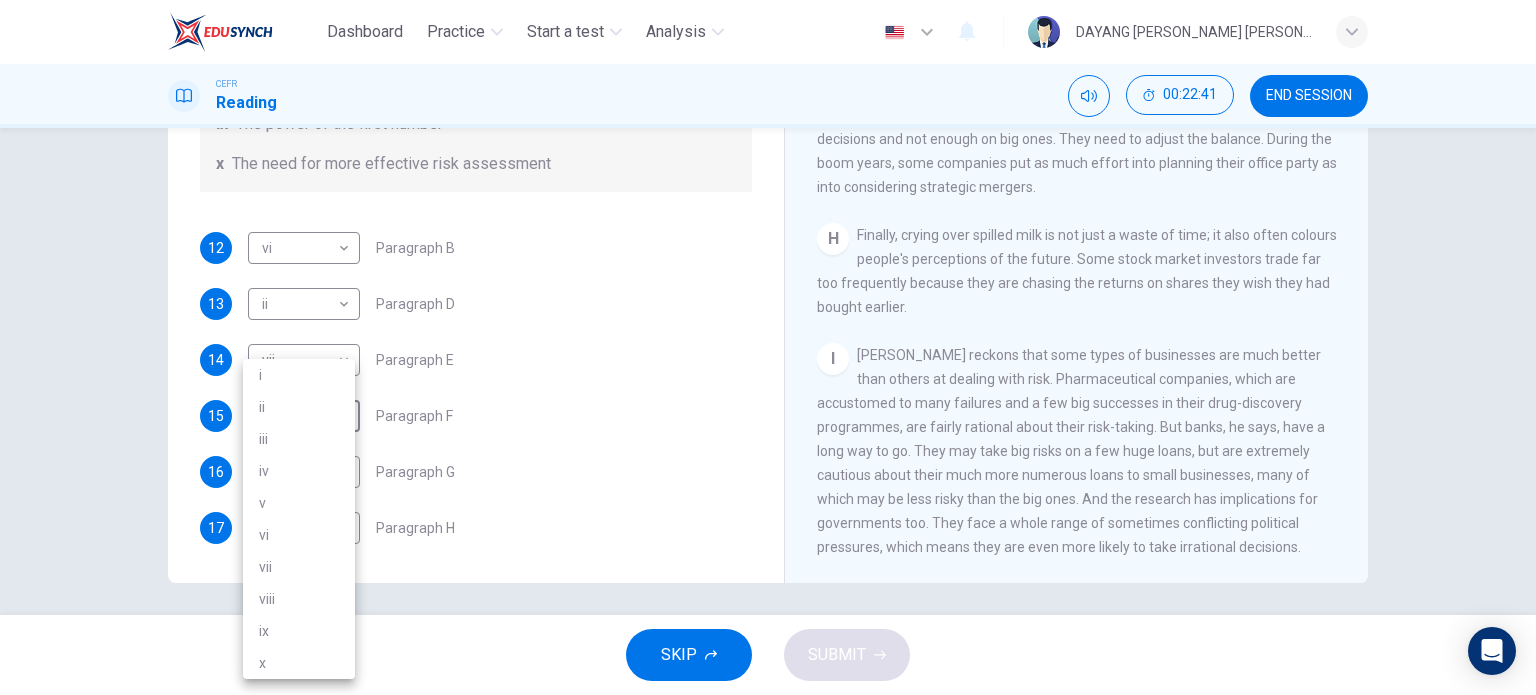 click on "iv" at bounding box center (299, 471) 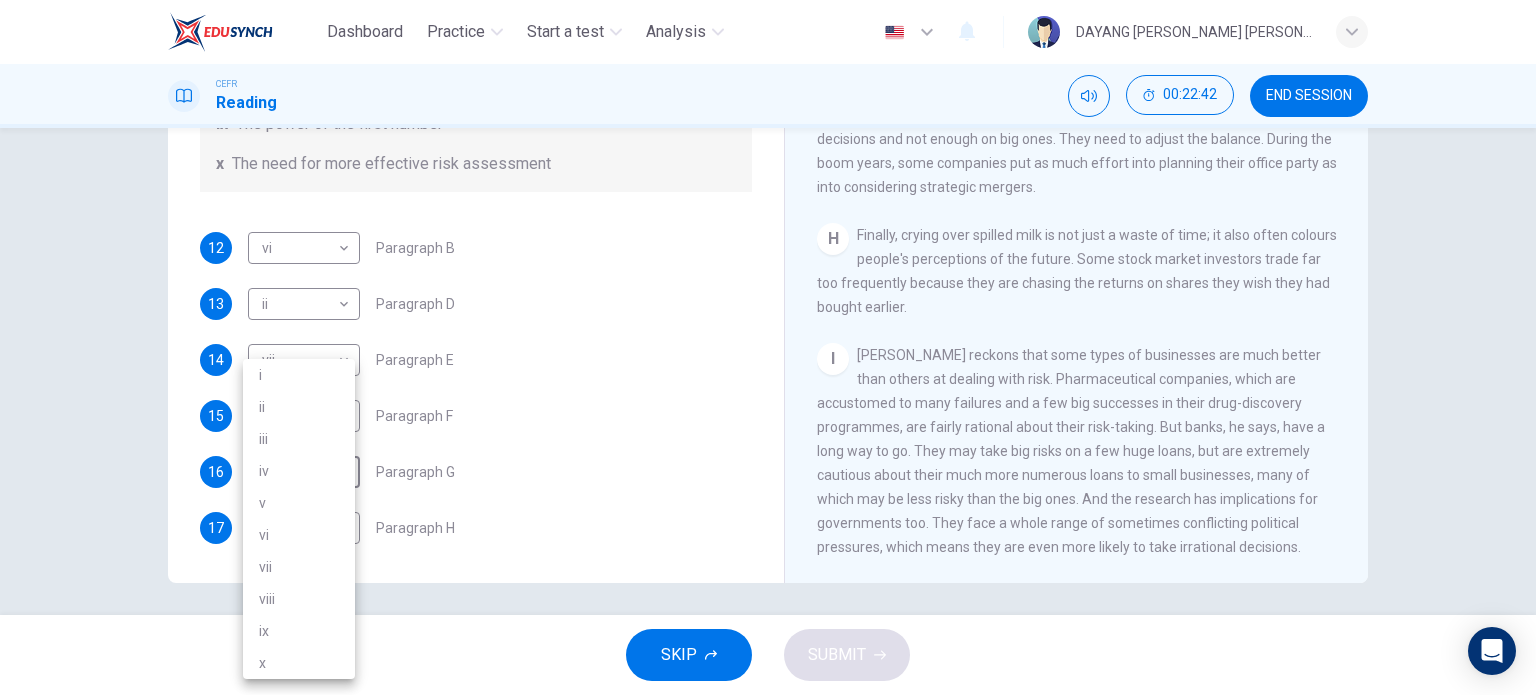 click on "Dashboard Practice Start a test Analysis English en ​ DAYANG [PERSON_NAME] [PERSON_NAME] CEFR Reading 00:22:42 END SESSION Questions 12 - 17 Reading Passage 1 has nine paragraphs  A-I
Choose the correct heading for Paragraphs  B  and  D-H  from the list of headings below.
Write the correct number  (i-xi)  in the boxes below. List of Headings i Not identifying the correct priorities ii A solution for the long term iii The difficulty of changing your mind iv Why looking back is unhelpful v Strengthening inner resources vi A successful approach to the study of decision-making vii The danger of trusting a global market viii Reluctance to go beyond the familiar ix The power of the first number x The need for more effective risk assessment 12 vi vi ​ Paragraph B 13 ii ii ​ Paragraph D 14 vii vii ​ Paragraph E 15 iv iv ​ Paragraph F 16 ​ ​ Paragraph G 17 ​ ​ Paragraph H Why Risks Can Go Wrong CLICK TO ZOOM Click to Zoom A B C D E F G H I SKIP SUBMIT EduSynch - Online Language Proficiency Testing" at bounding box center (768, 347) 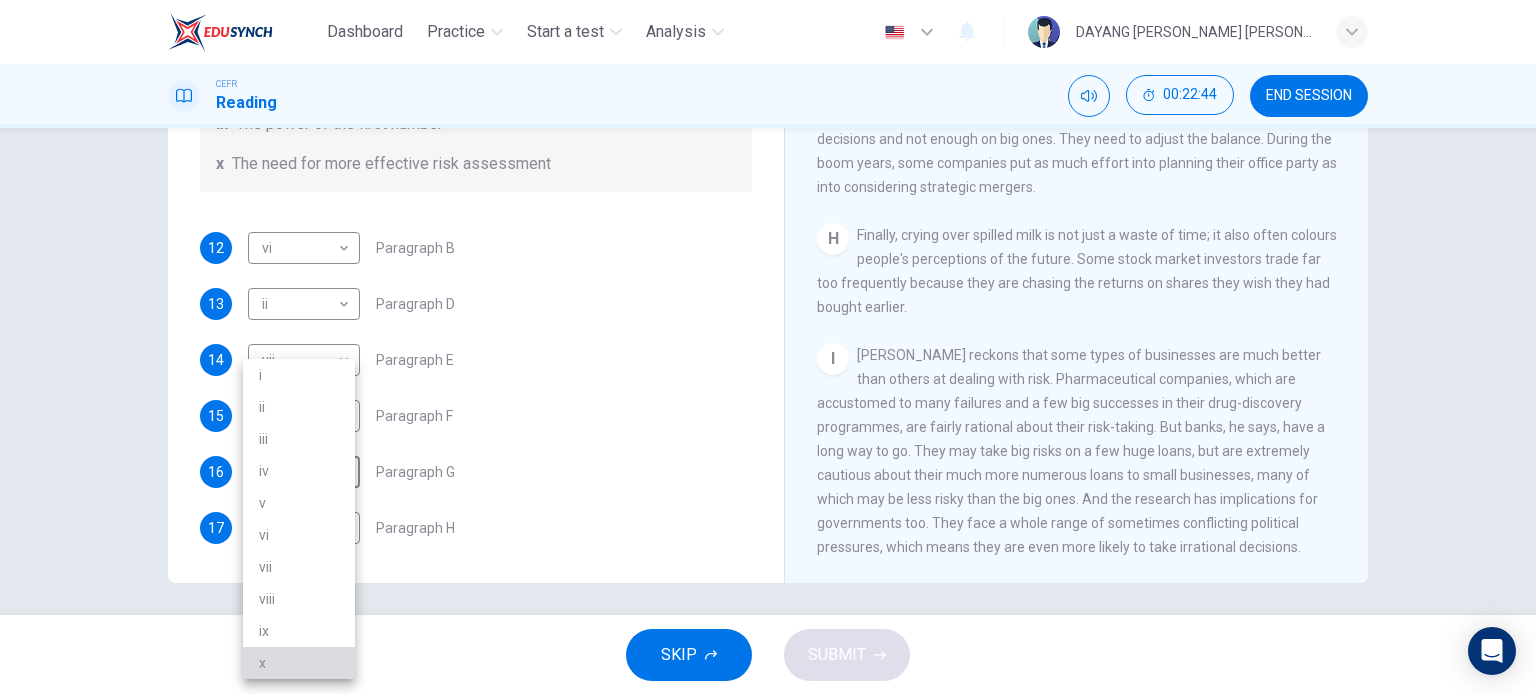 click on "x" at bounding box center (299, 663) 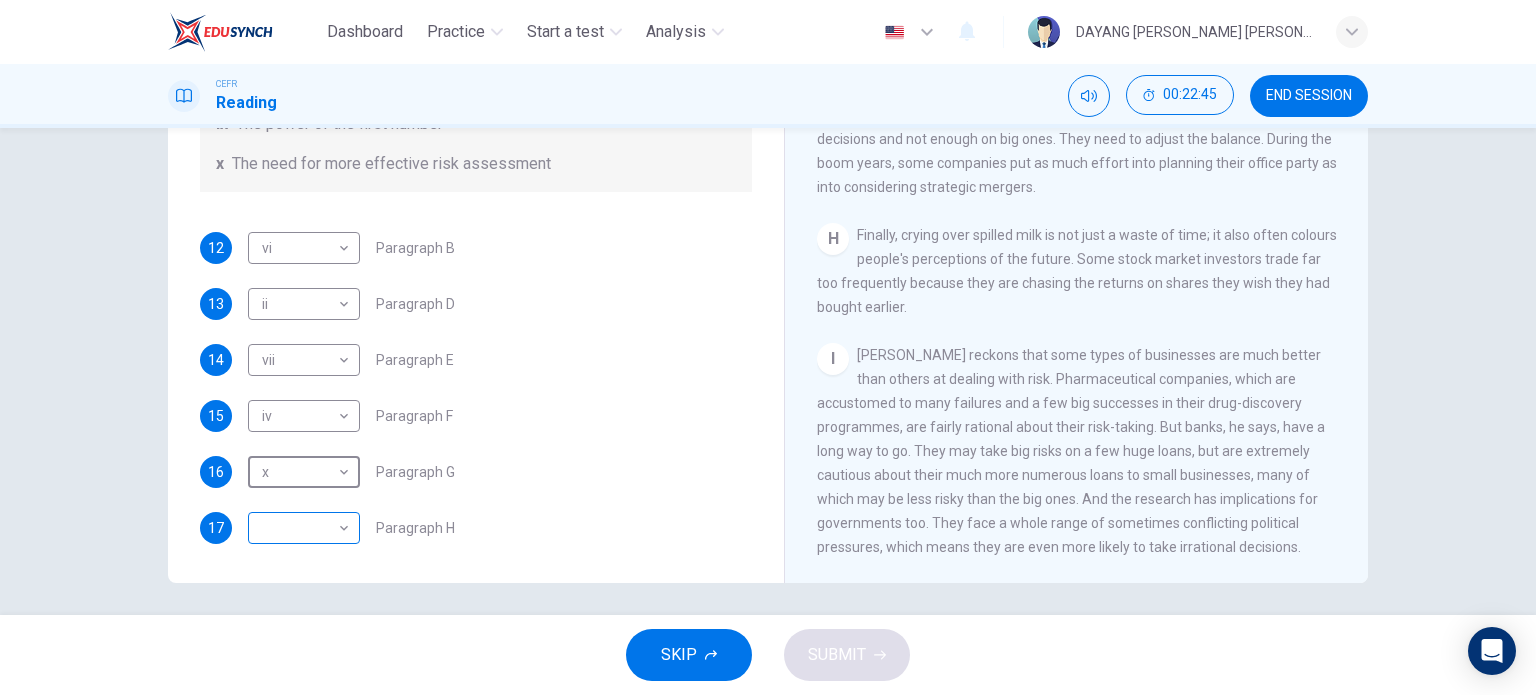 click on "Dashboard Practice Start a test Analysis English en ​ DAYANG [PERSON_NAME] [PERSON_NAME] CEFR Reading 00:22:45 END SESSION Questions 12 - 17 Reading Passage 1 has nine paragraphs  A-I
Choose the correct heading for Paragraphs  B  and  D-H  from the list of headings below.
Write the correct number  (i-xi)  in the boxes below. List of Headings i Not identifying the correct priorities ii A solution for the long term iii The difficulty of changing your mind iv Why looking back is unhelpful v Strengthening inner resources vi A successful approach to the study of decision-making vii The danger of trusting a global market viii Reluctance to go beyond the familiar ix The power of the first number x The need for more effective risk assessment 12 vi vi ​ Paragraph B 13 ii ii ​ Paragraph D 14 vii vii ​ Paragraph E 15 iv iv ​ Paragraph F 16 x x ​ Paragraph G 17 ​ ​ Paragraph H Why Risks Can Go Wrong CLICK TO ZOOM Click to Zoom A B C D E F G H I SKIP SUBMIT EduSynch - Online Language Proficiency Testing" at bounding box center [768, 347] 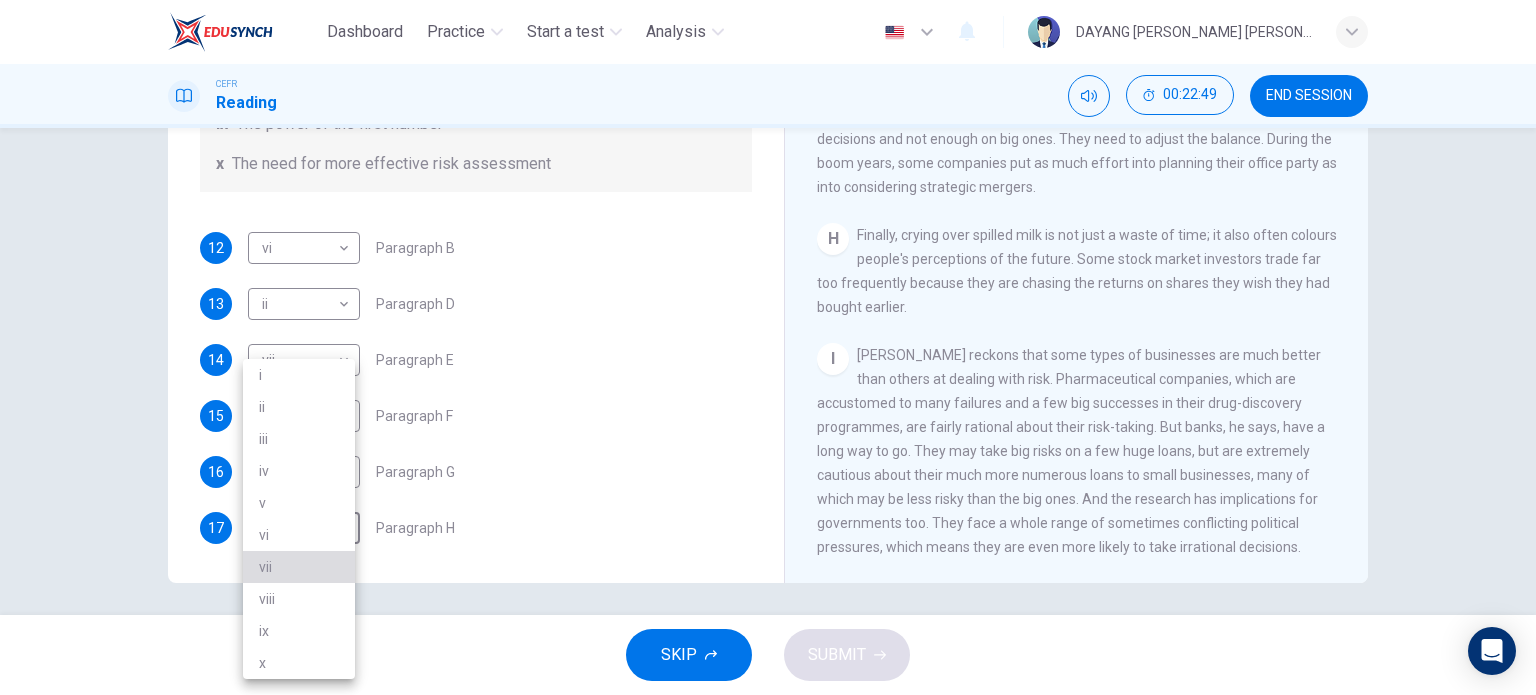 click on "vii" at bounding box center (299, 567) 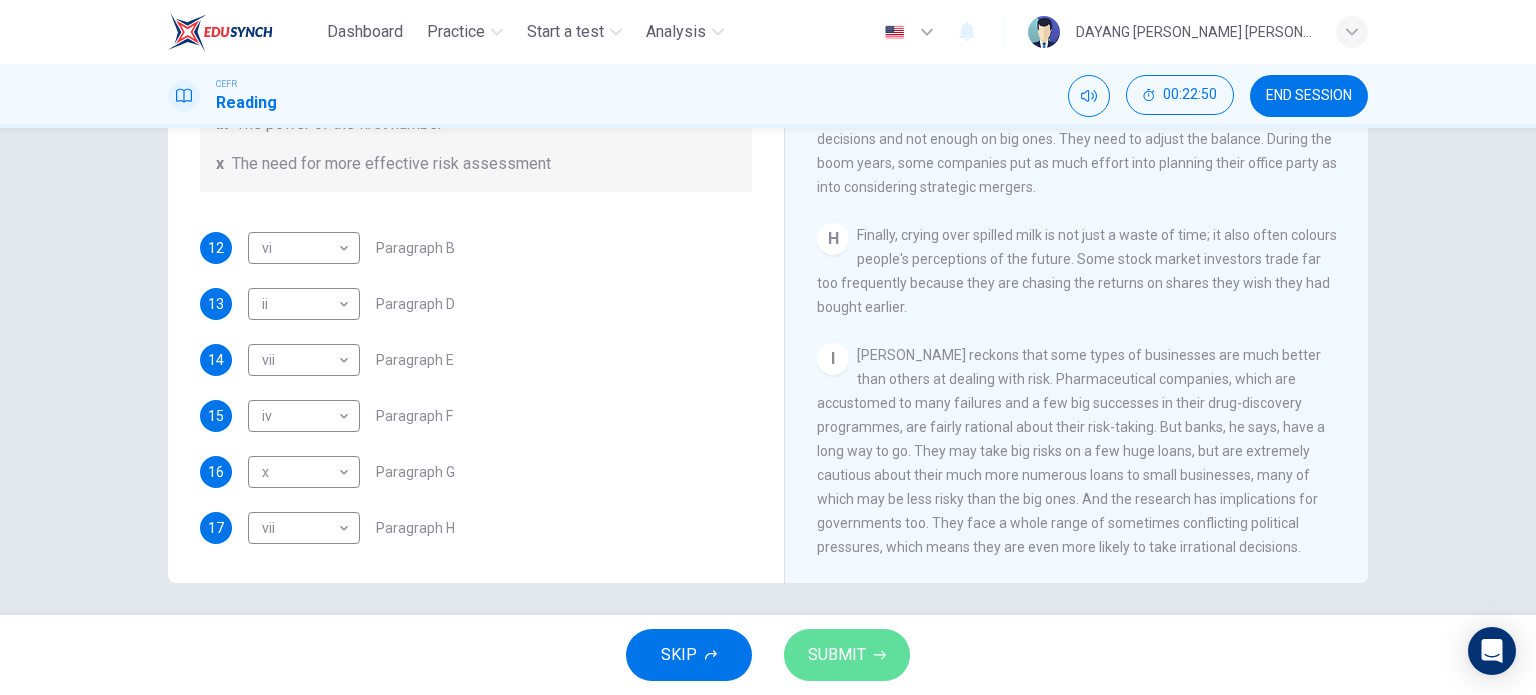 click on "SUBMIT" at bounding box center (837, 655) 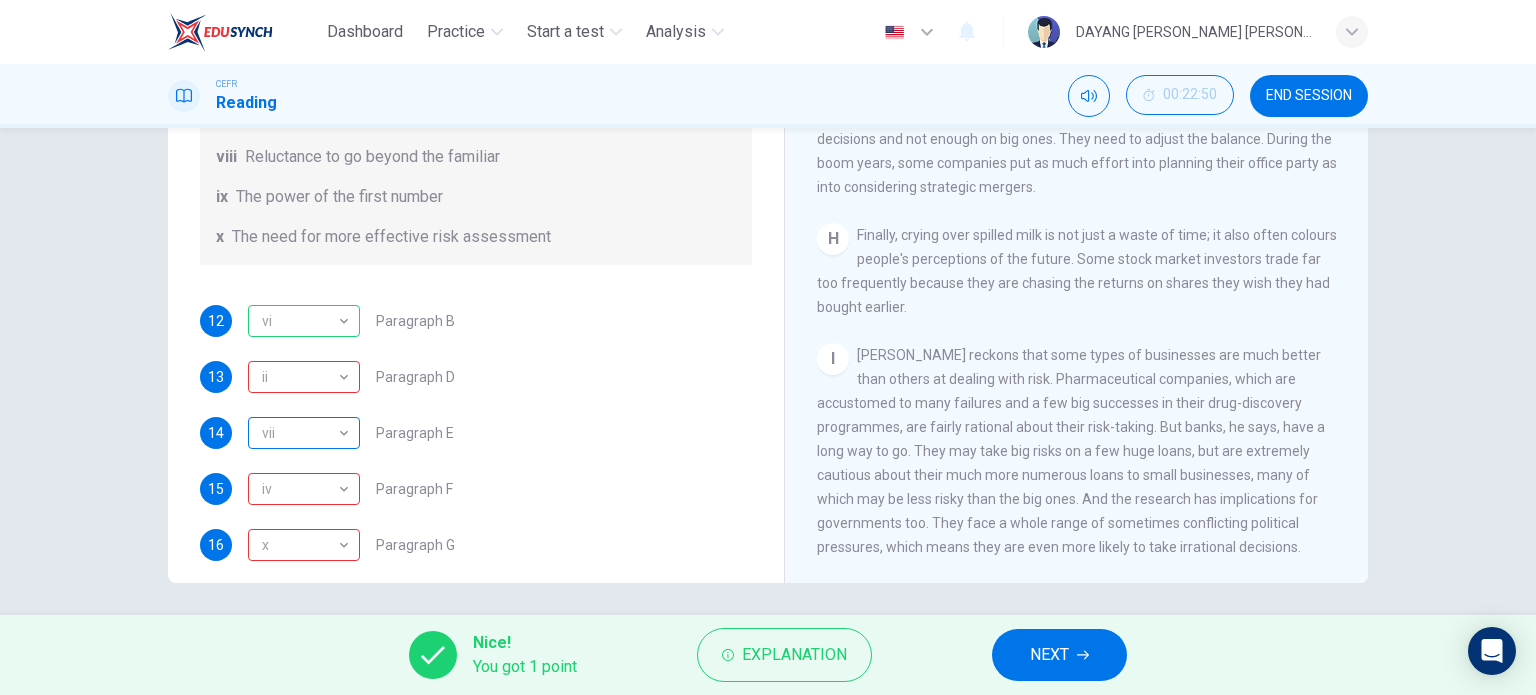 scroll, scrollTop: 384, scrollLeft: 0, axis: vertical 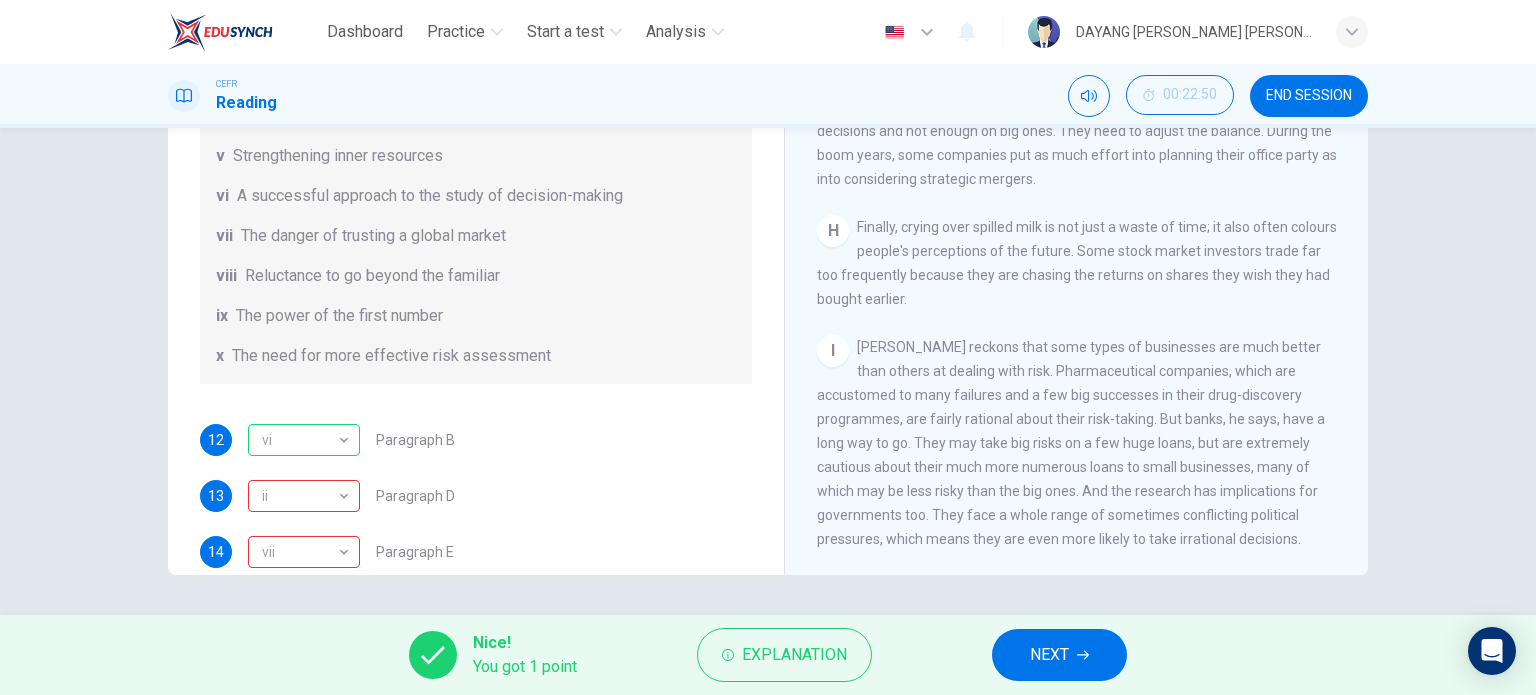 click on "[PERSON_NAME] reckons that some types of businesses are much better than others at dealing with risk. Pharmaceutical companies, which are accustomed to many failures and a few big successes in their drug-discovery programmes, are fairly rational about their risk-taking. But banks, he says, have a long way to go. They may take big risks on a few huge loans, but are extremely cautious about their much more numerous loans to small businesses, many of which may be less risky than the big ones. And the research has implications for governments too. They face a whole range of sometimes conflicting political pressures, which means they are even more likely to take irrational decisions." at bounding box center (1071, 443) 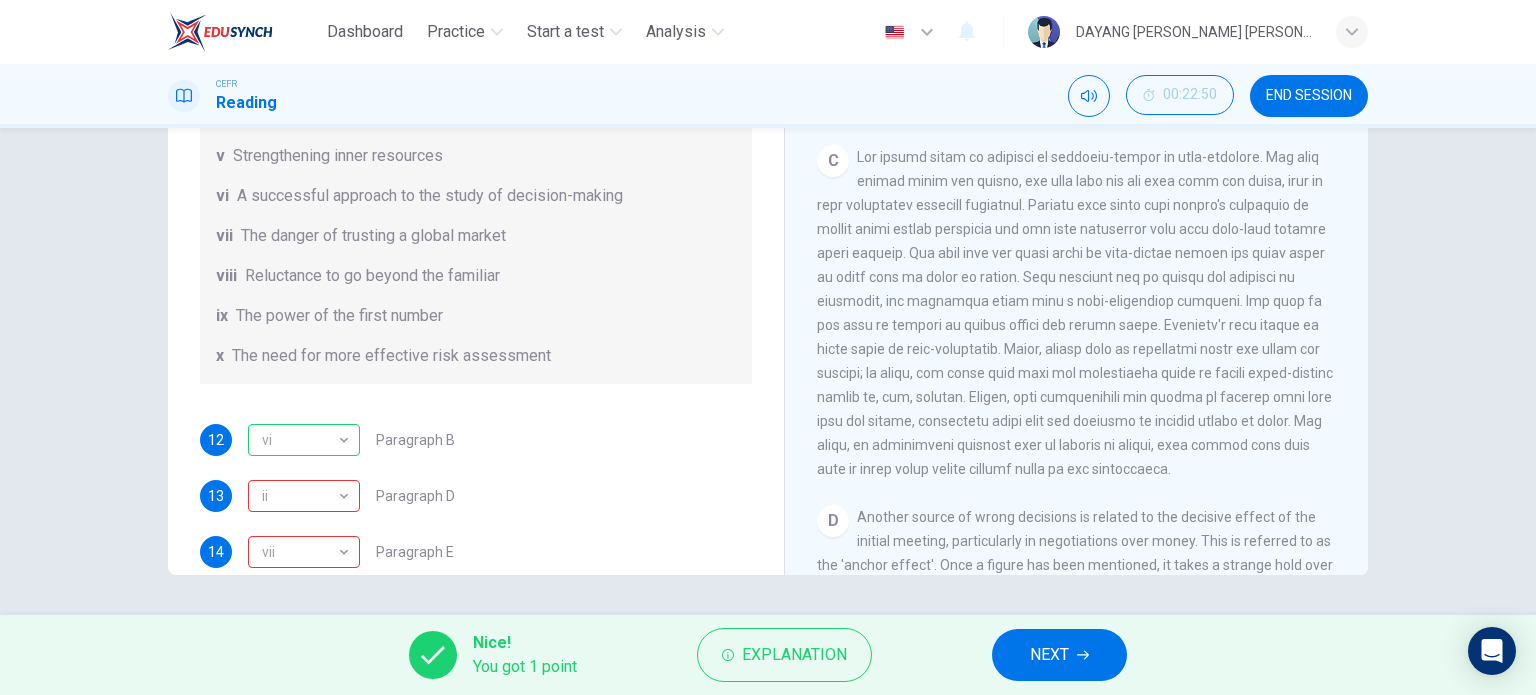 scroll, scrollTop: 900, scrollLeft: 0, axis: vertical 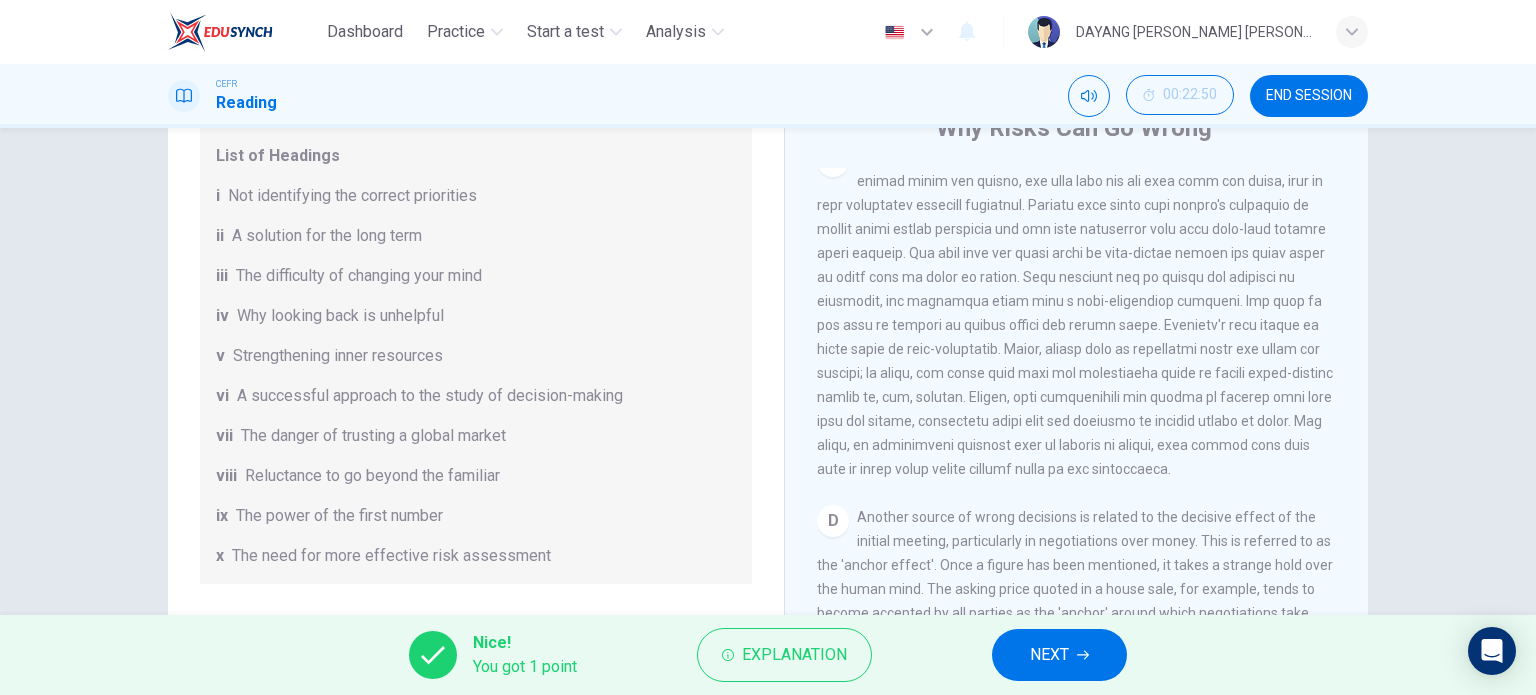 click on "CLICK TO ZOOM Click to Zoom A People make terrible decisions about the future. The evidence is all around, from their investments in the stock markets to the way they run their businesses. In fact, people are consistently bad at dealing with uncertainty, underestimating some kinds of risk and overestimating others. Surely there must be a better way than using intuition? B C D Another source of wrong decisions is related to the decisive effect of the initial meeting, particularly in negotiations over money. This is referred to as the 'anchor effect'. Once a figure has been mentioned, it takes a strange hold over the human mind. The asking price quoted in a house sale, for example, tends to become accepted by all parties as the 'anchor' around which negotiations take place. Much the same goes for salary negotiations or mergers and acquisitions. If nobody has much information to go on, a figure can provide comfort - even though it may lead to a terrible mistake. E F G H I" at bounding box center (1090, 471) 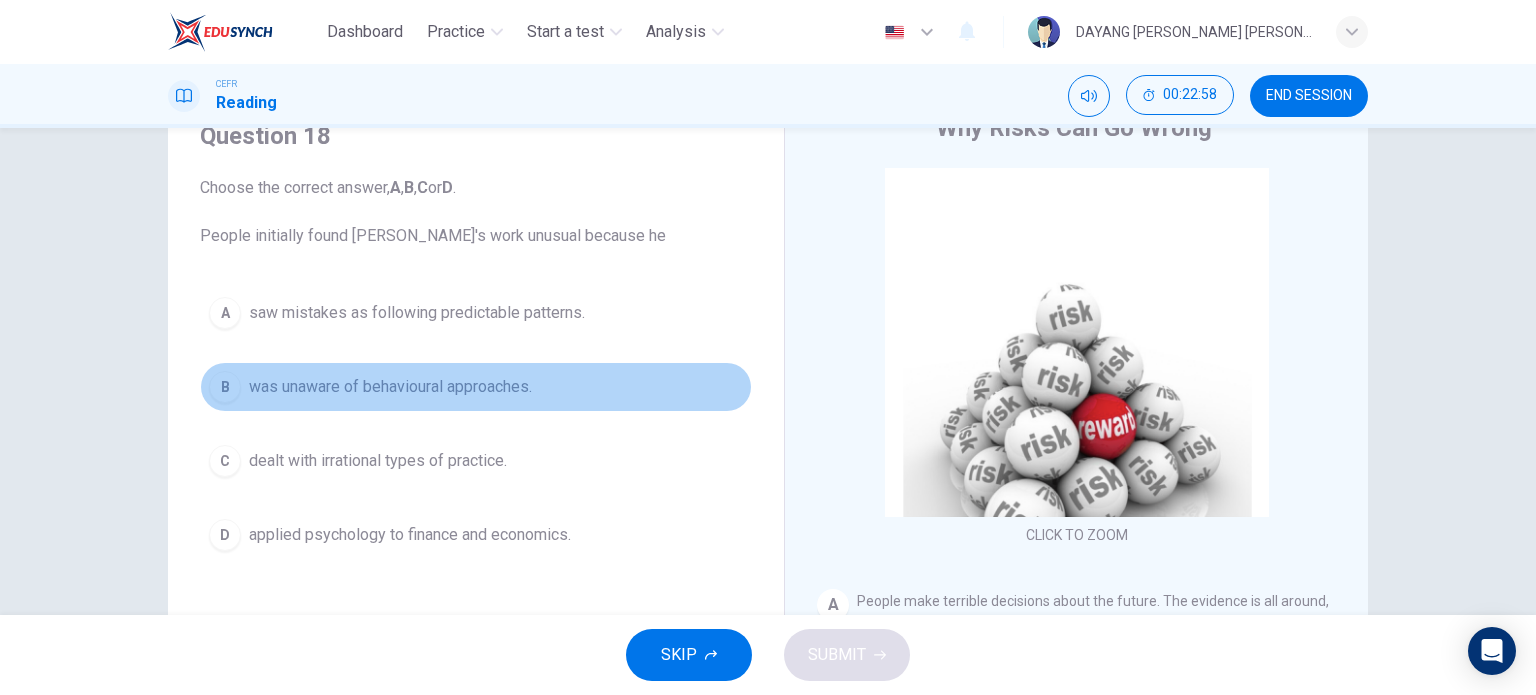click on "was unaware of behavioural approaches." at bounding box center [390, 387] 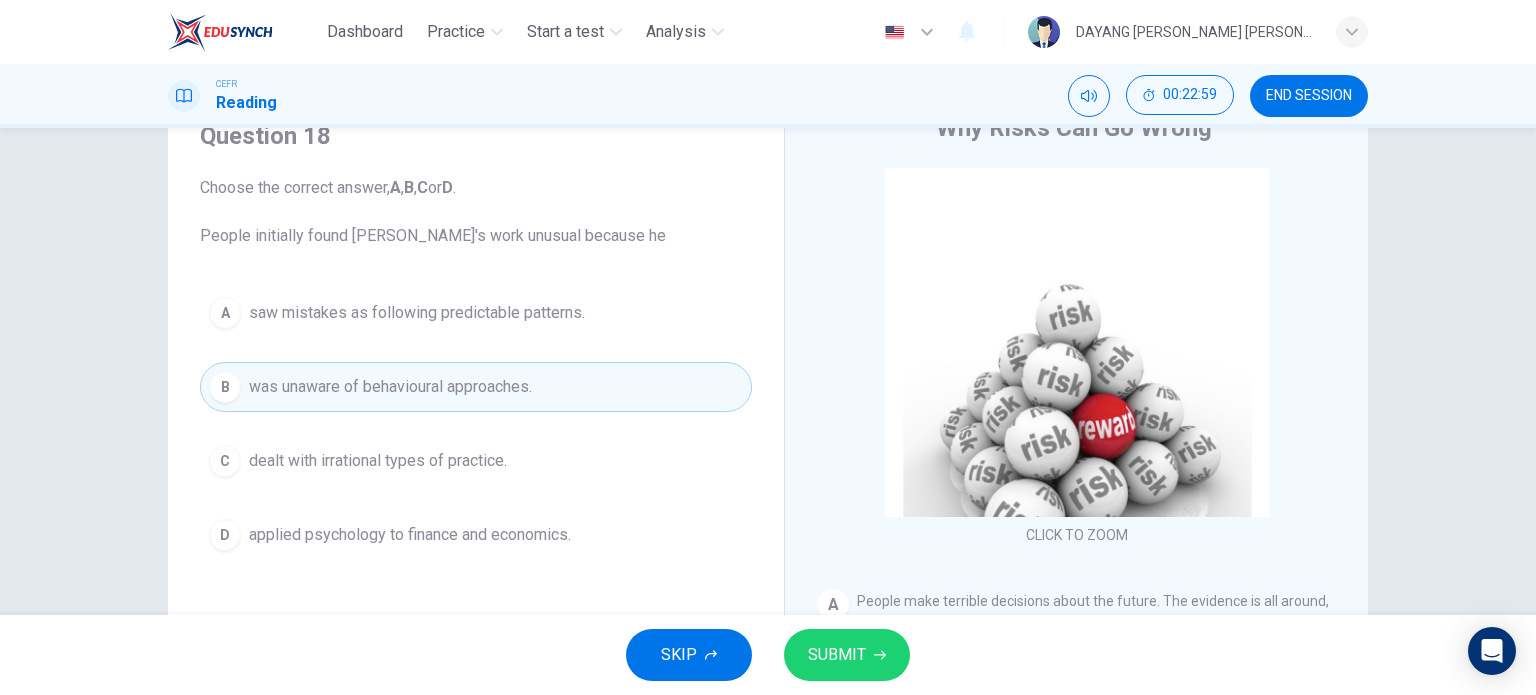 click on "SUBMIT" at bounding box center (837, 655) 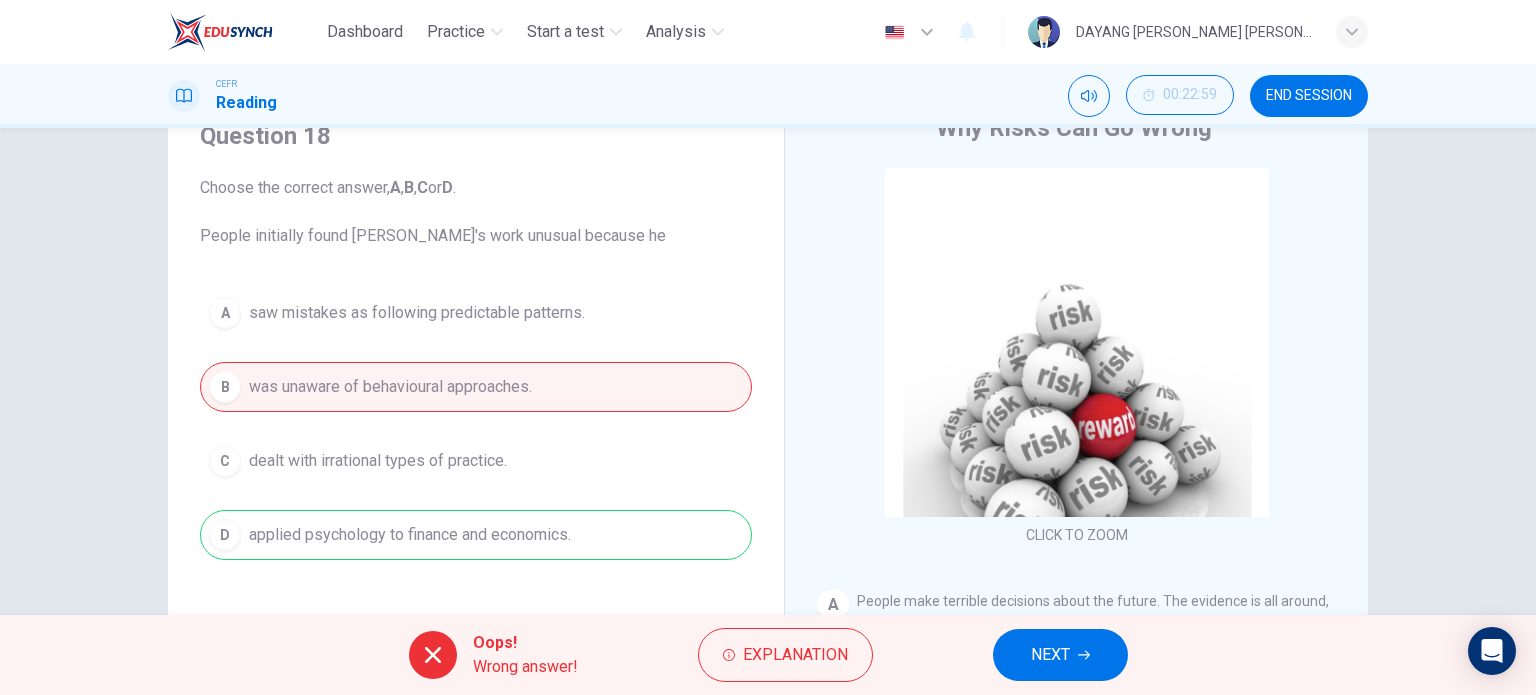 click on "NEXT" at bounding box center (1060, 655) 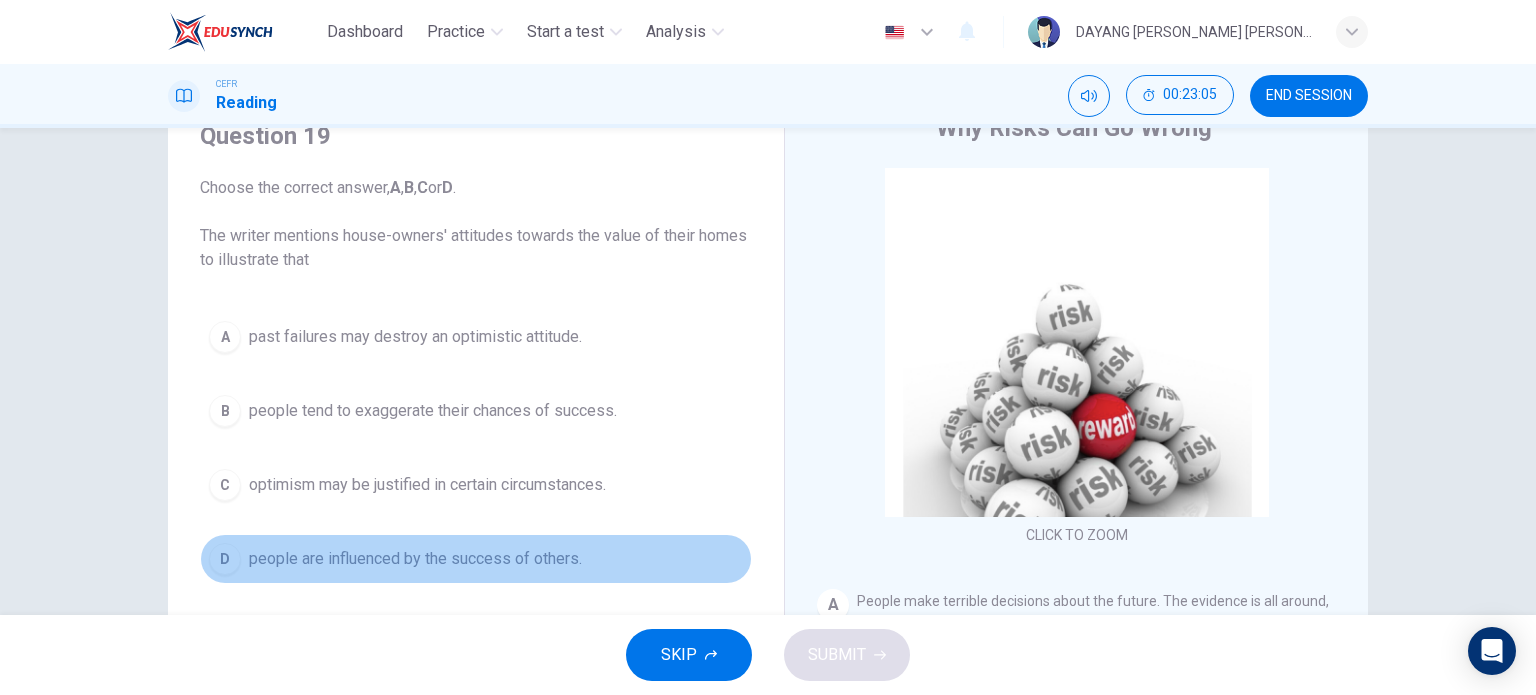 click on "people are influenced by the success of others." at bounding box center (415, 559) 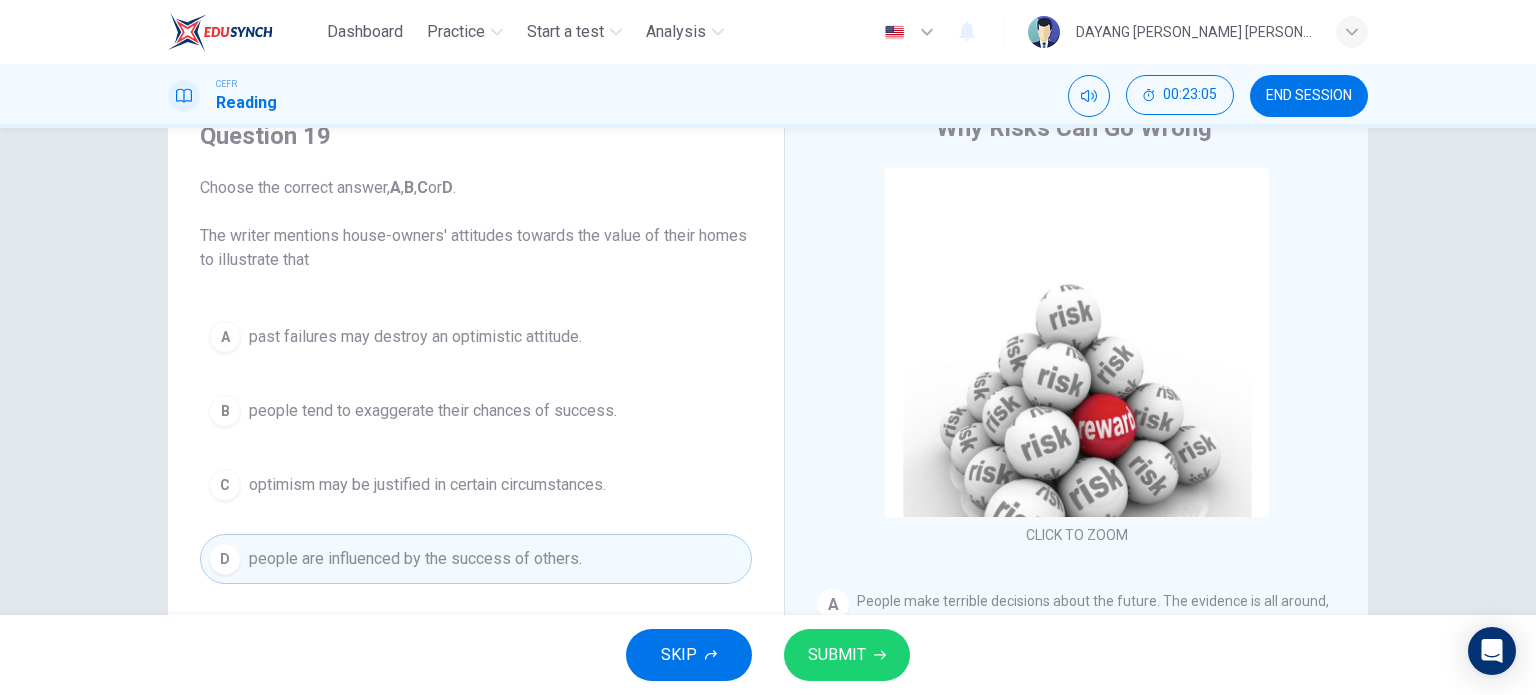 click on "SUBMIT" at bounding box center [837, 655] 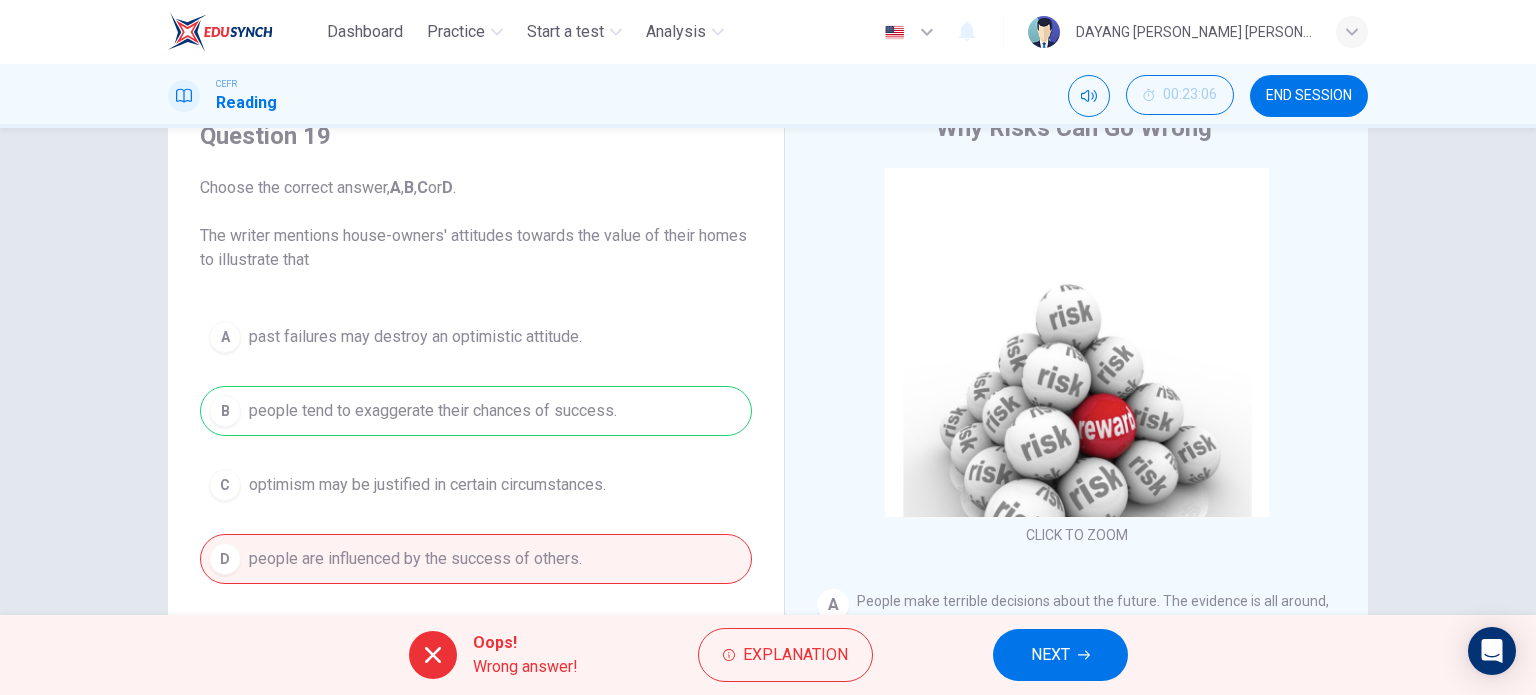 click on "NEXT" at bounding box center (1060, 655) 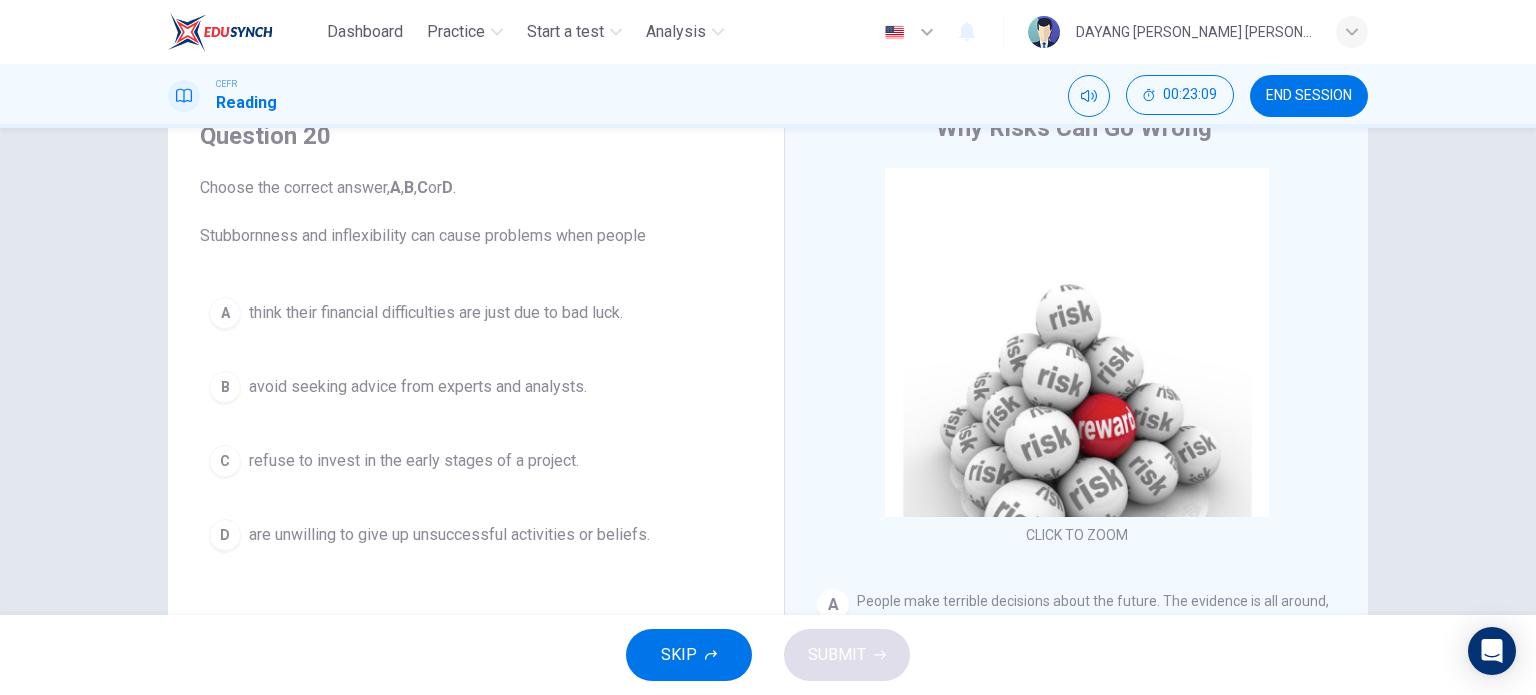 click on "think their financial difficulties are just due to bad luck." at bounding box center [436, 313] 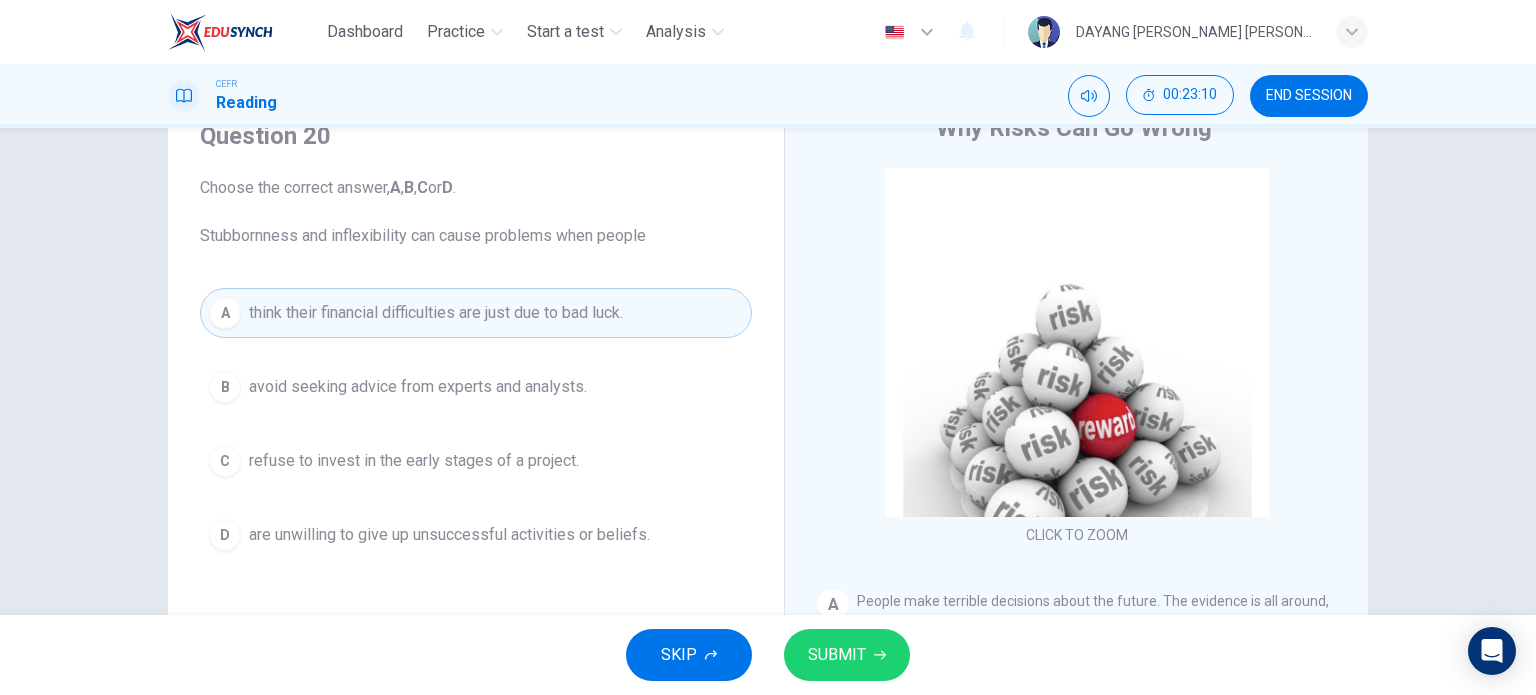 click on "SUBMIT" at bounding box center [847, 655] 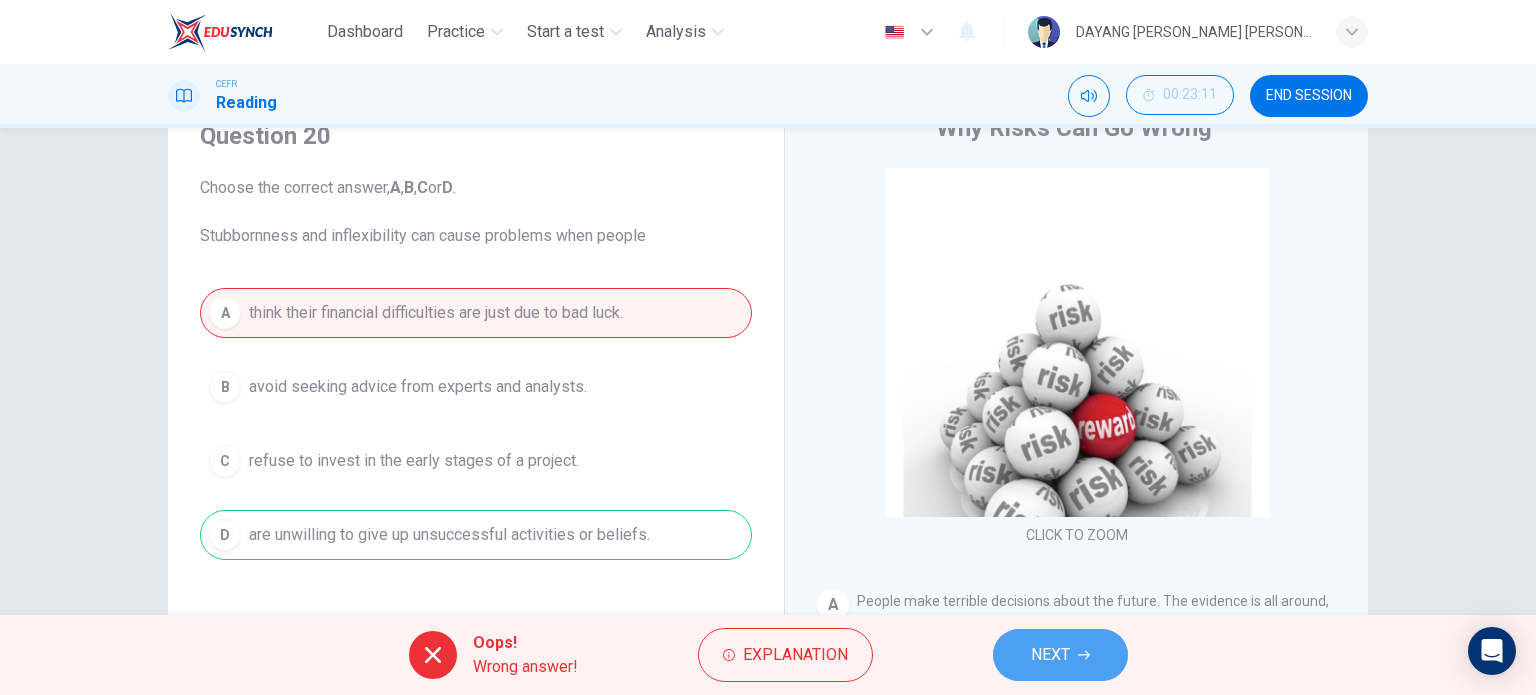 click on "NEXT" at bounding box center [1060, 655] 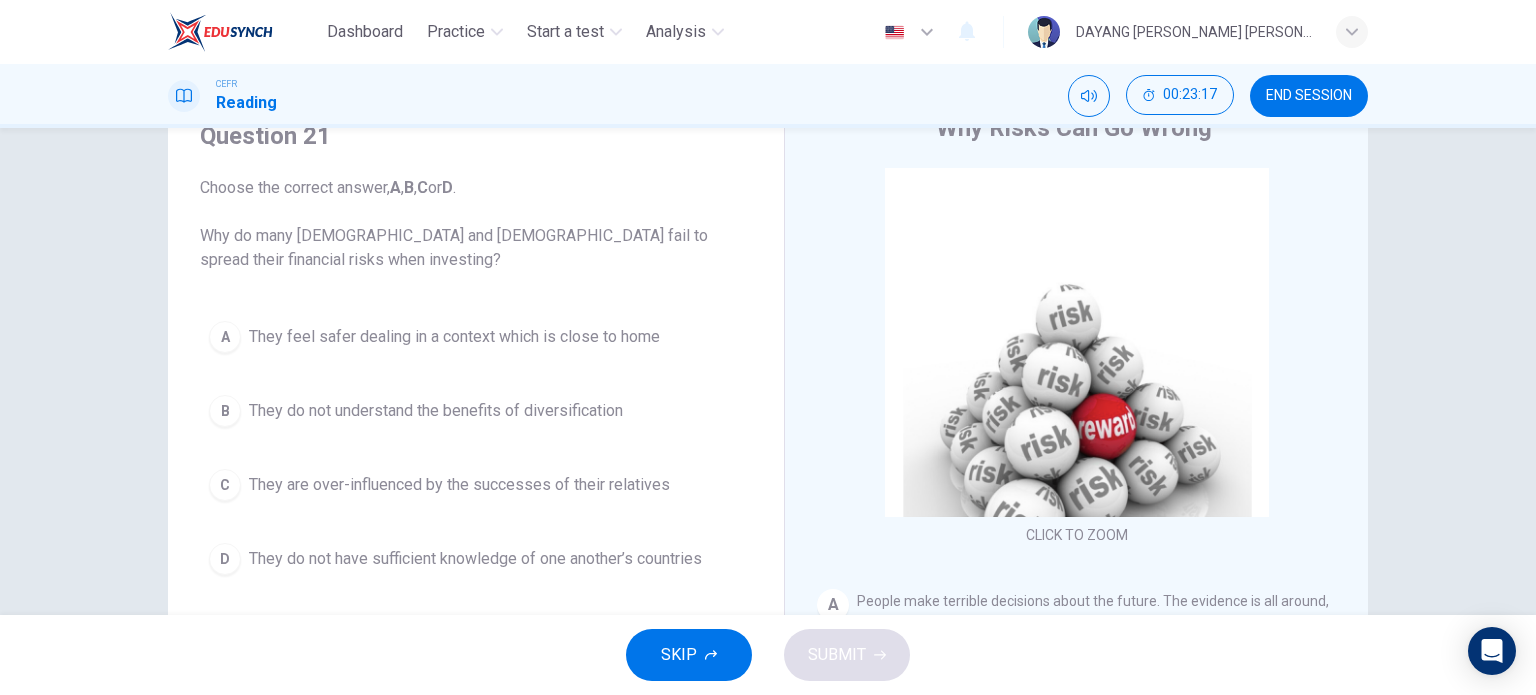 click on "C They are over-influenced by the successes of their relatives" at bounding box center (476, 485) 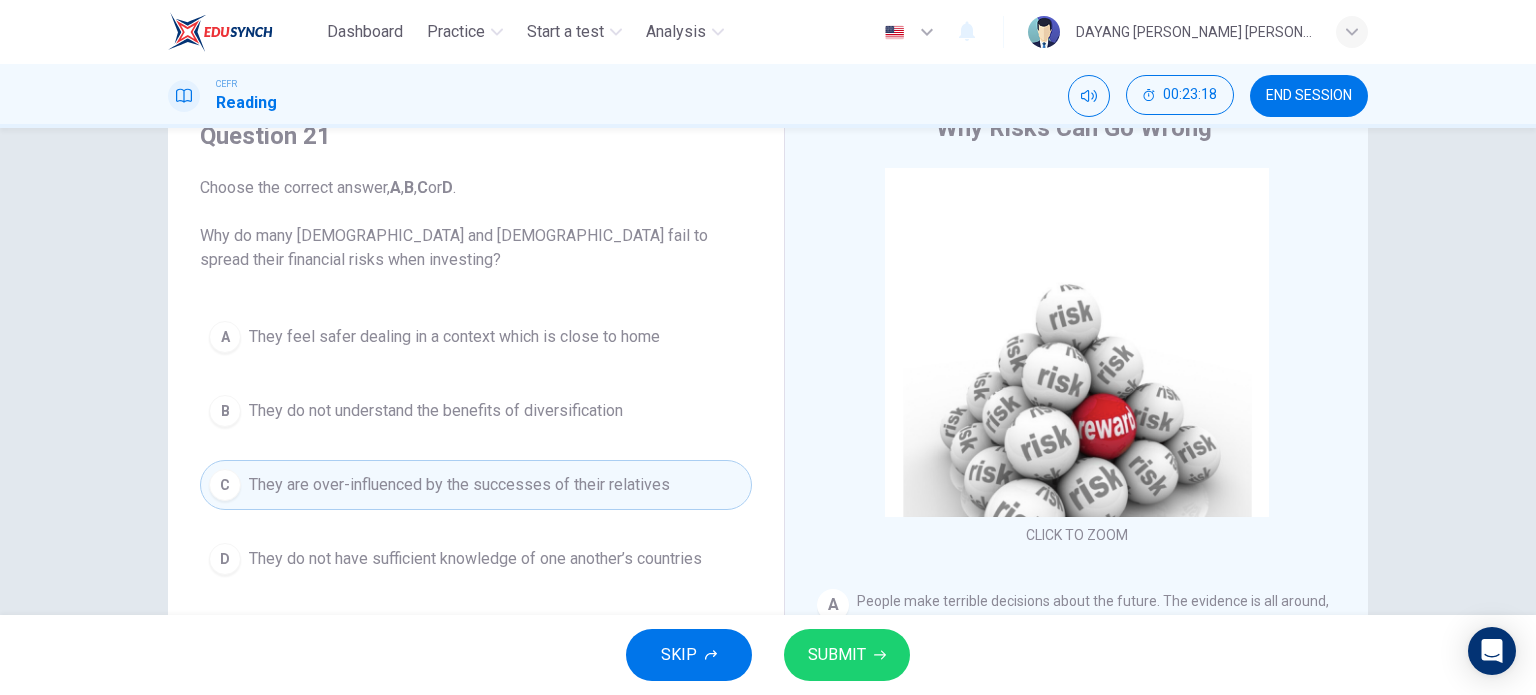 click on "SUBMIT" at bounding box center [837, 655] 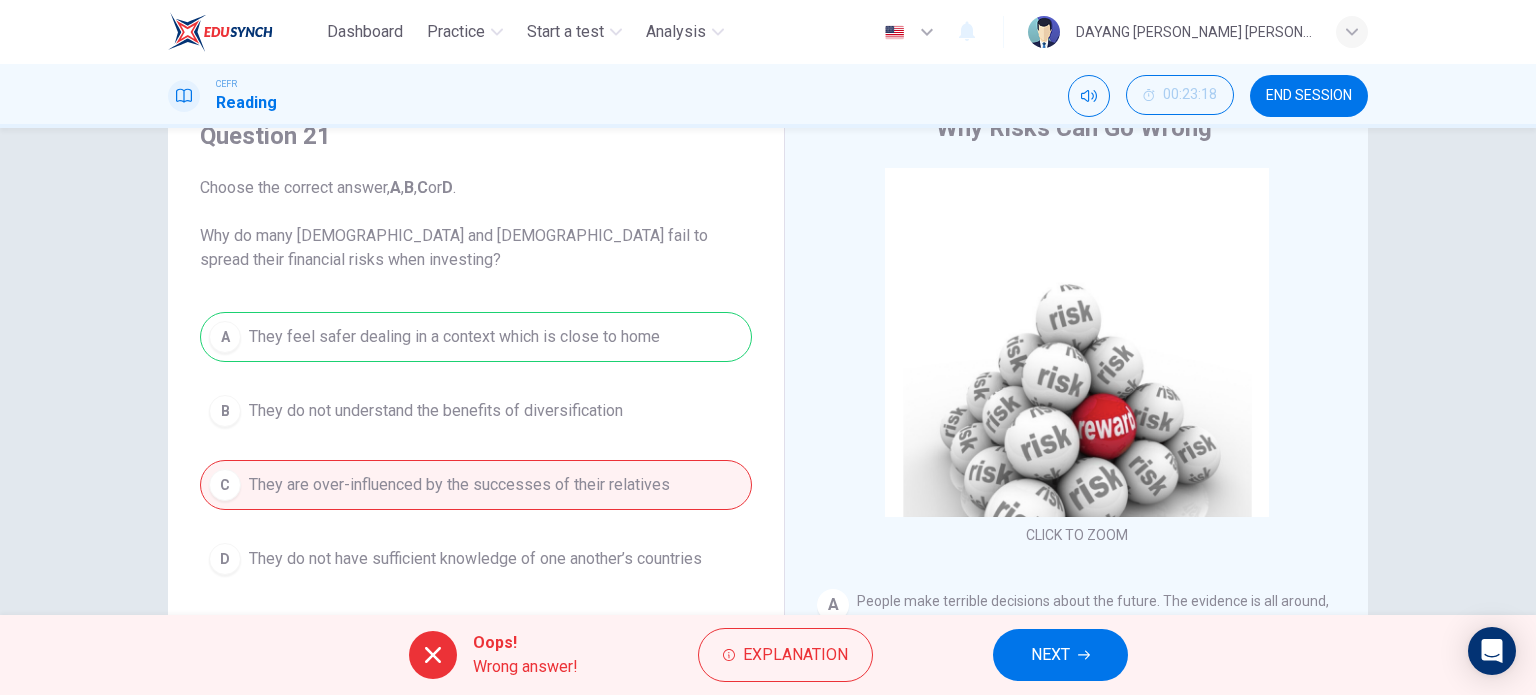 click on "NEXT" at bounding box center [1050, 655] 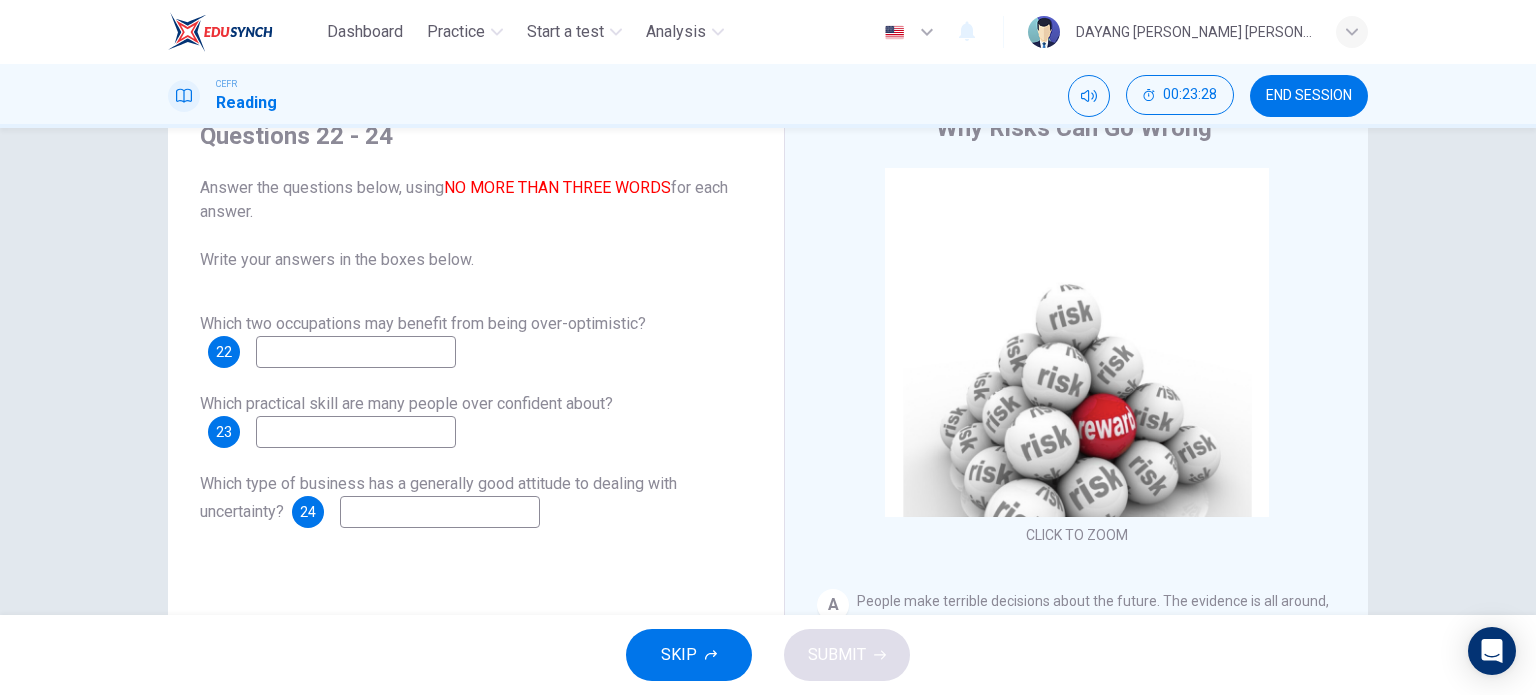 click at bounding box center [356, 352] 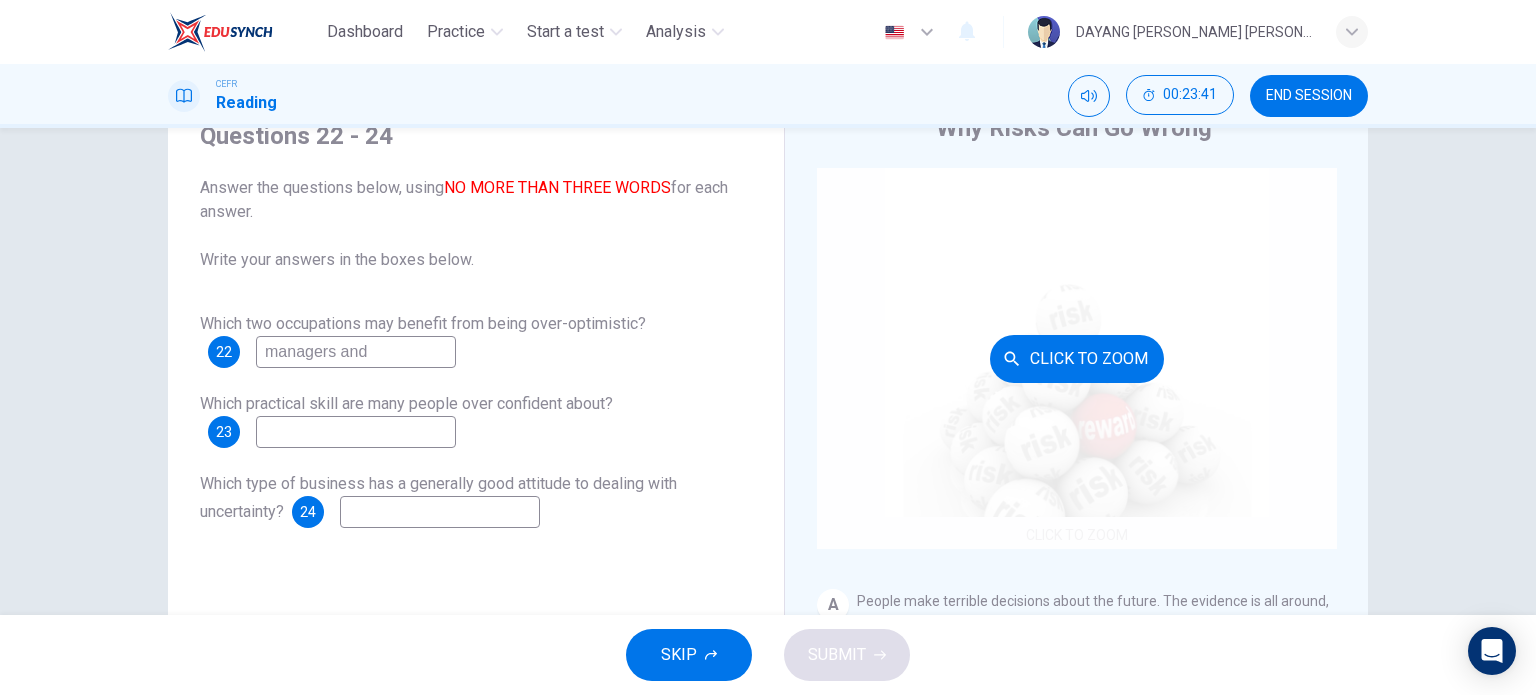 click on "Click to Zoom" at bounding box center [1077, 358] 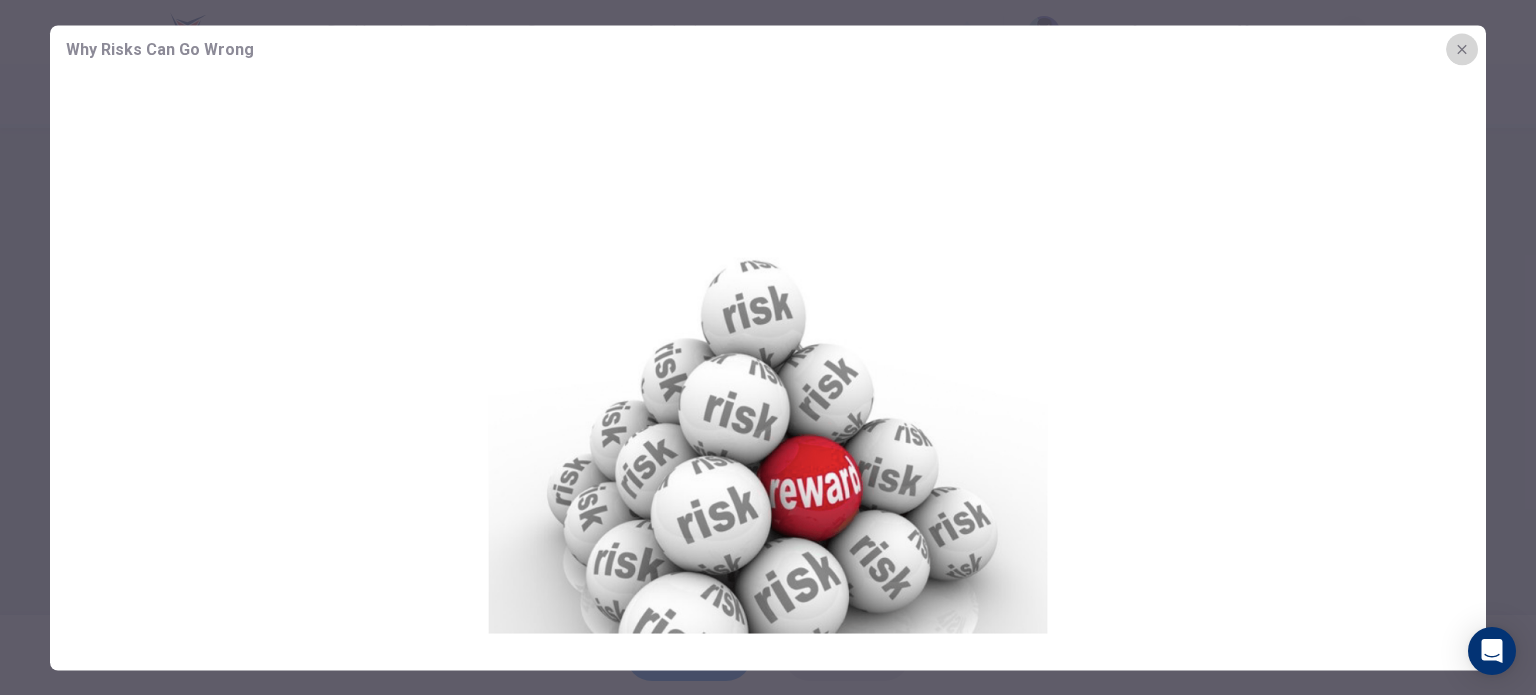 click at bounding box center [1462, 49] 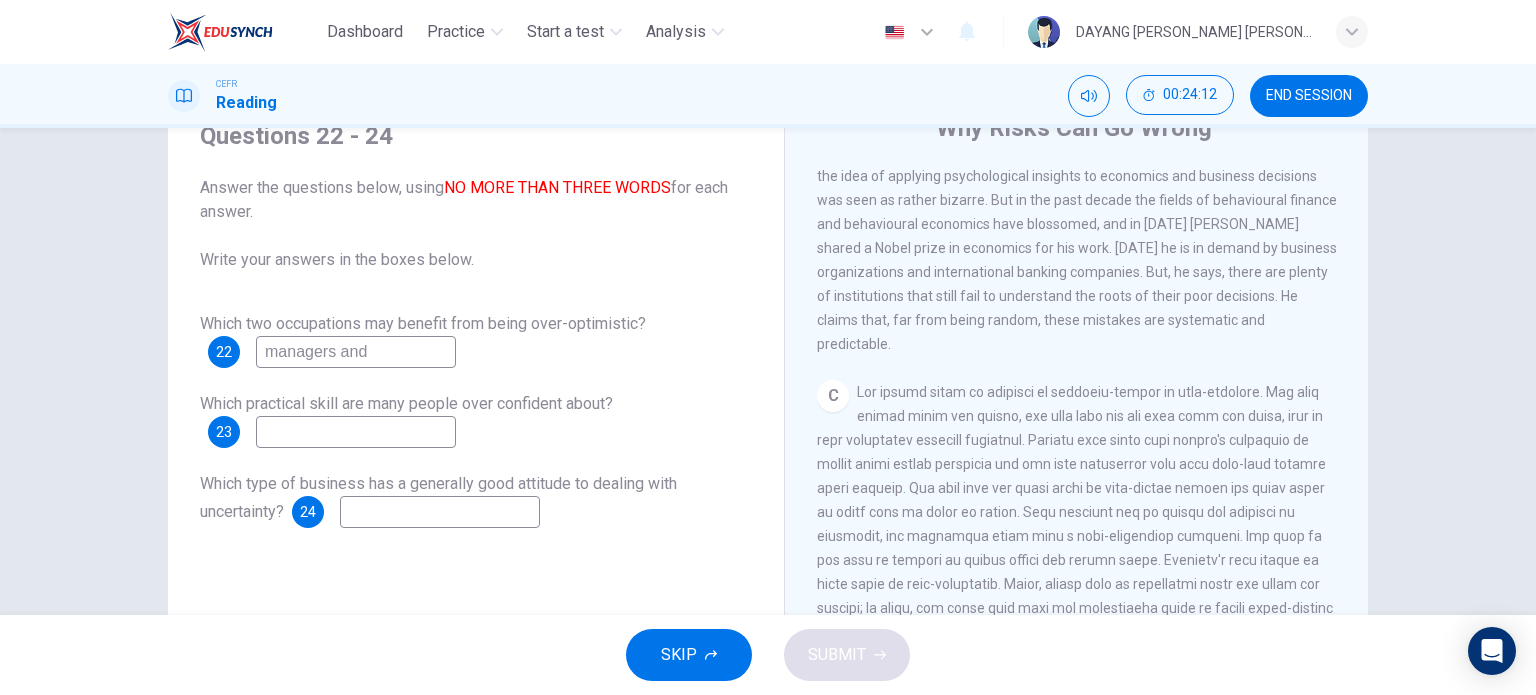 scroll, scrollTop: 700, scrollLeft: 0, axis: vertical 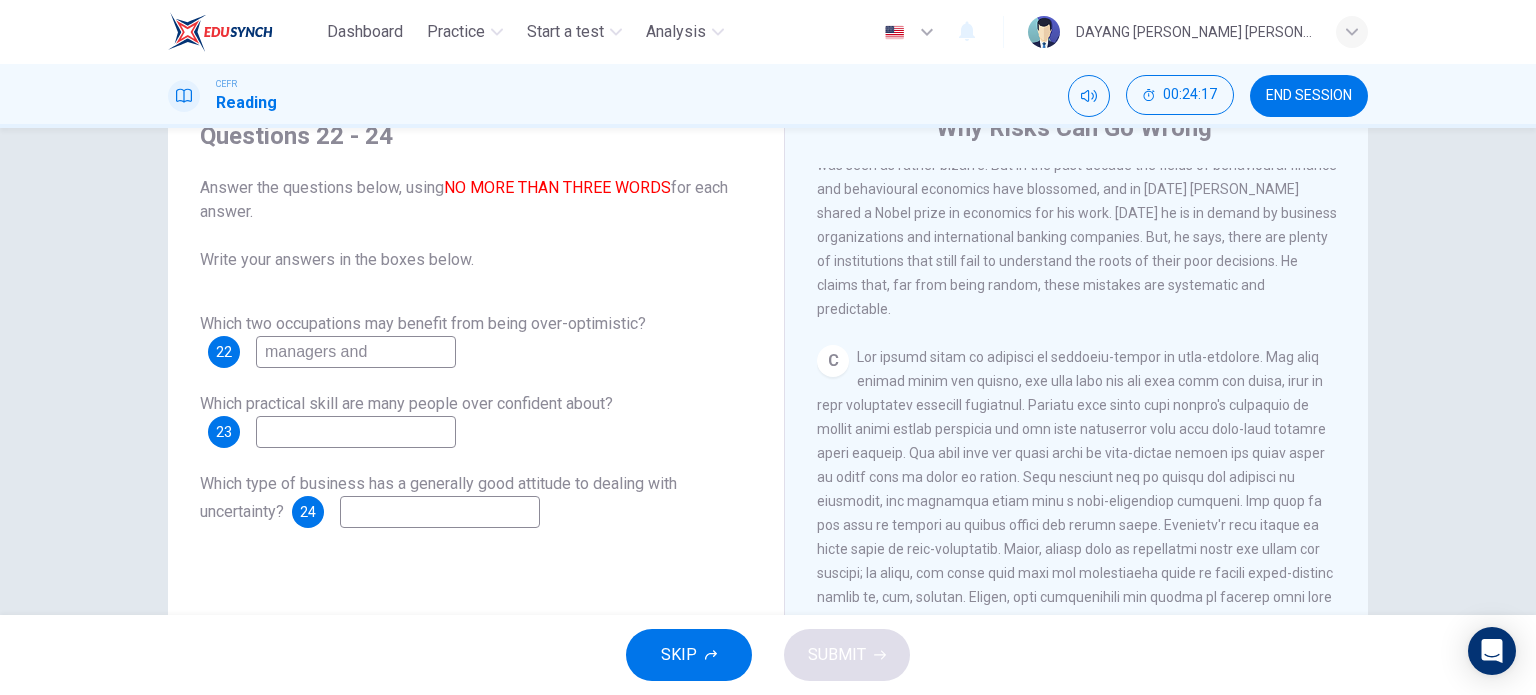 drag, startPoint x: 371, startPoint y: 344, endPoint x: 332, endPoint y: 347, distance: 39.115215 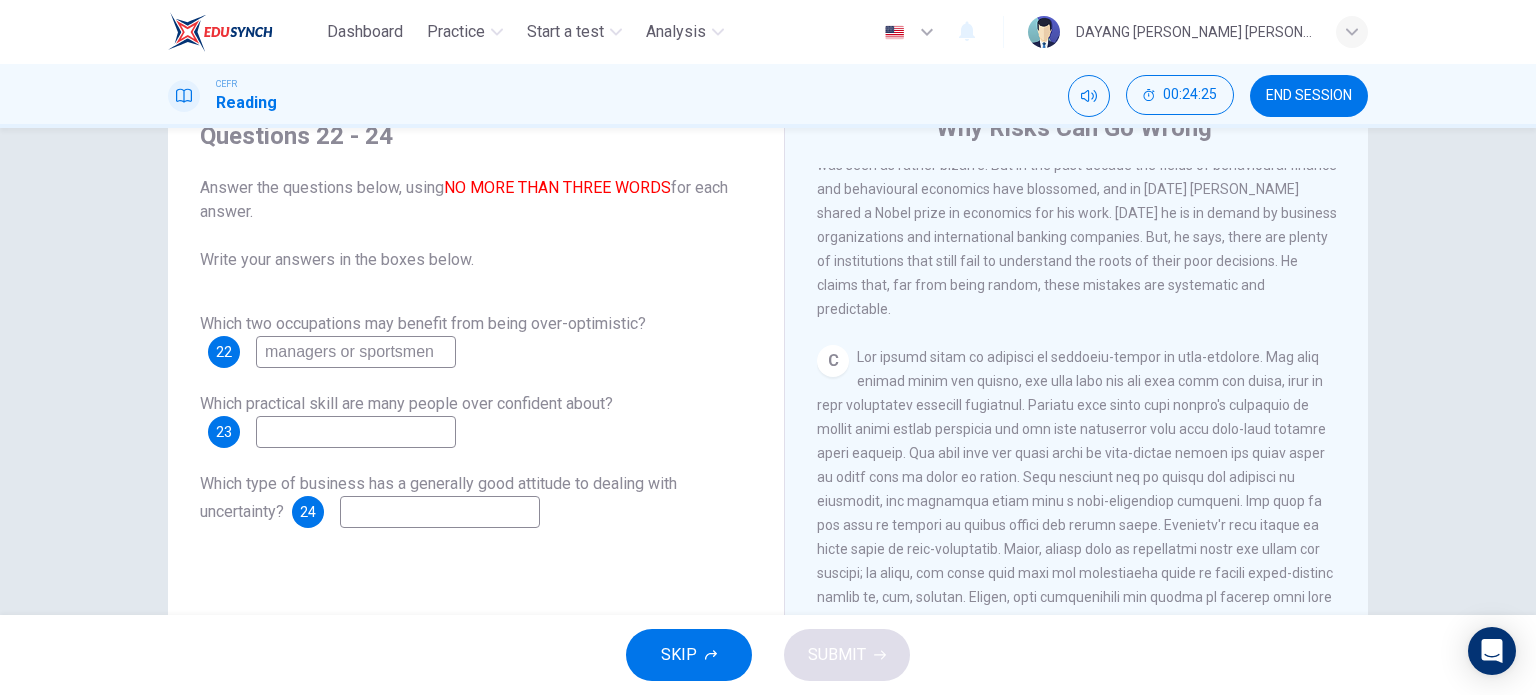 type on "managers or sportsmen" 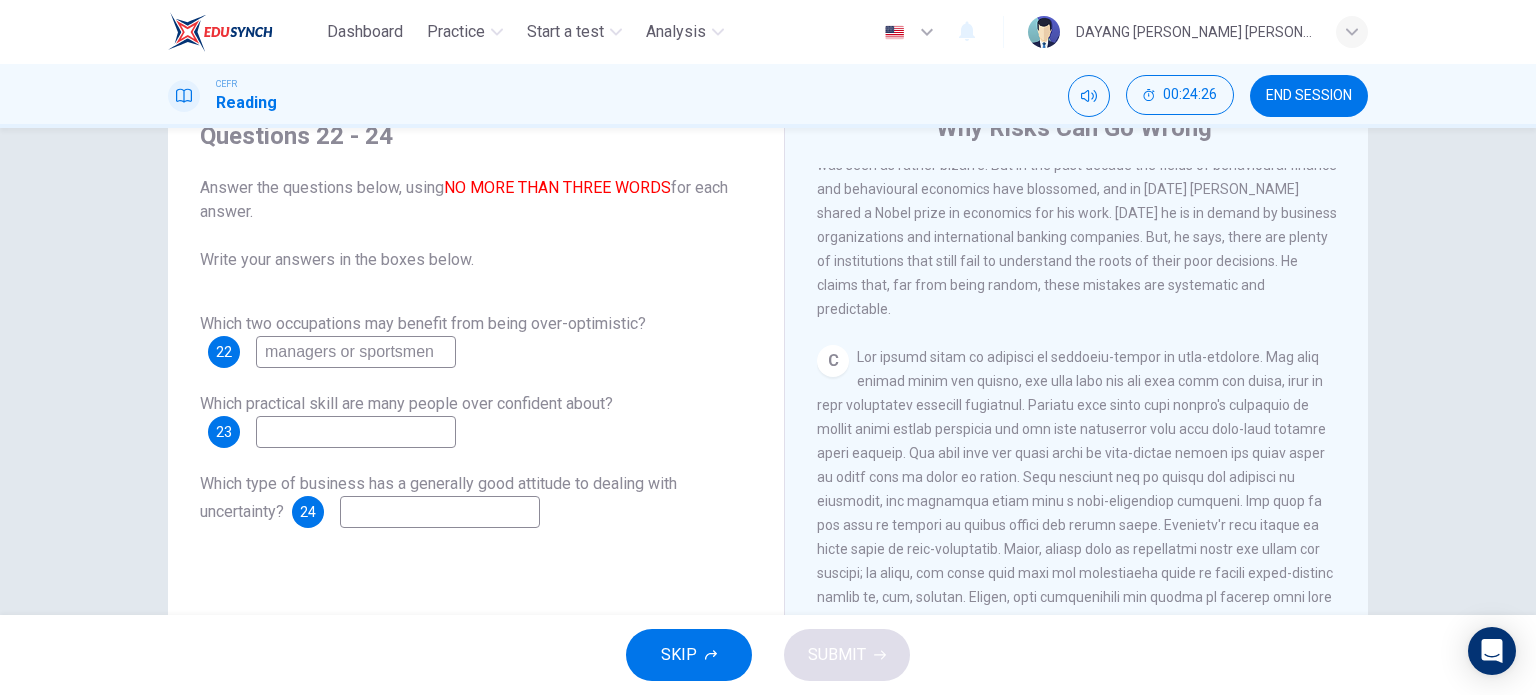 click at bounding box center (356, 432) 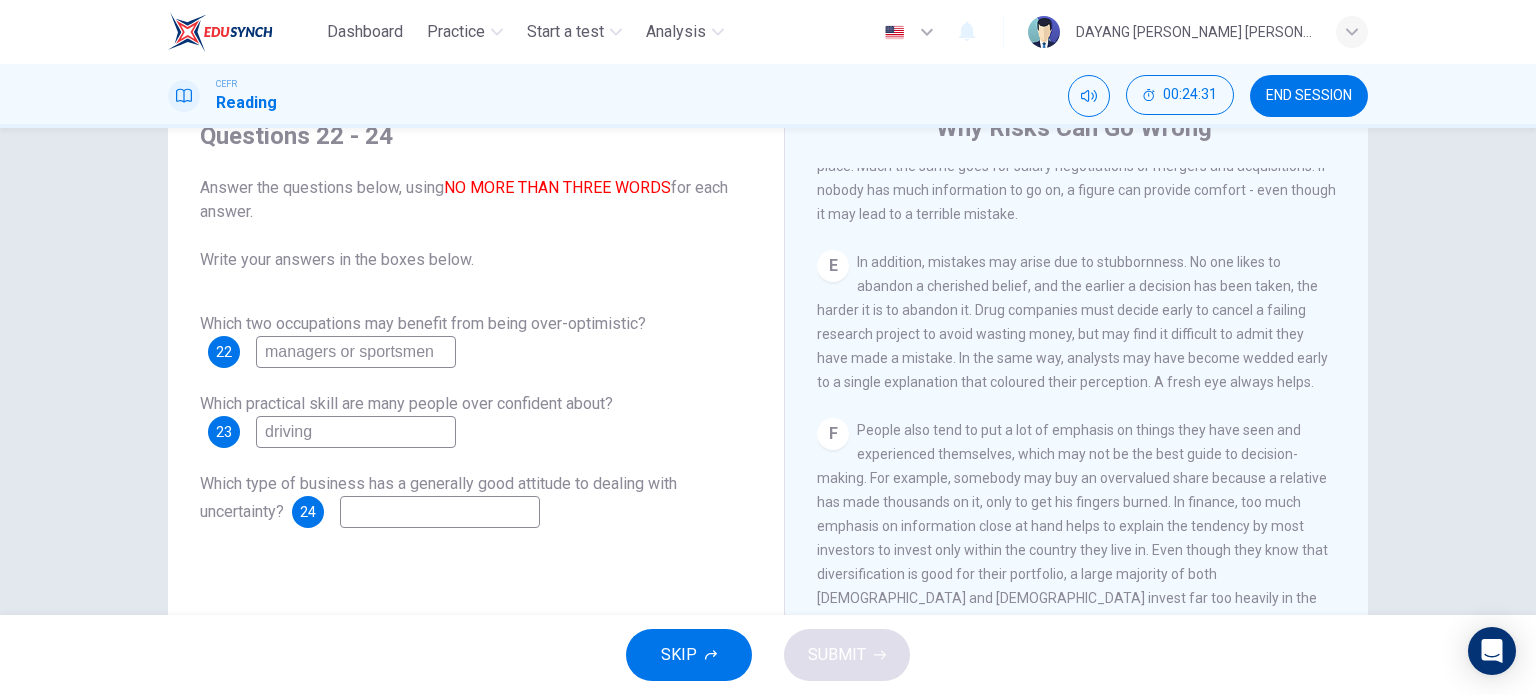 scroll, scrollTop: 1815, scrollLeft: 0, axis: vertical 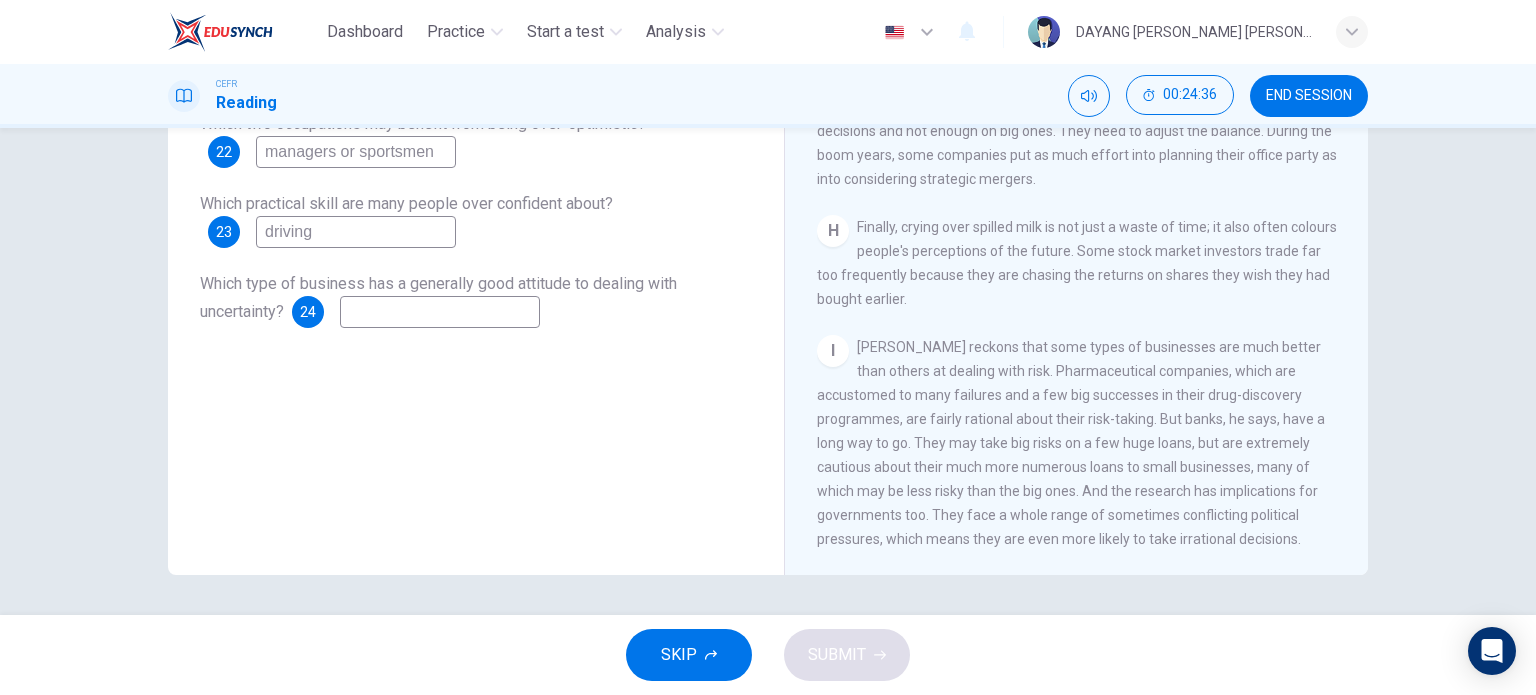 type on "driving" 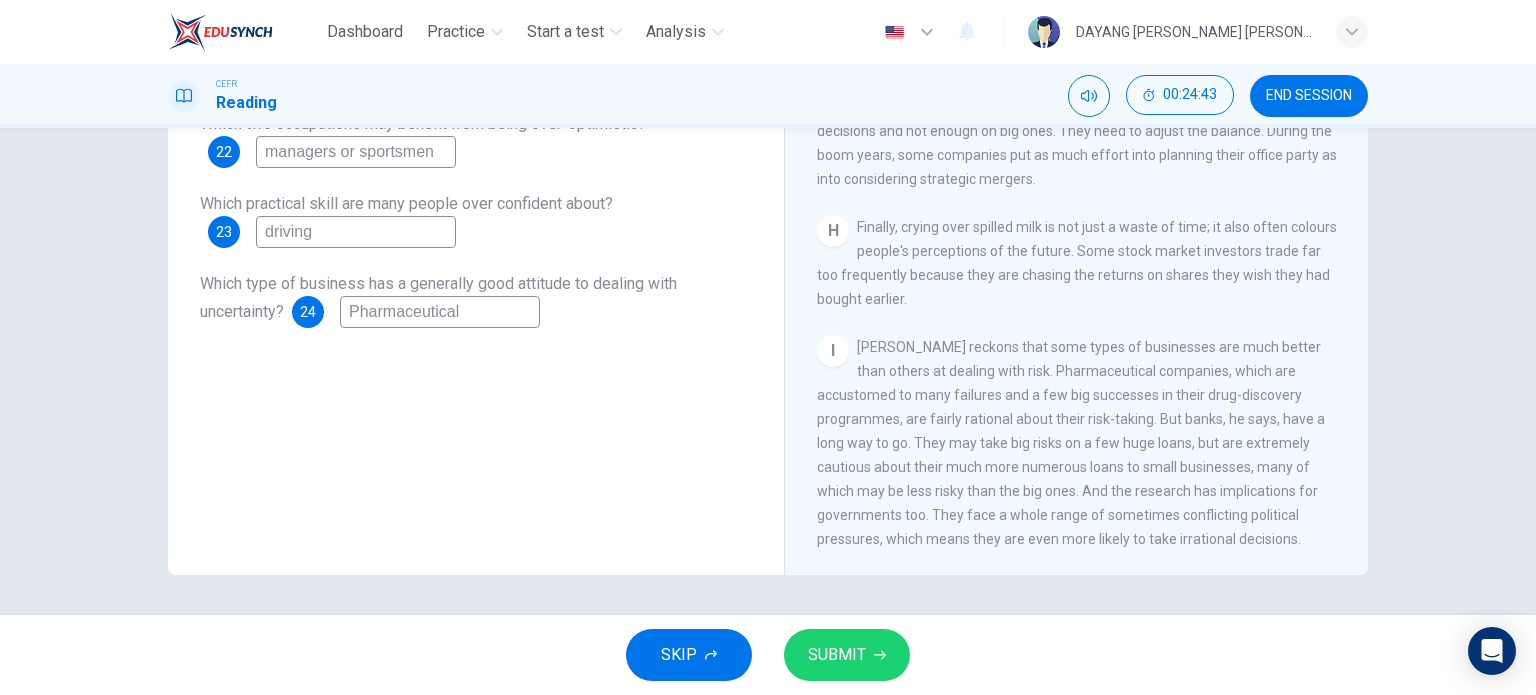 type on "Pharmaceutical" 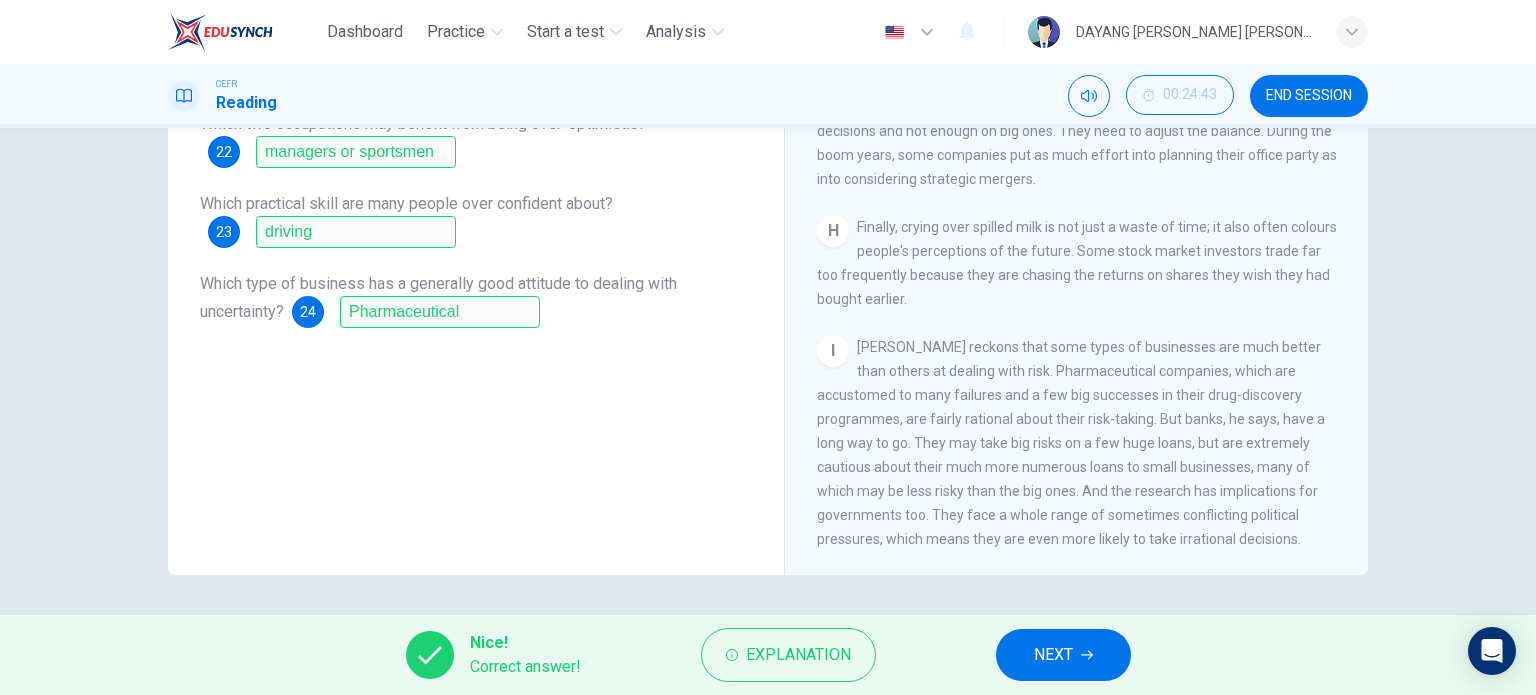 click on "NEXT" at bounding box center [1063, 655] 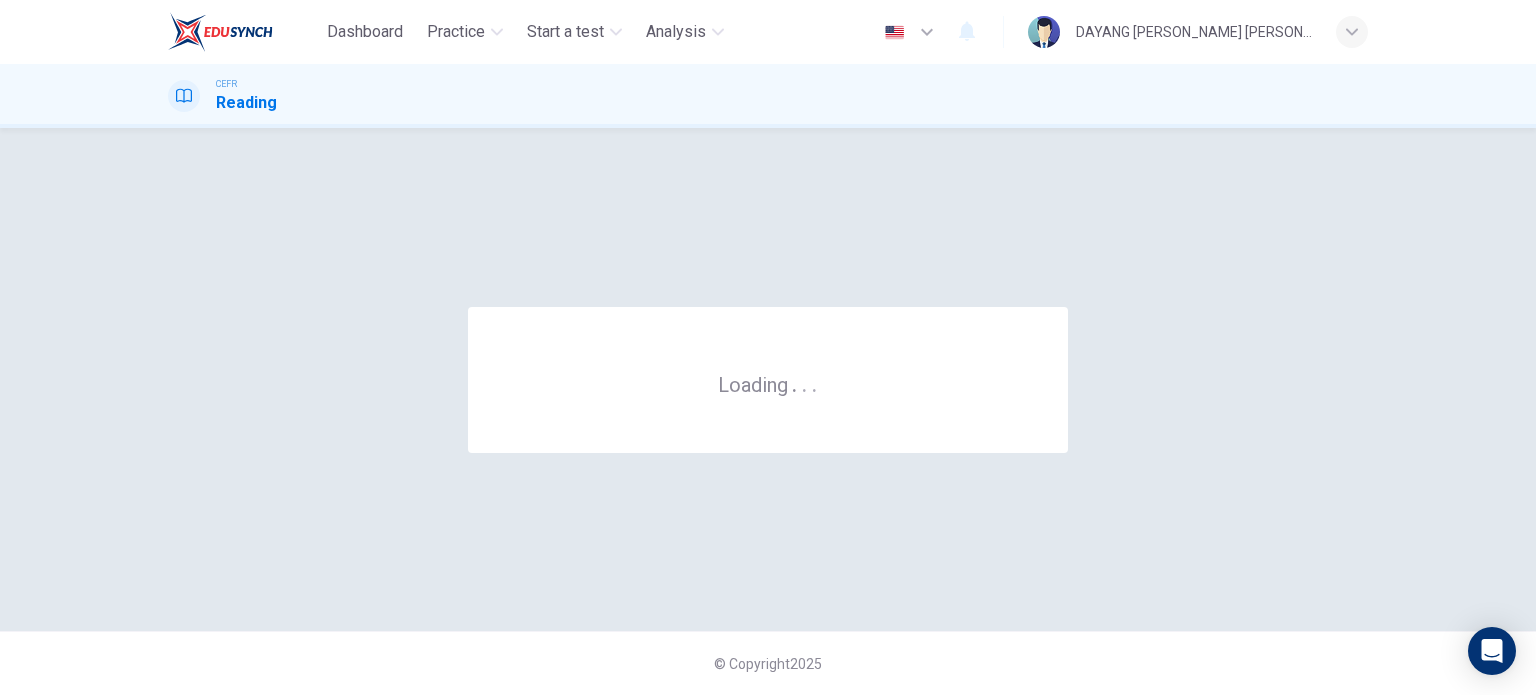 scroll, scrollTop: 0, scrollLeft: 0, axis: both 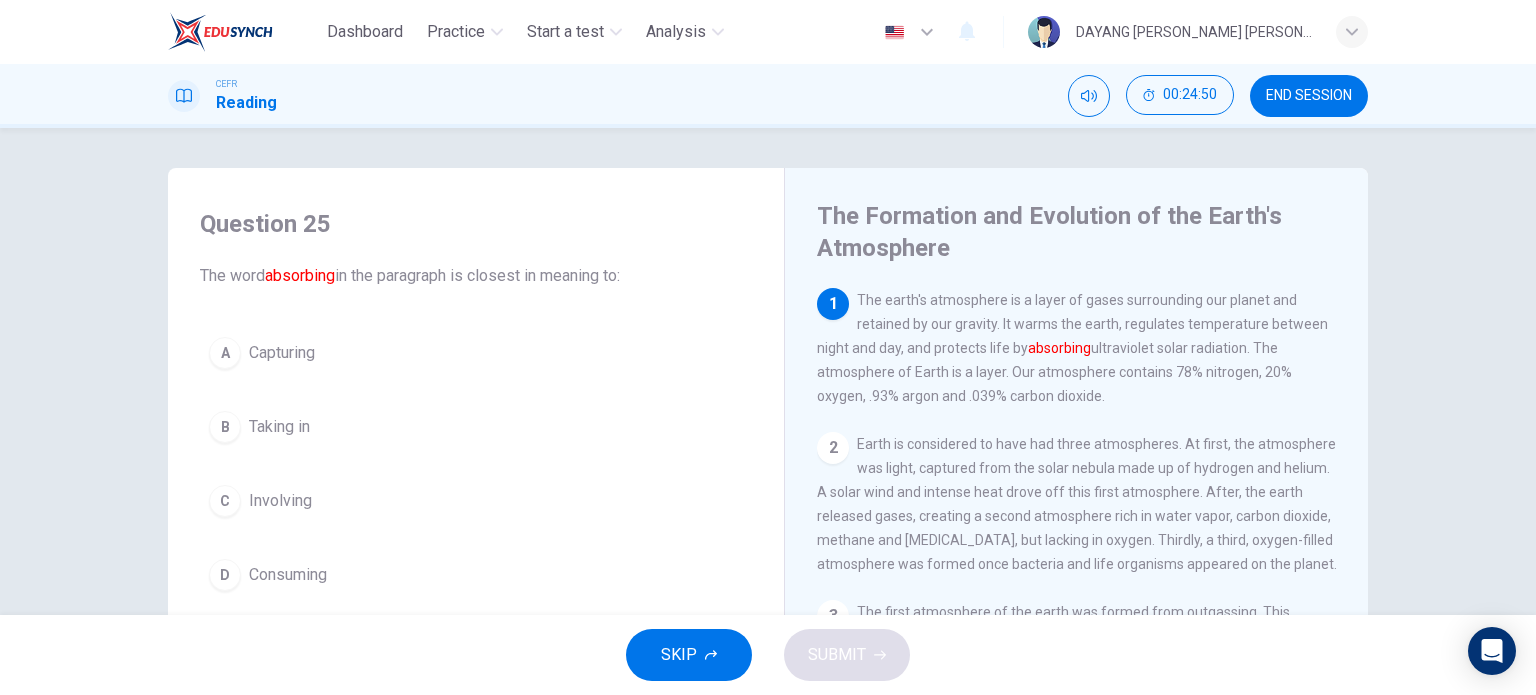 click on "Capturing" at bounding box center (282, 353) 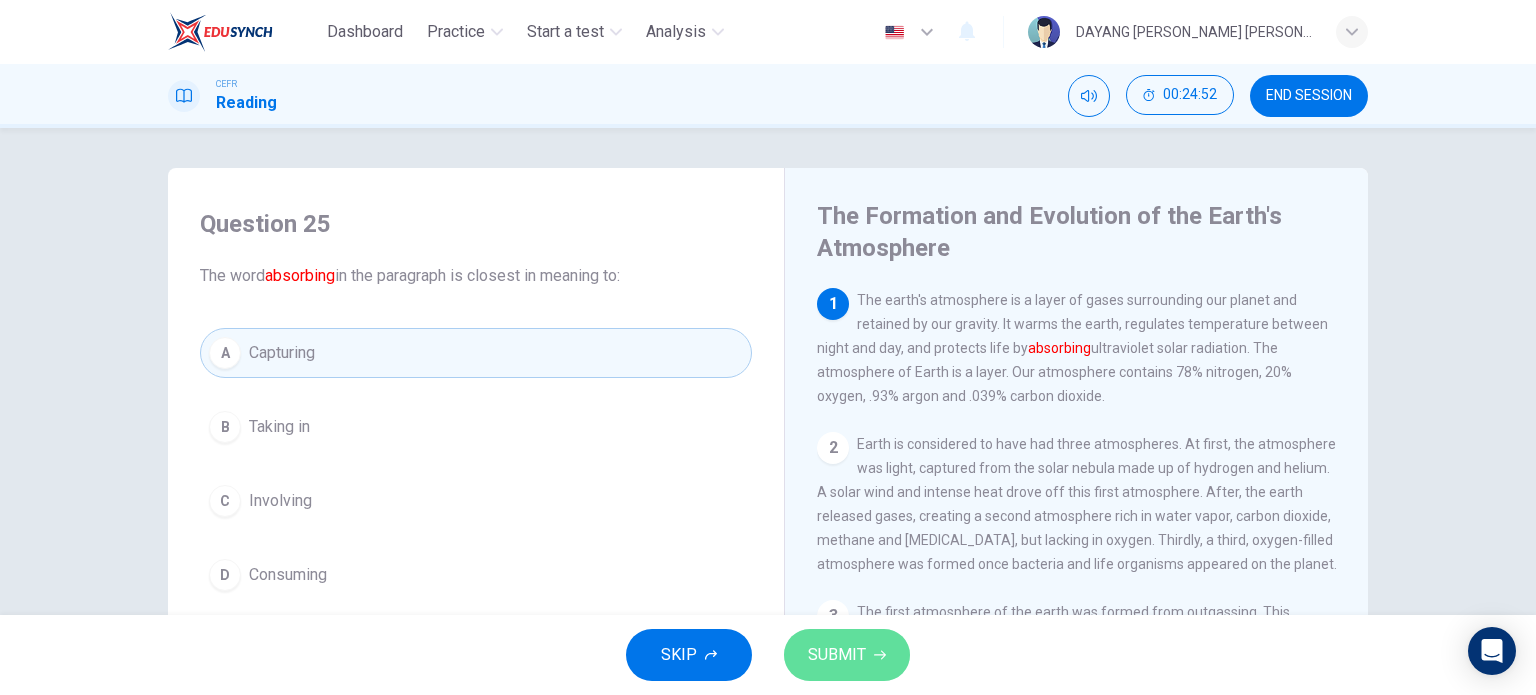 click on "SUBMIT" at bounding box center [847, 655] 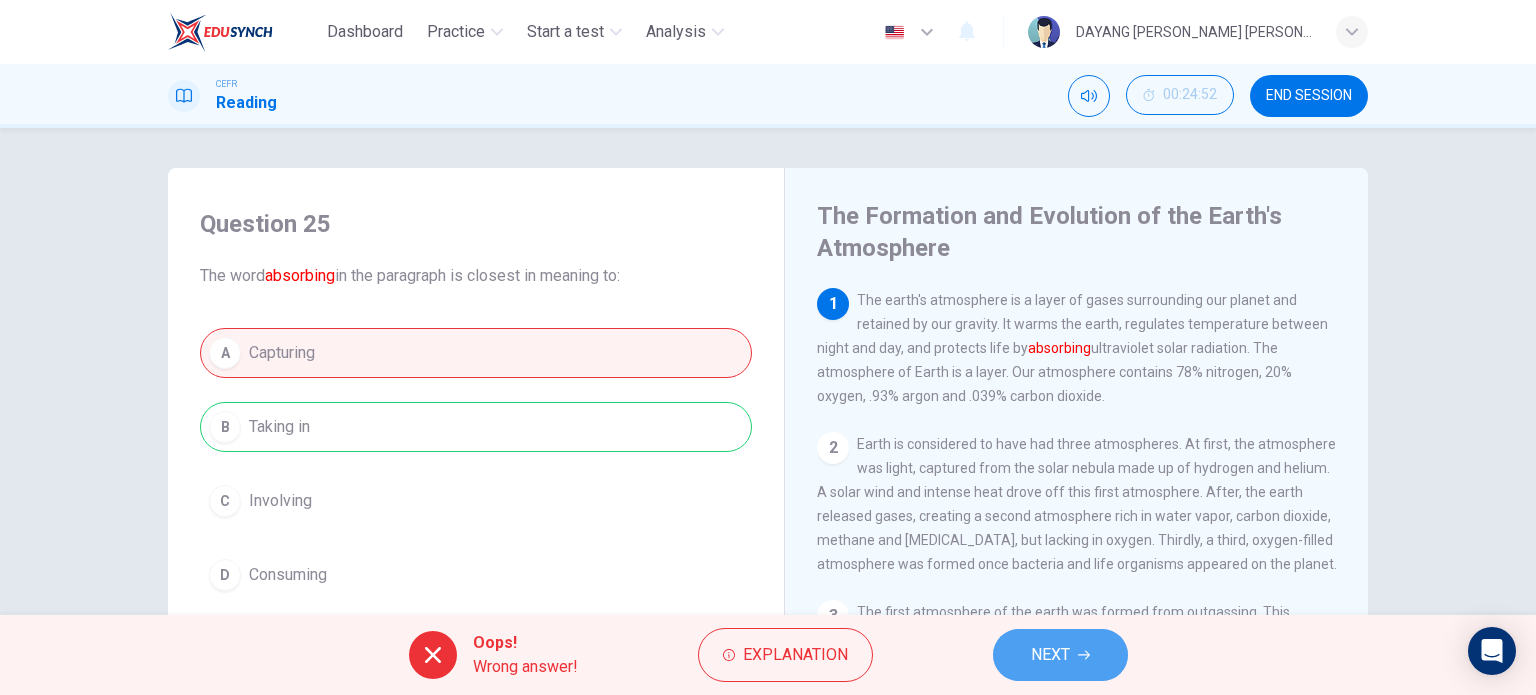 click on "NEXT" at bounding box center [1060, 655] 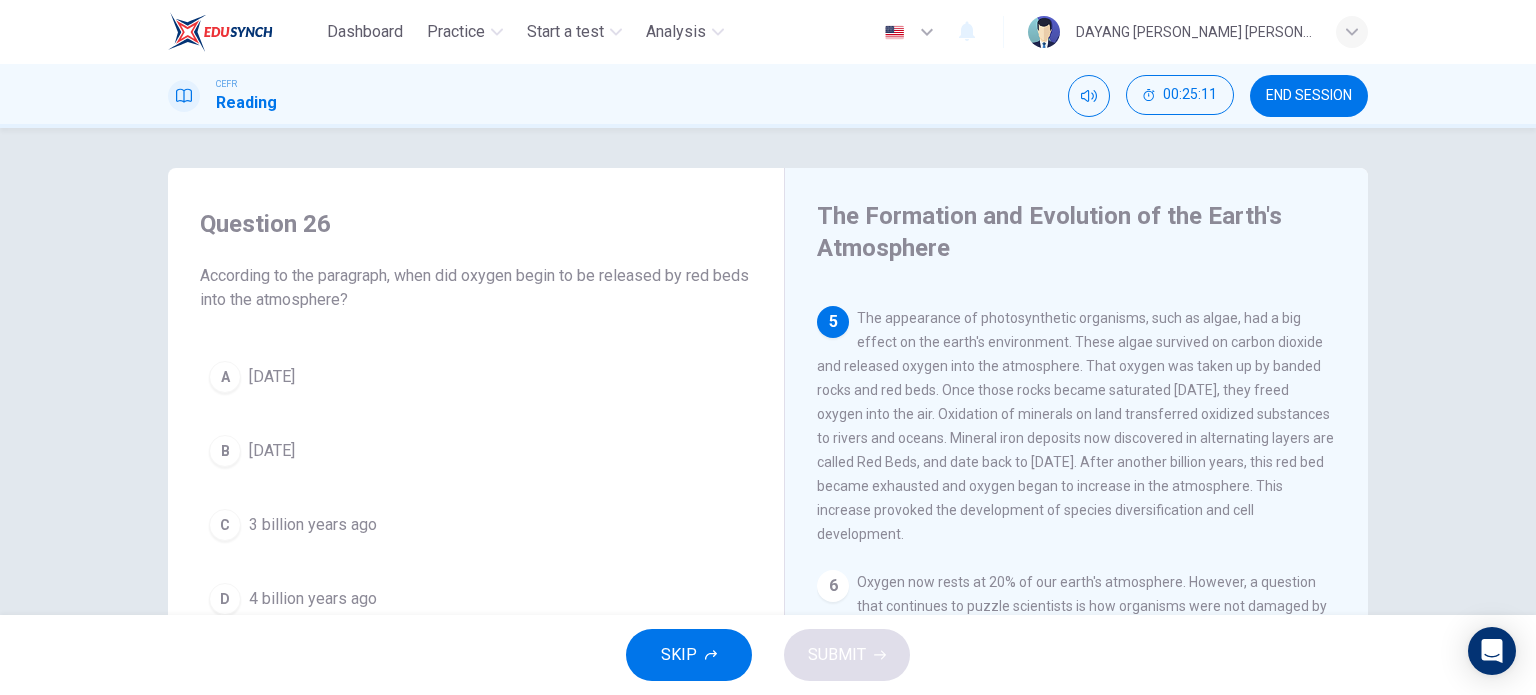 scroll, scrollTop: 700, scrollLeft: 0, axis: vertical 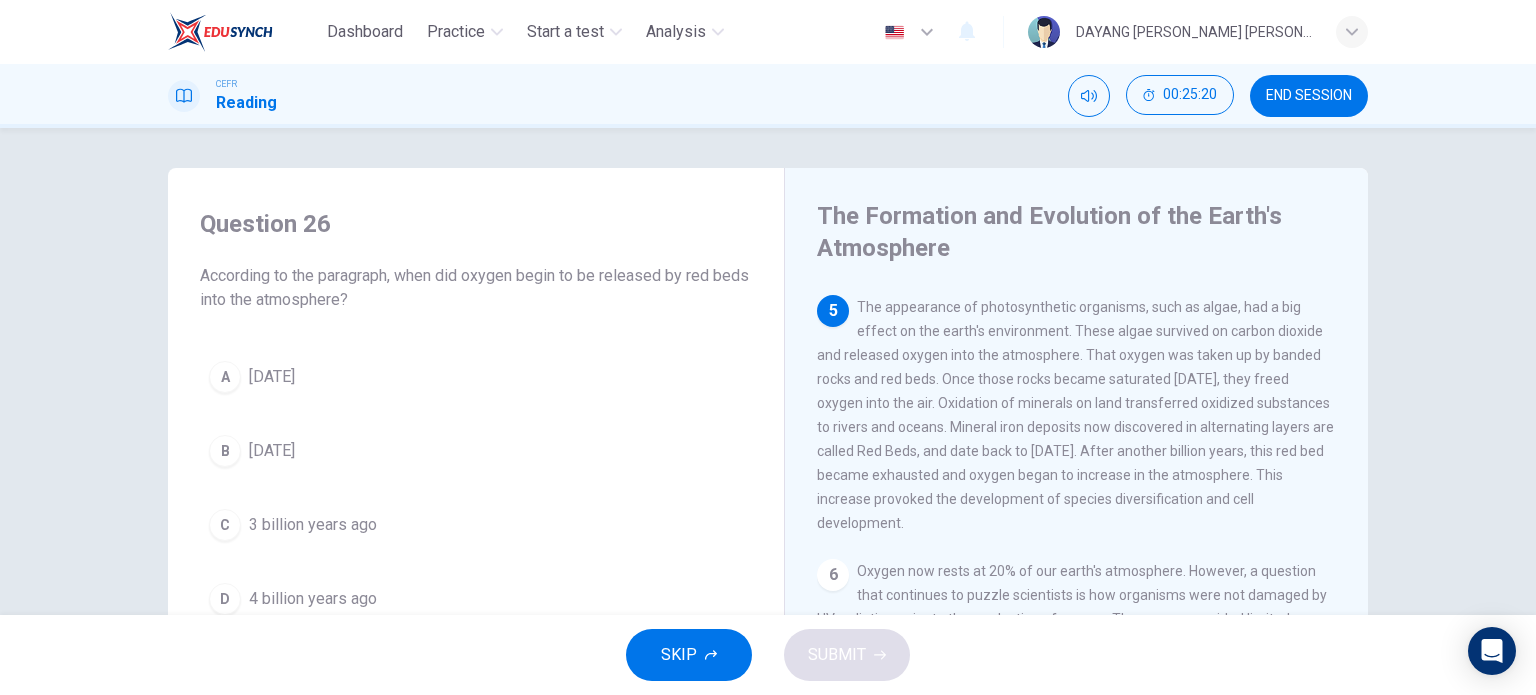 click on "A [DATE]" at bounding box center [476, 377] 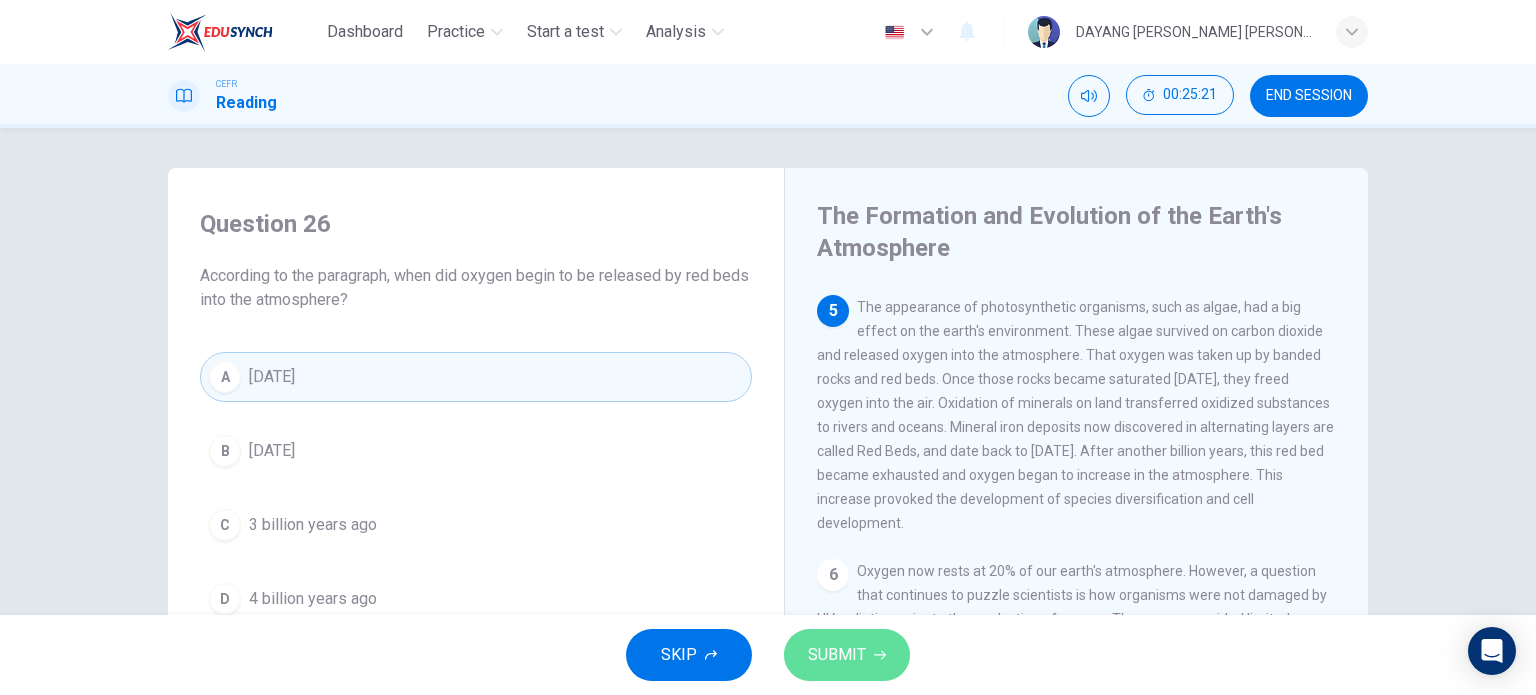 click on "SUBMIT" at bounding box center (837, 655) 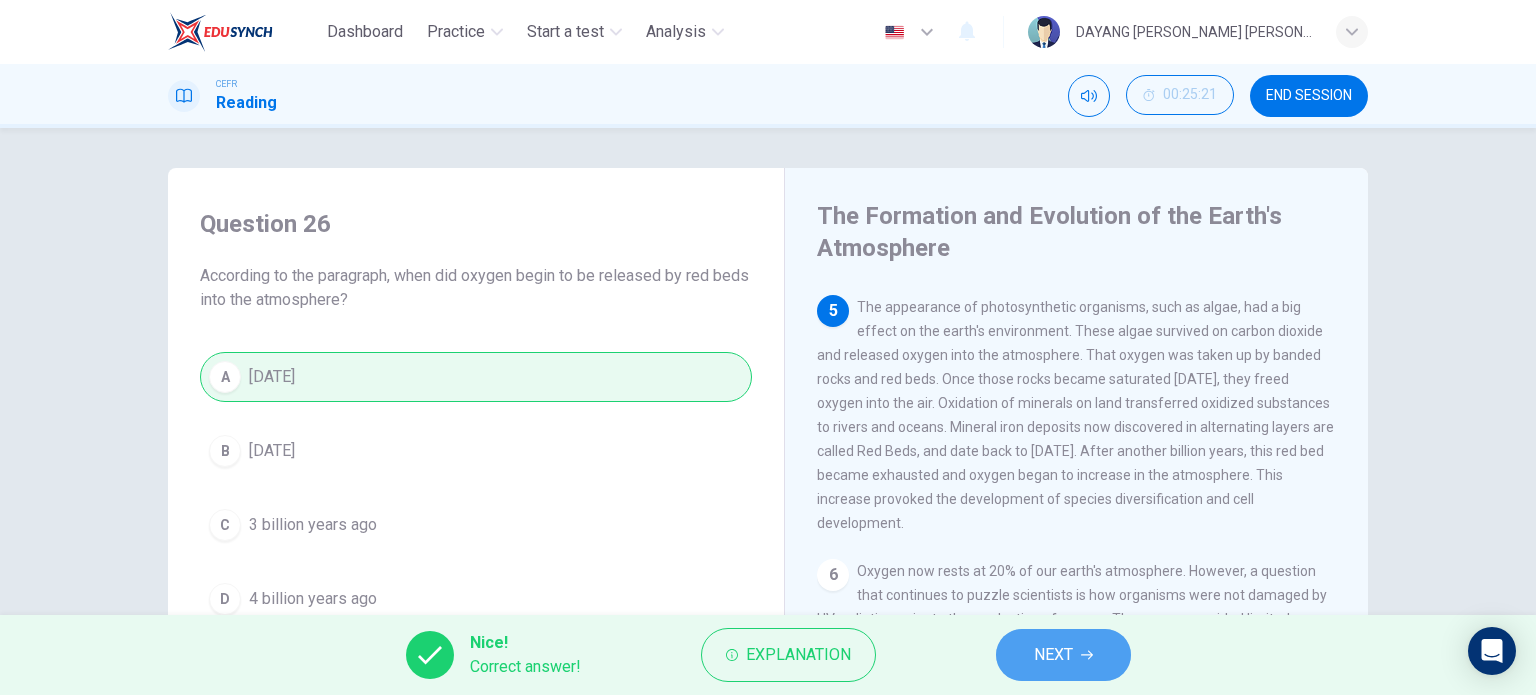 click on "NEXT" at bounding box center [1063, 655] 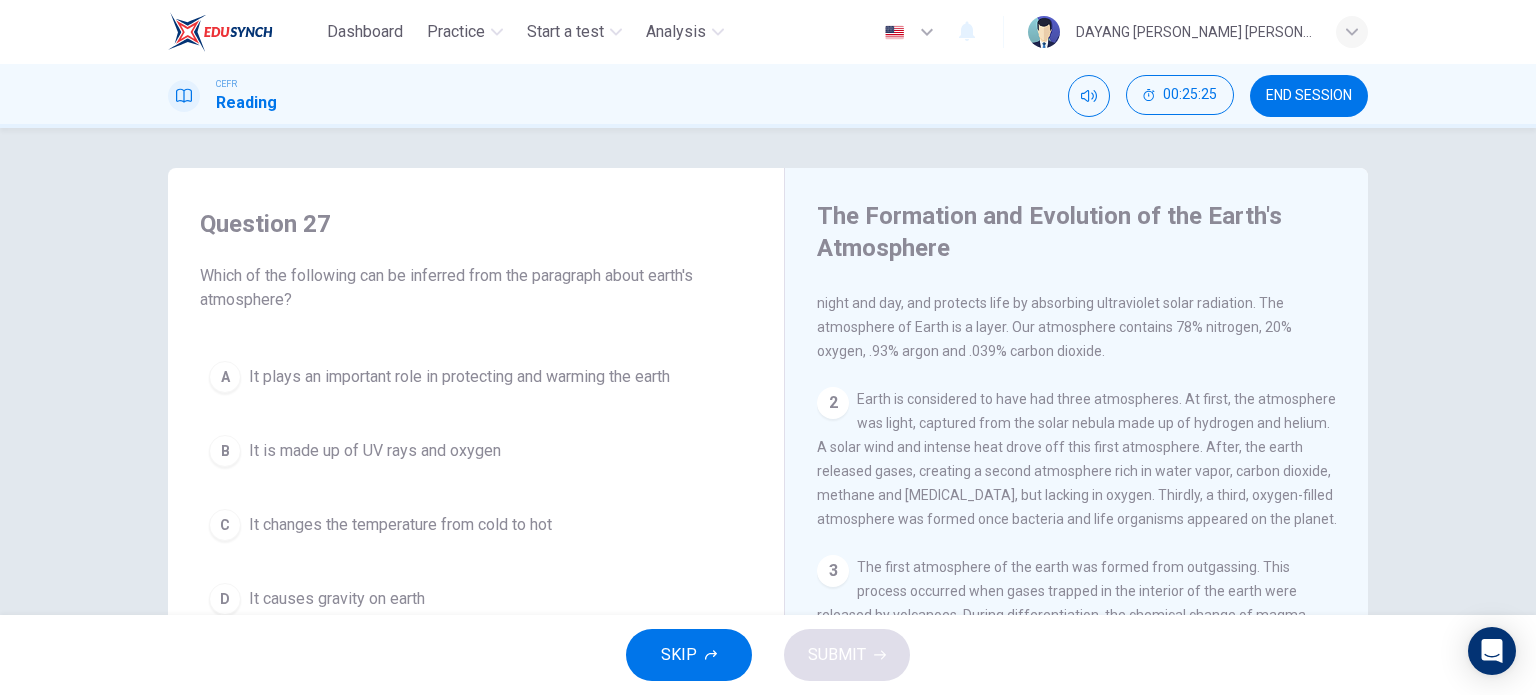 scroll, scrollTop: 0, scrollLeft: 0, axis: both 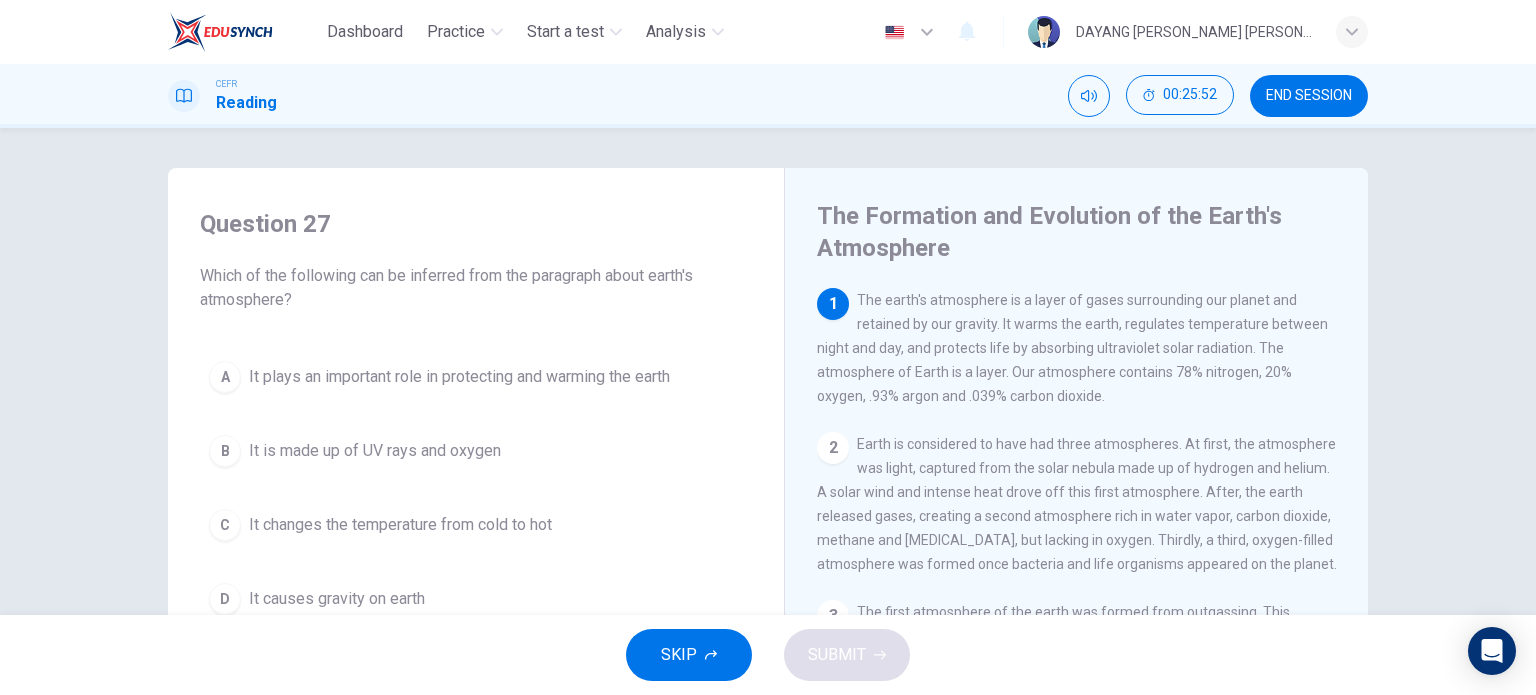 click on "It plays an important role in protecting and warming the earth" at bounding box center (459, 377) 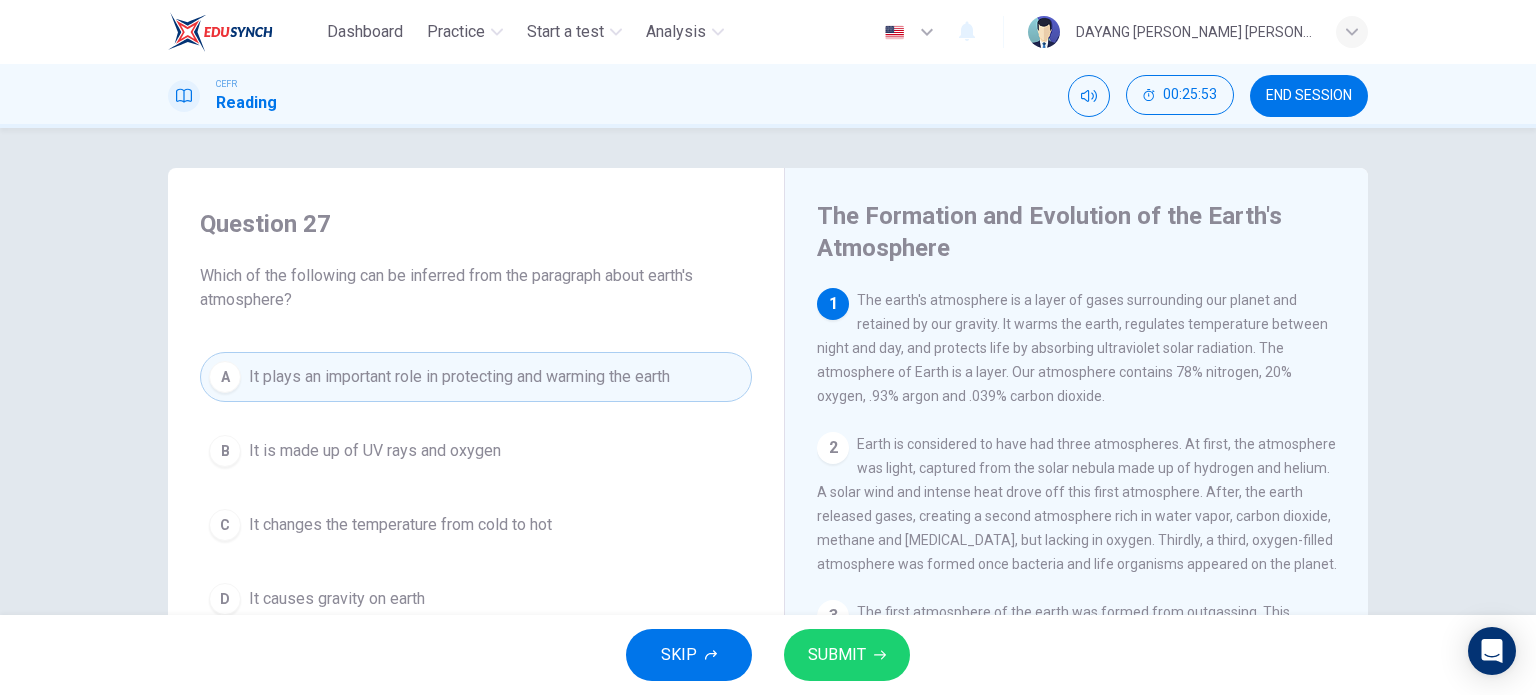 click on "SUBMIT" at bounding box center [837, 655] 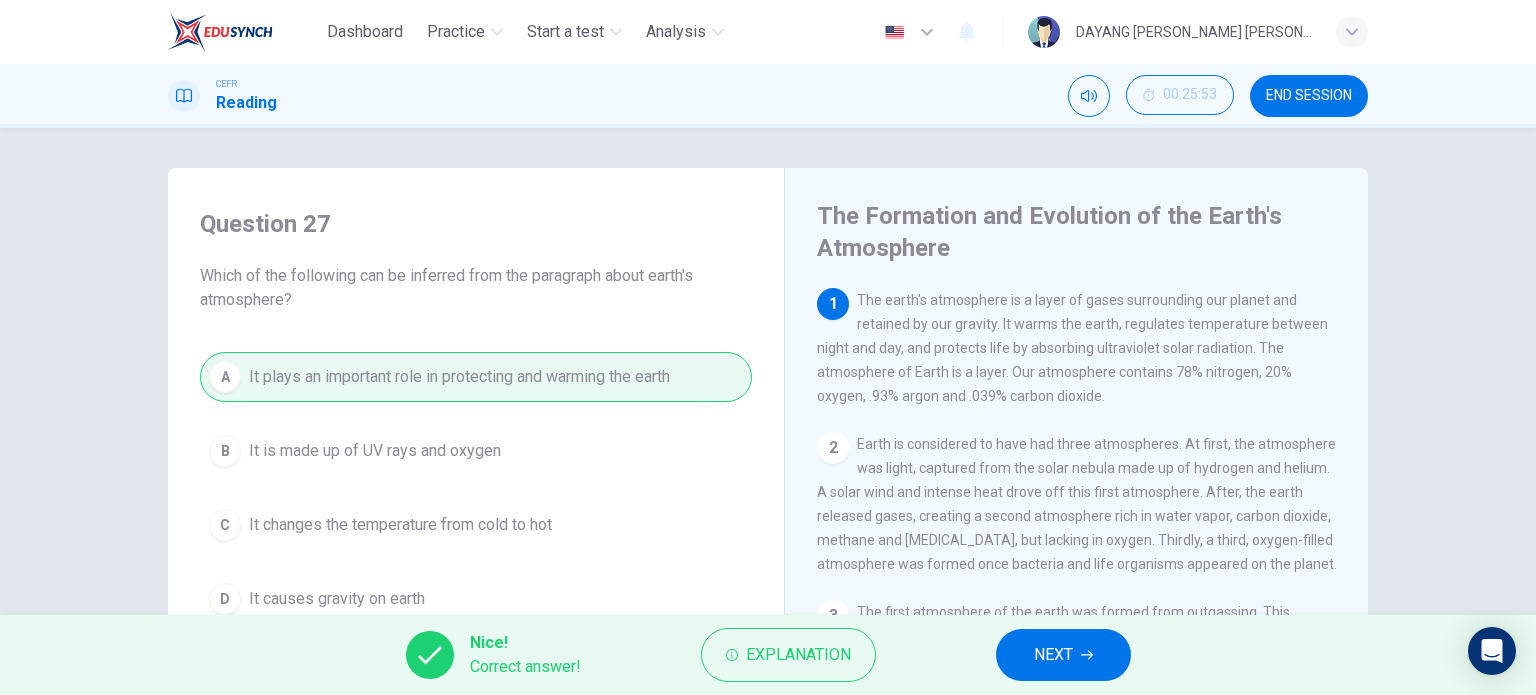 click on "NEXT" at bounding box center (1063, 655) 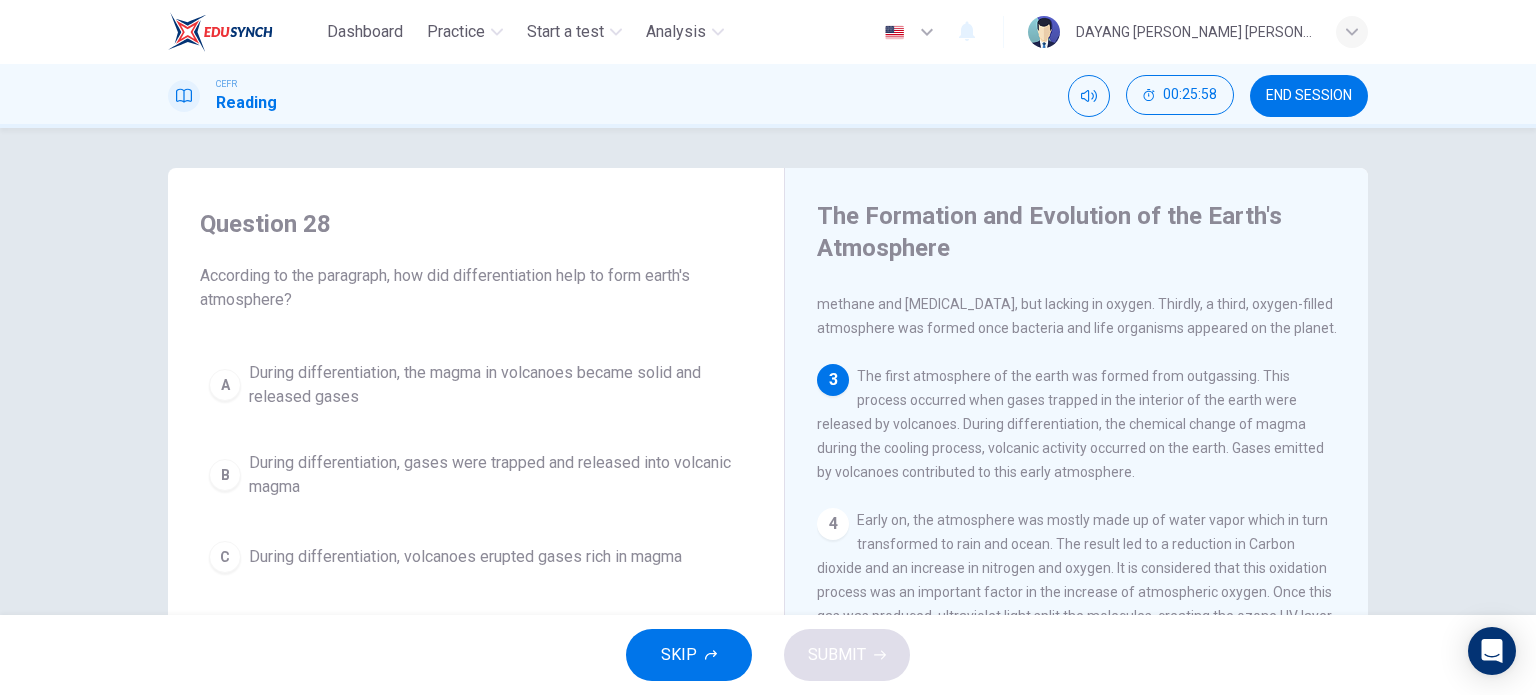 scroll, scrollTop: 201, scrollLeft: 0, axis: vertical 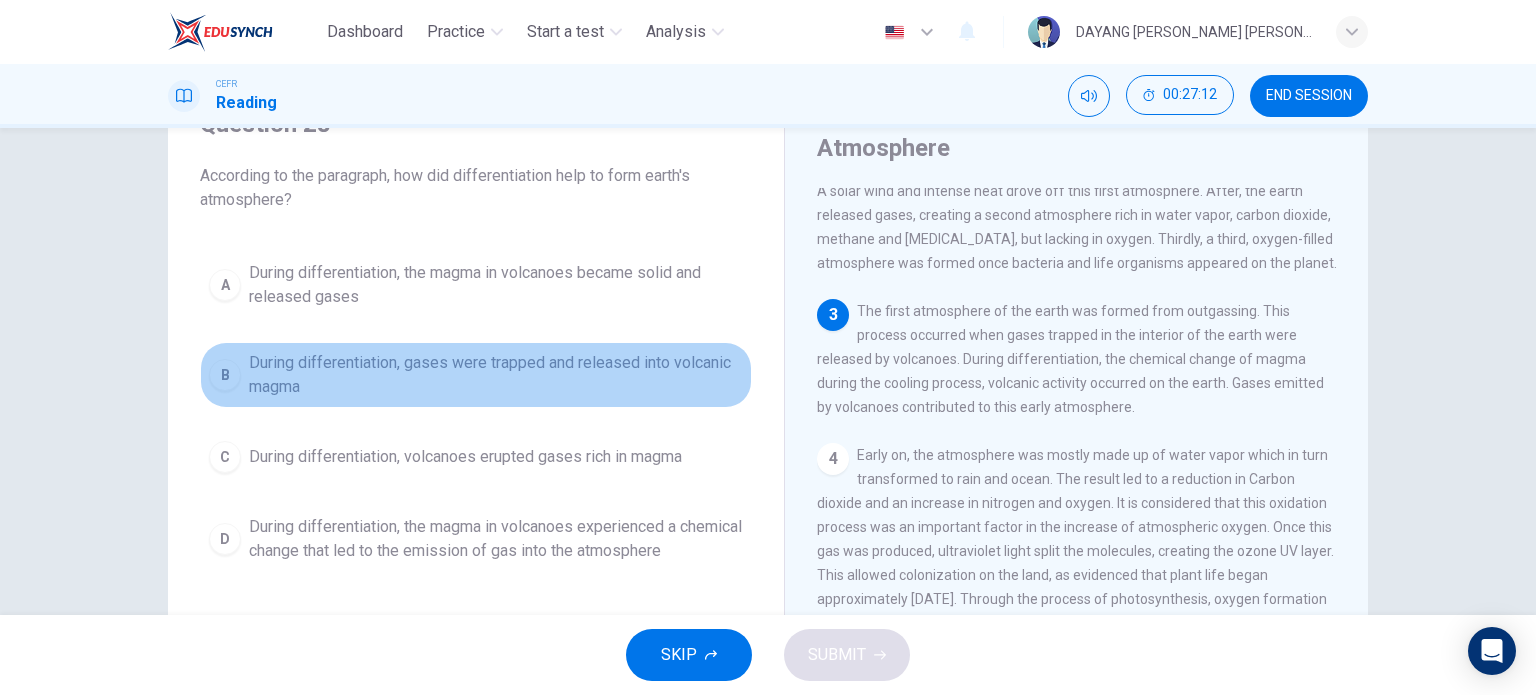 click on "During differentiation, gases were trapped and released into volcanic magma" at bounding box center [496, 375] 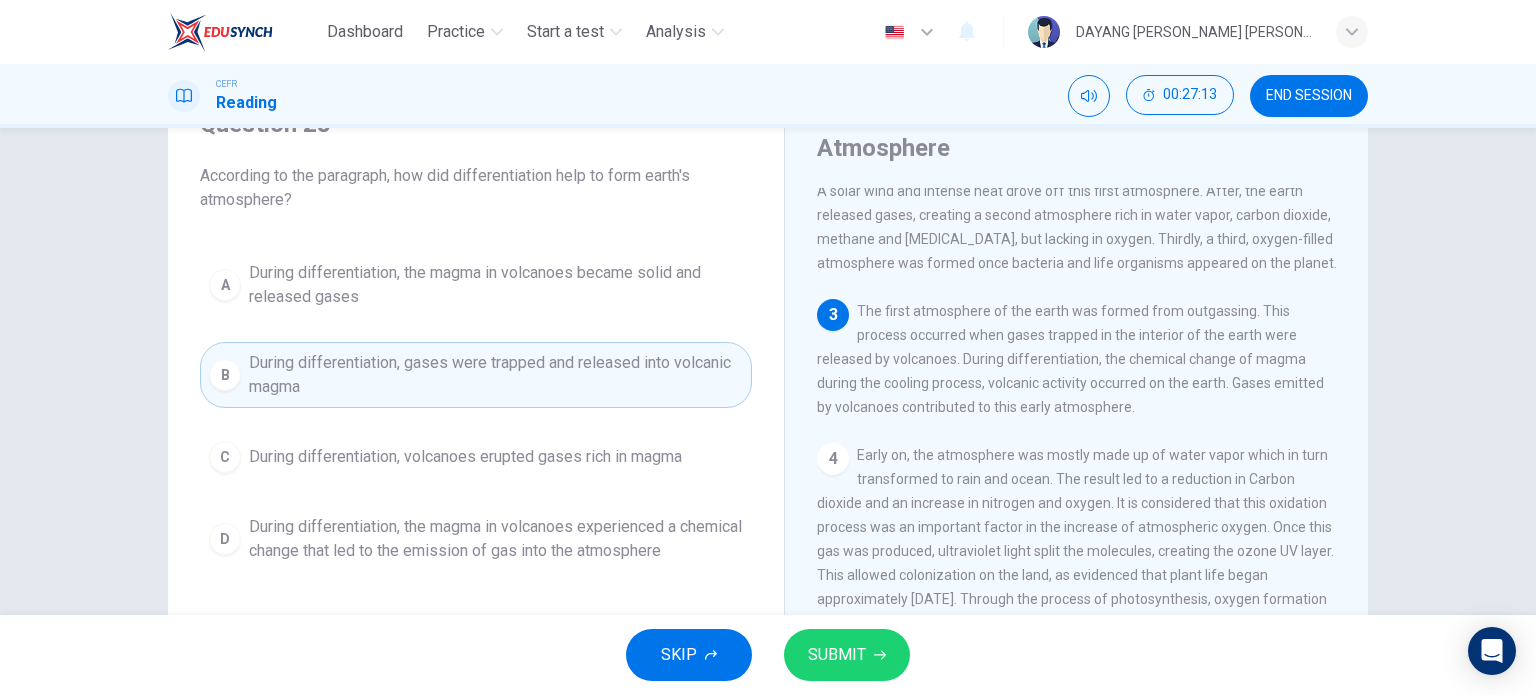 click on "SUBMIT" at bounding box center [837, 655] 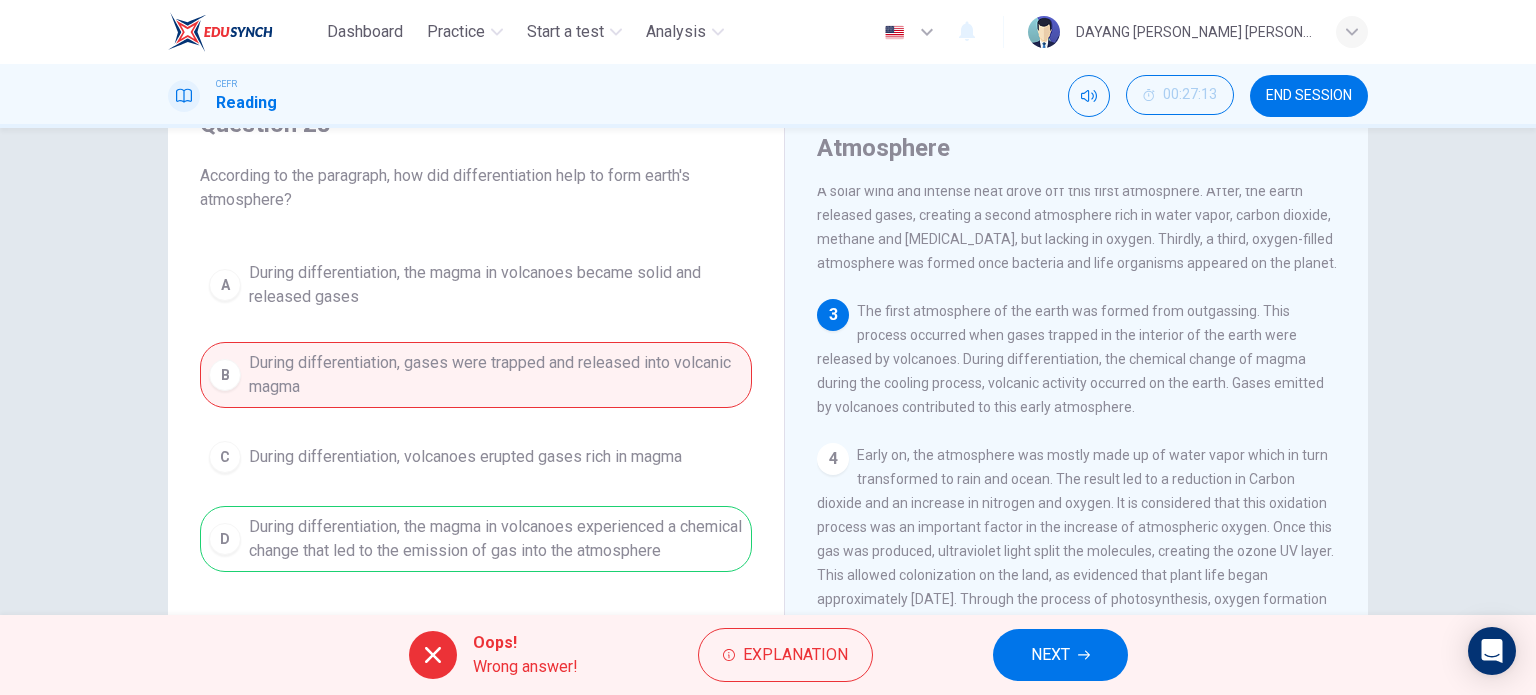 click 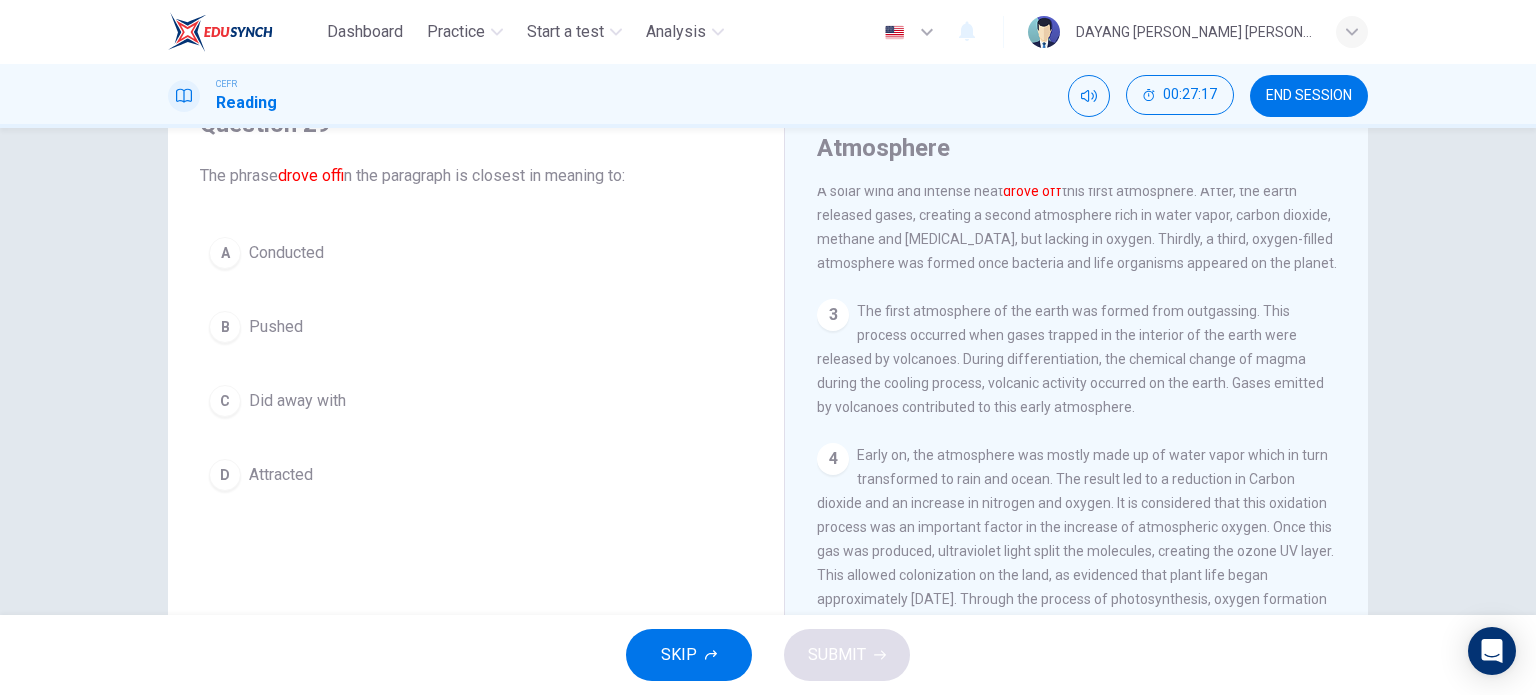 scroll, scrollTop: 0, scrollLeft: 0, axis: both 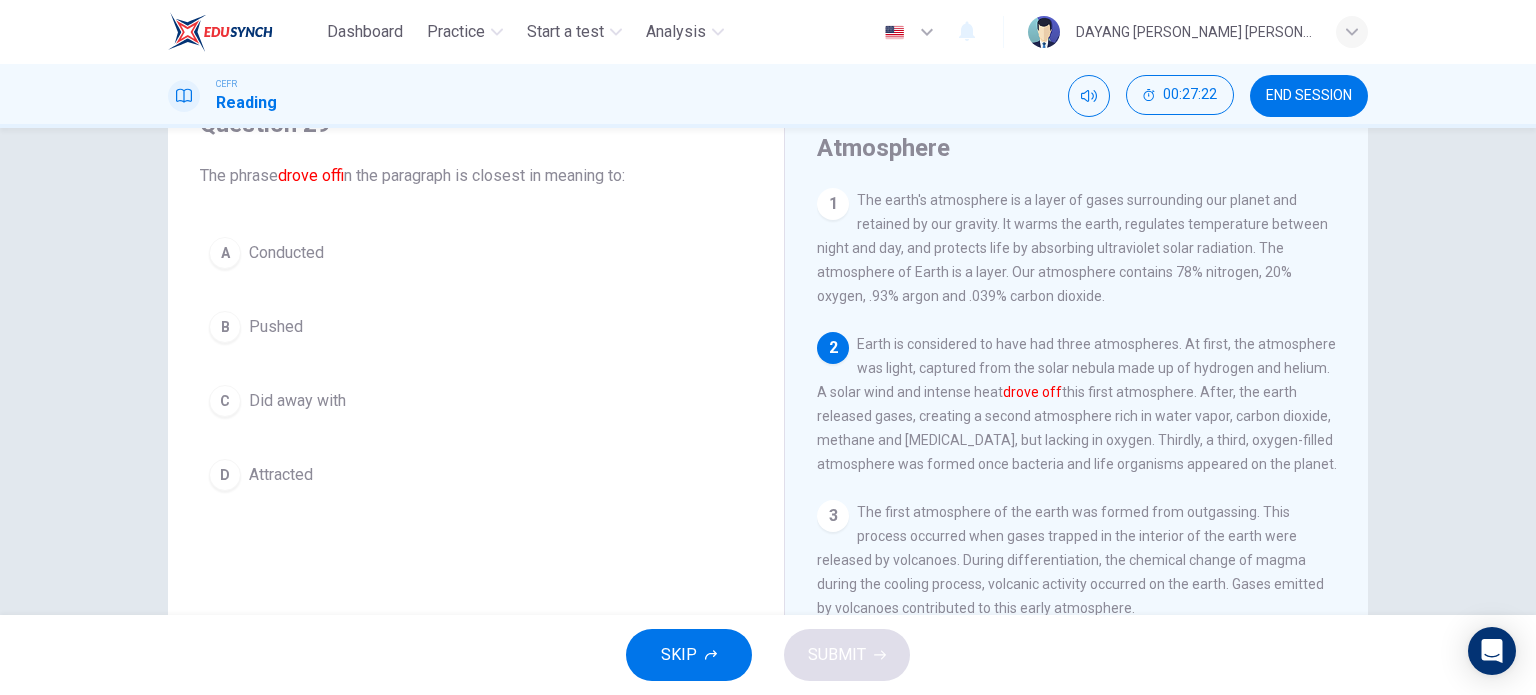 click on "Pushed" at bounding box center [276, 327] 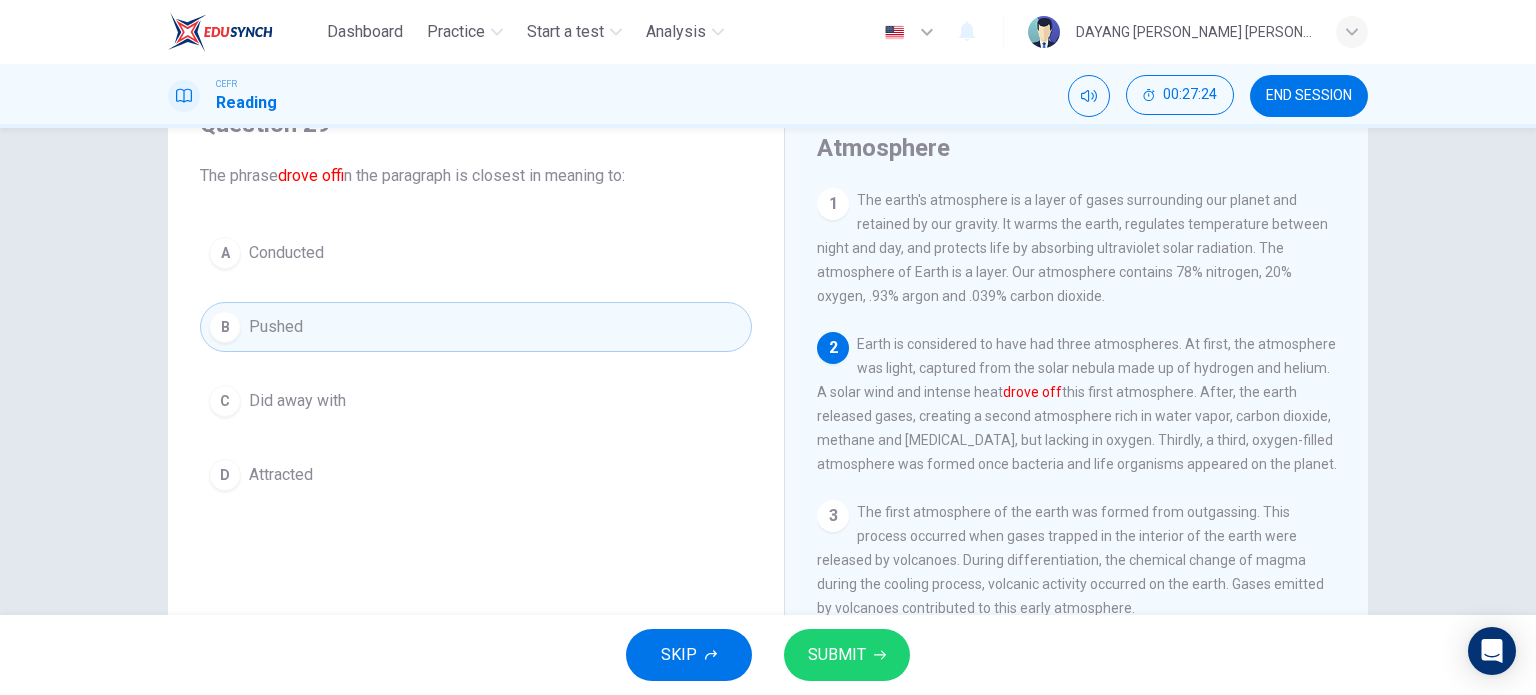 click 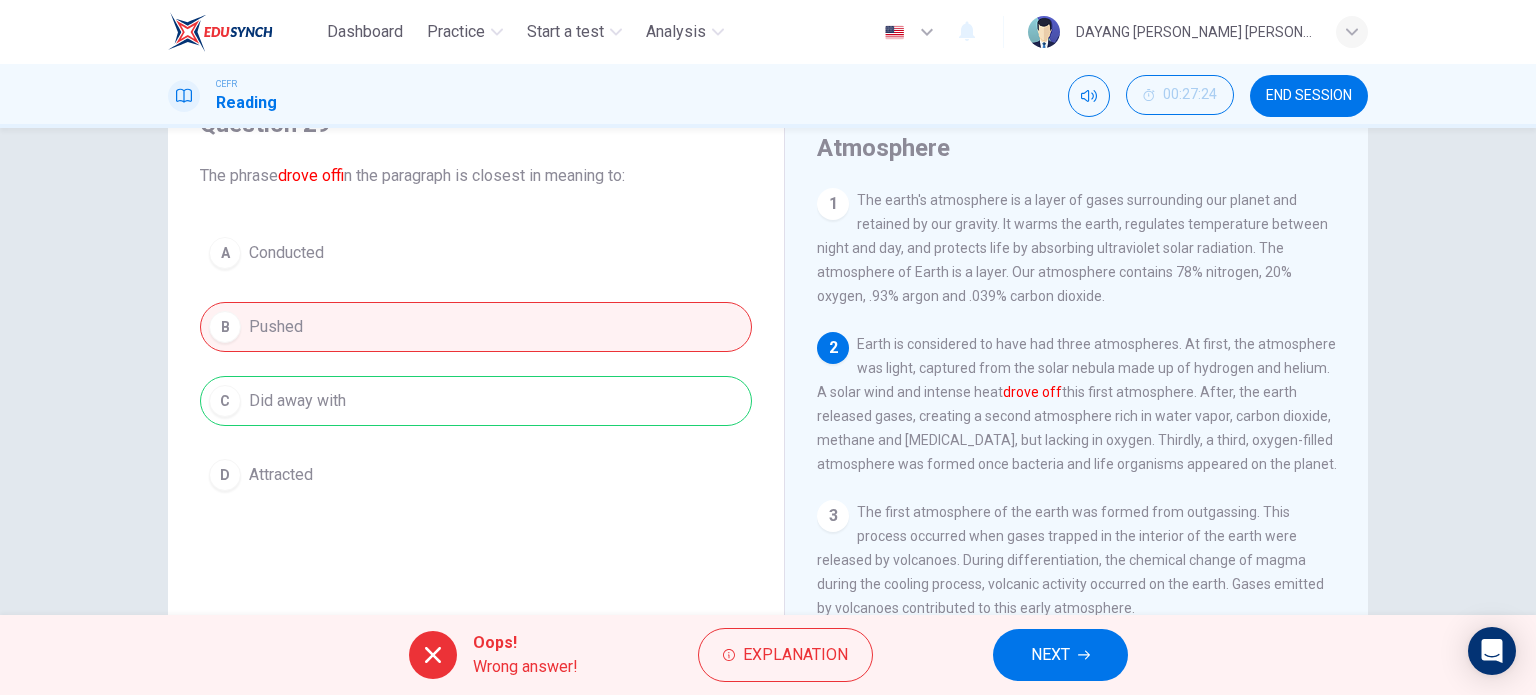 click on "NEXT" at bounding box center (1060, 655) 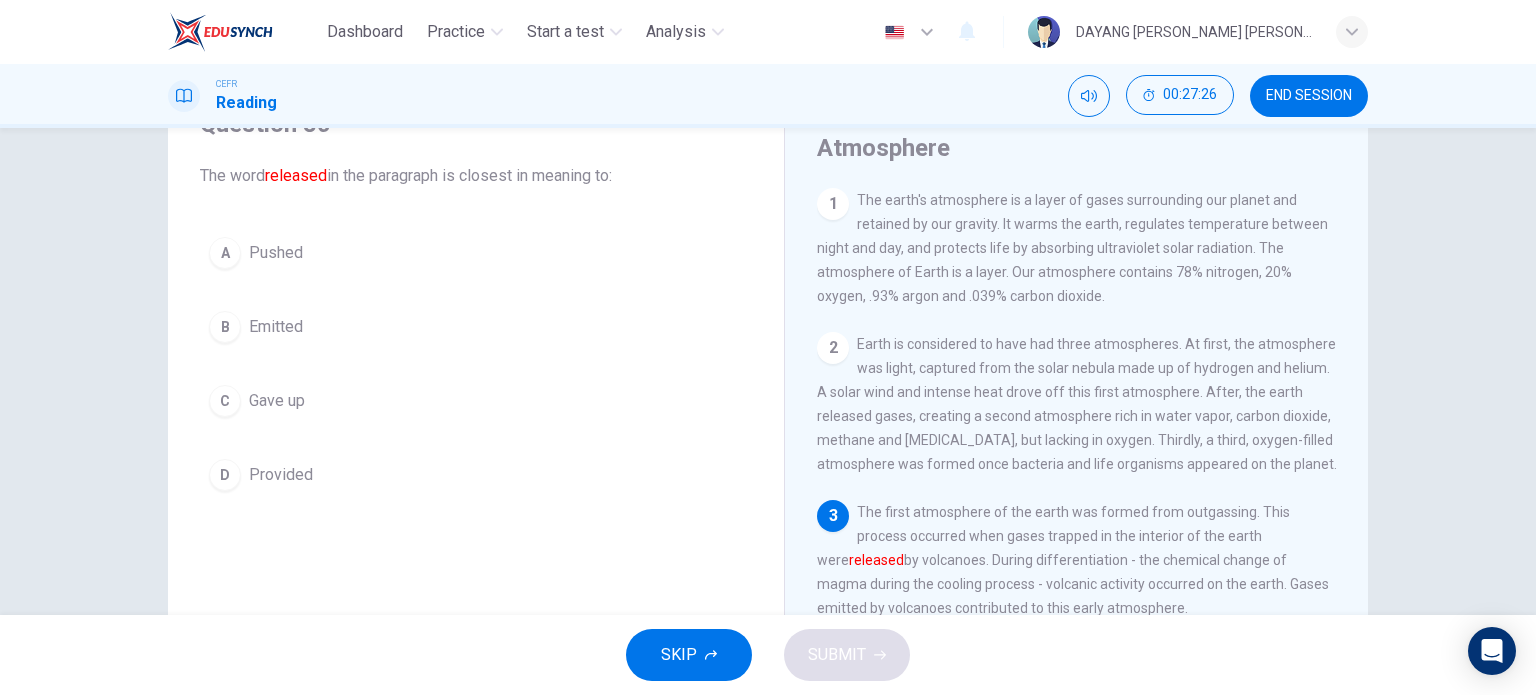scroll, scrollTop: 100, scrollLeft: 0, axis: vertical 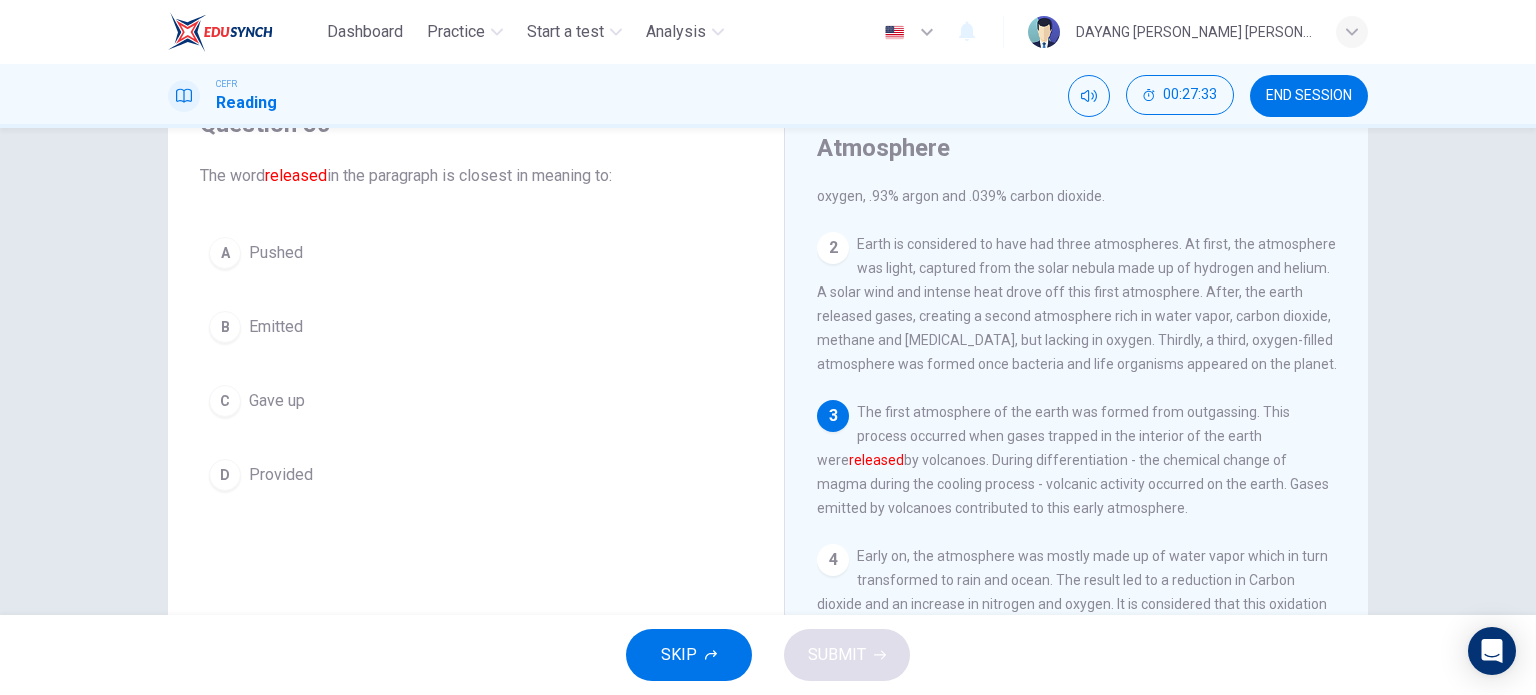 click on "Emitted" at bounding box center (276, 327) 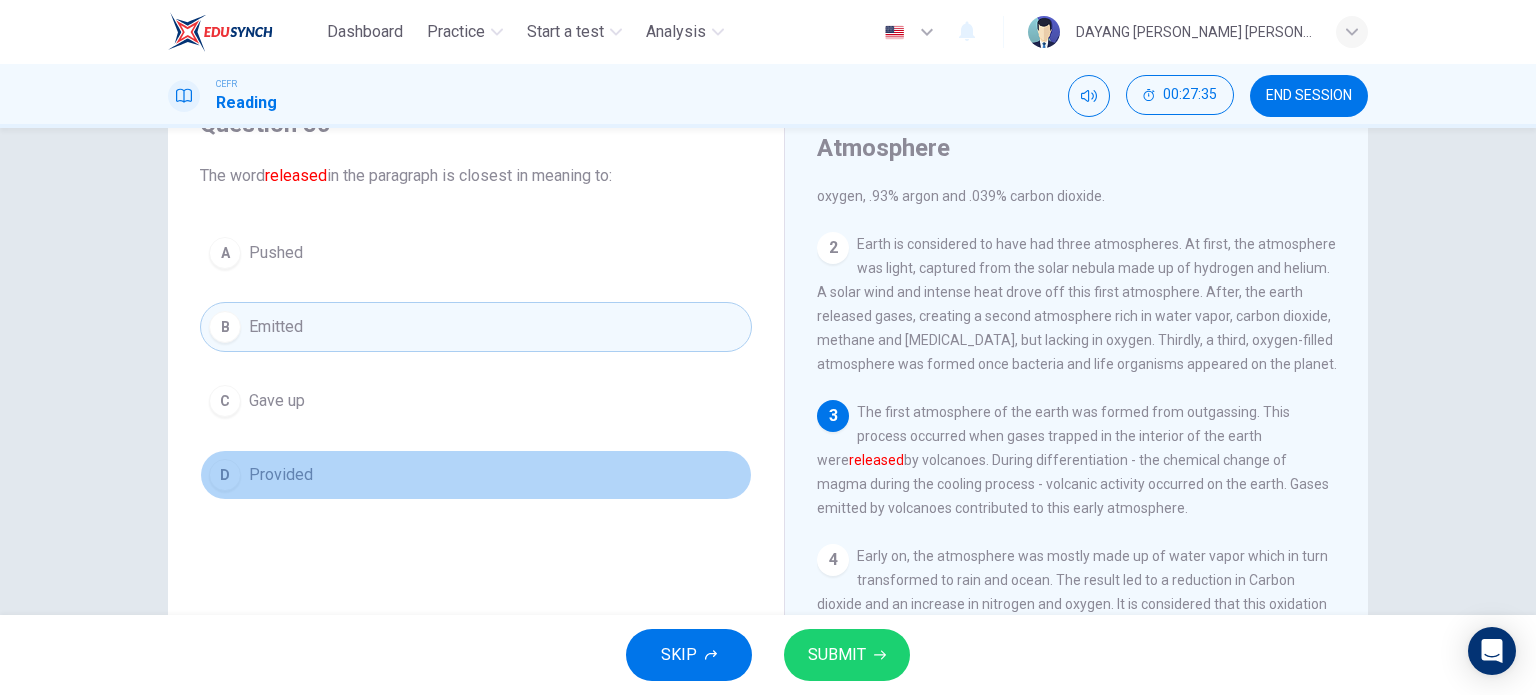 click on "D" at bounding box center [225, 475] 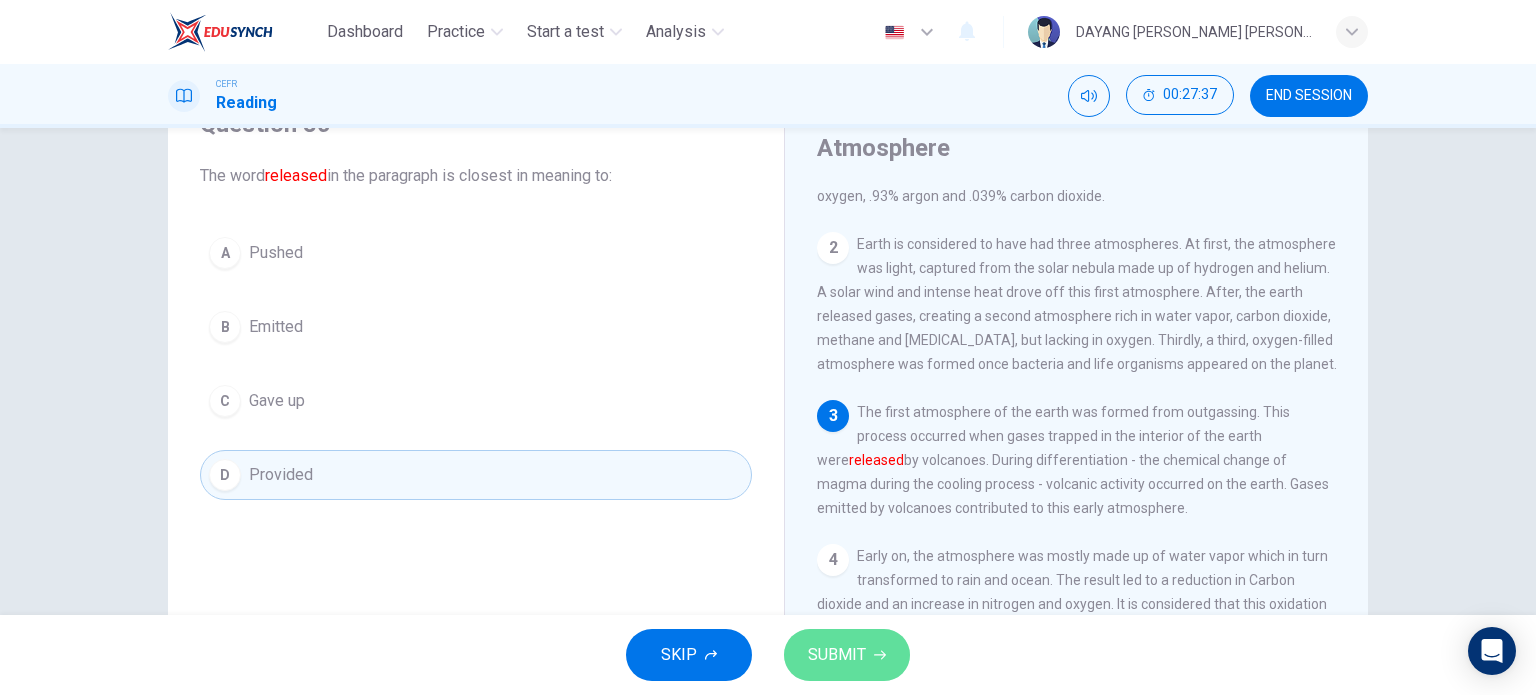click on "SUBMIT" at bounding box center [847, 655] 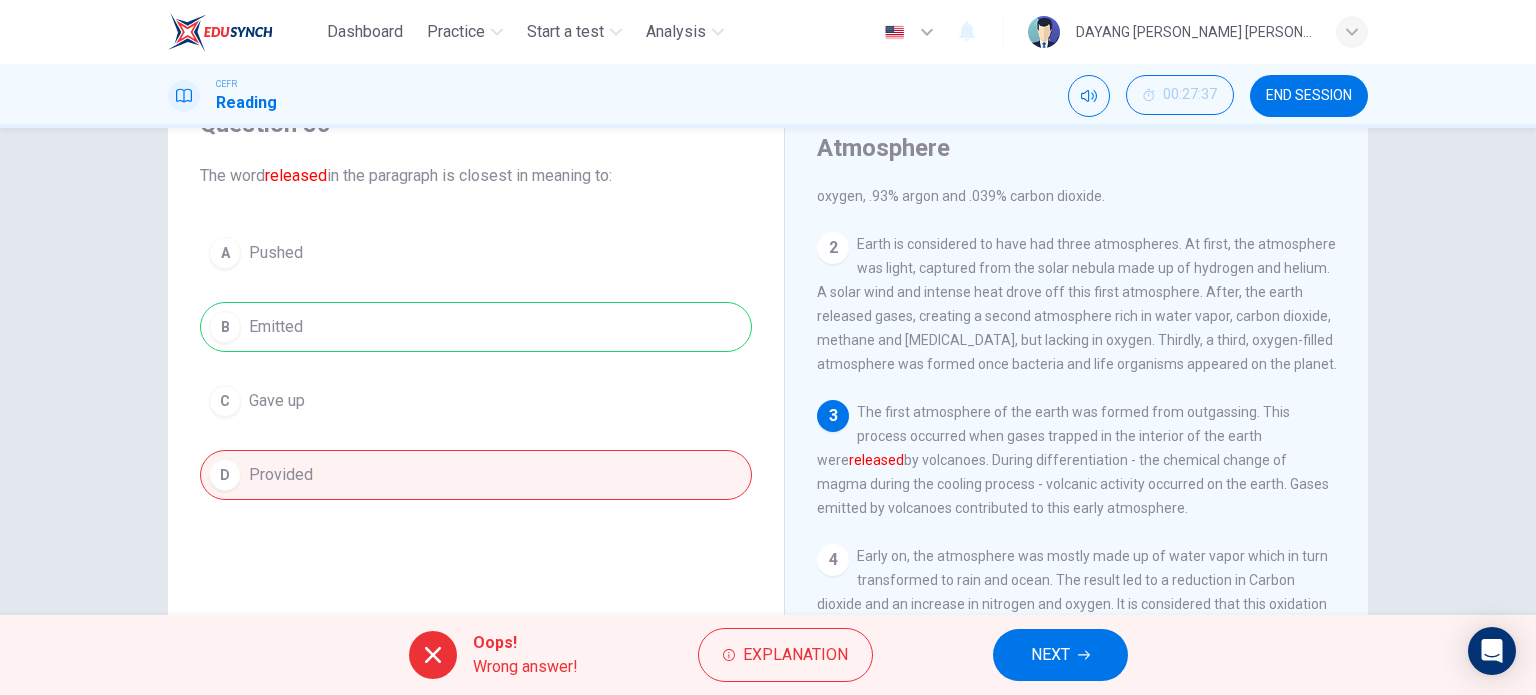click on "NEXT" at bounding box center (1050, 655) 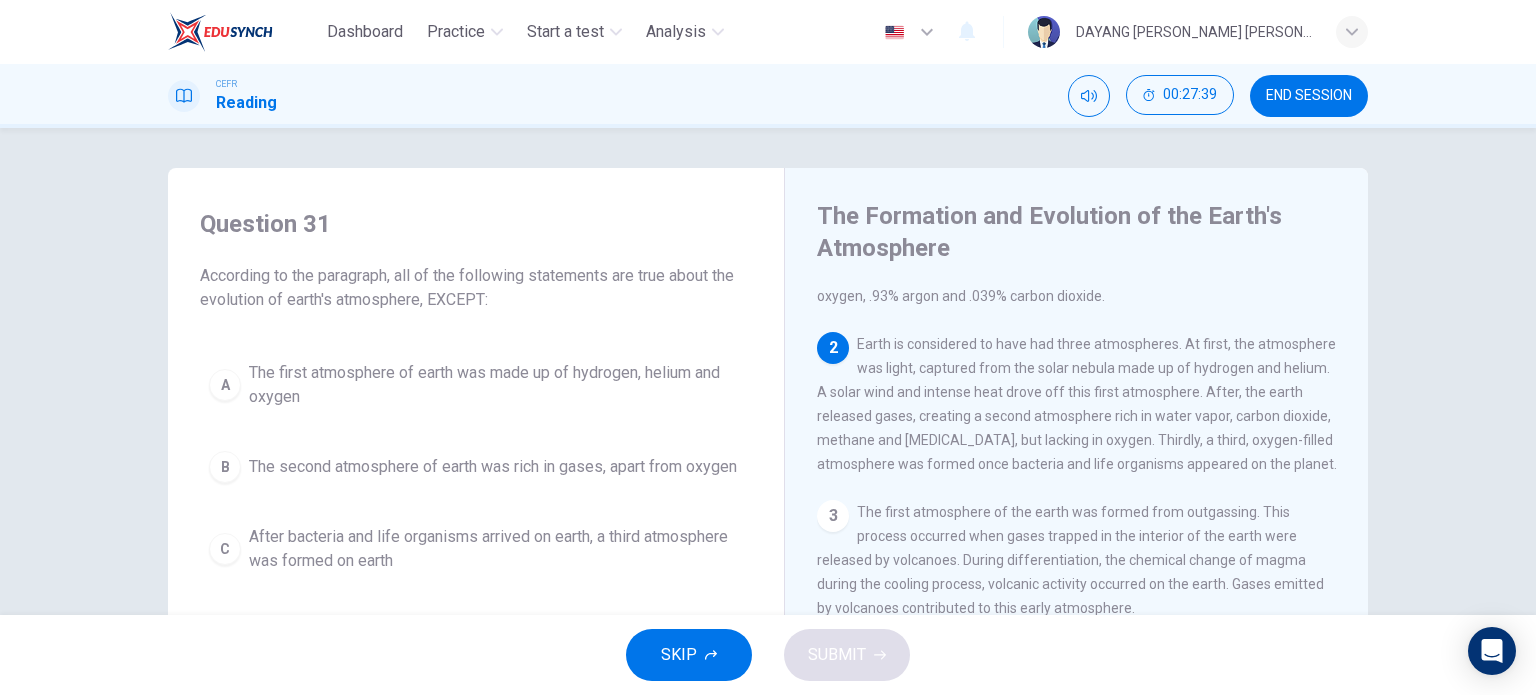 scroll, scrollTop: 100, scrollLeft: 0, axis: vertical 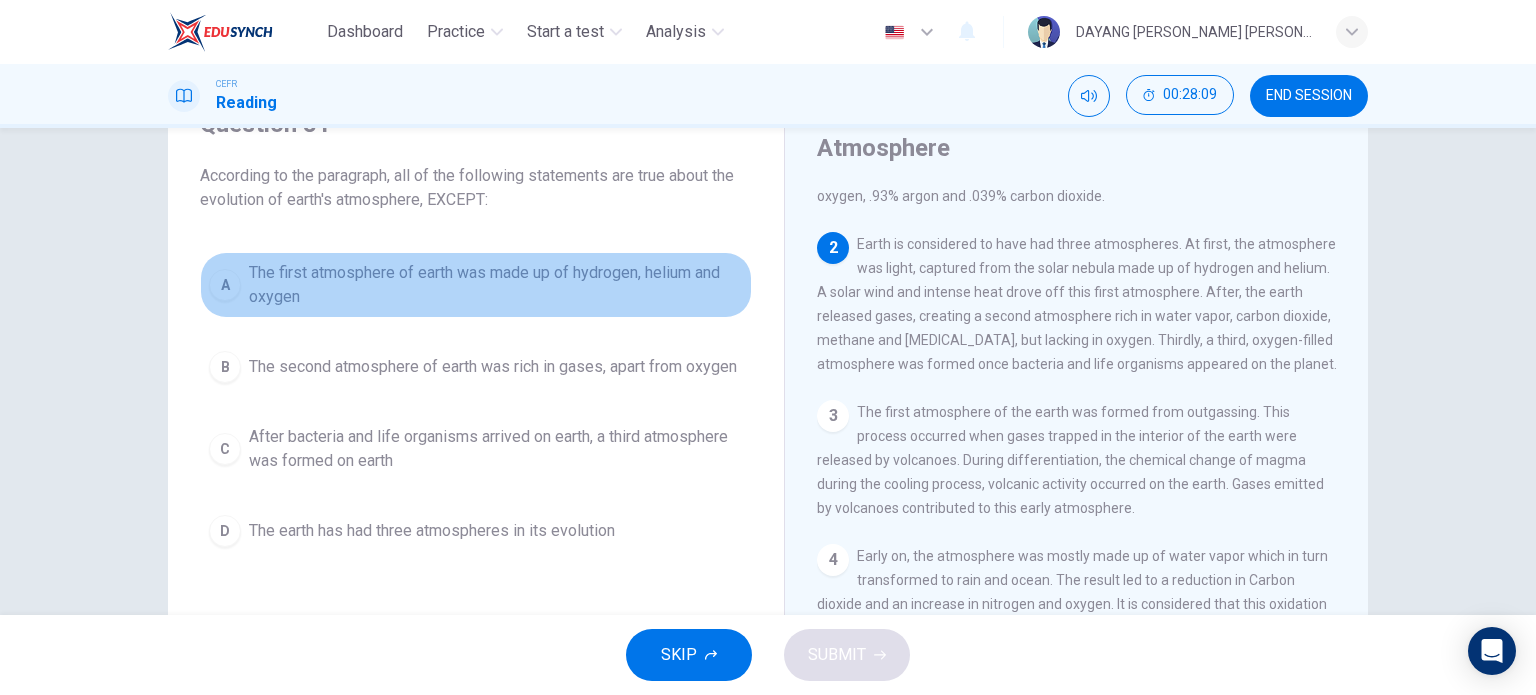 click on "The first atmosphere of earth was made up of hydrogen, helium and oxygen" at bounding box center (496, 285) 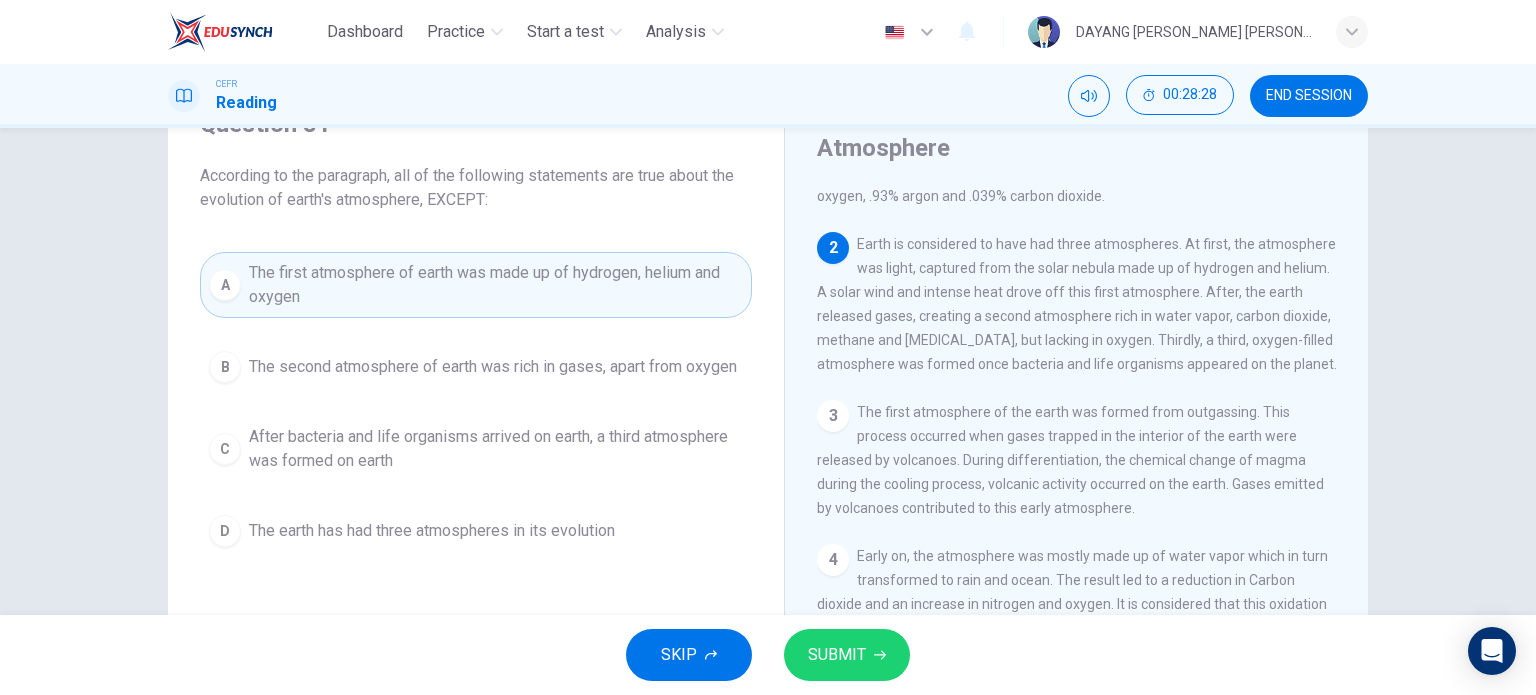 click on "The earth has had three atmospheres in its evolution" at bounding box center [432, 531] 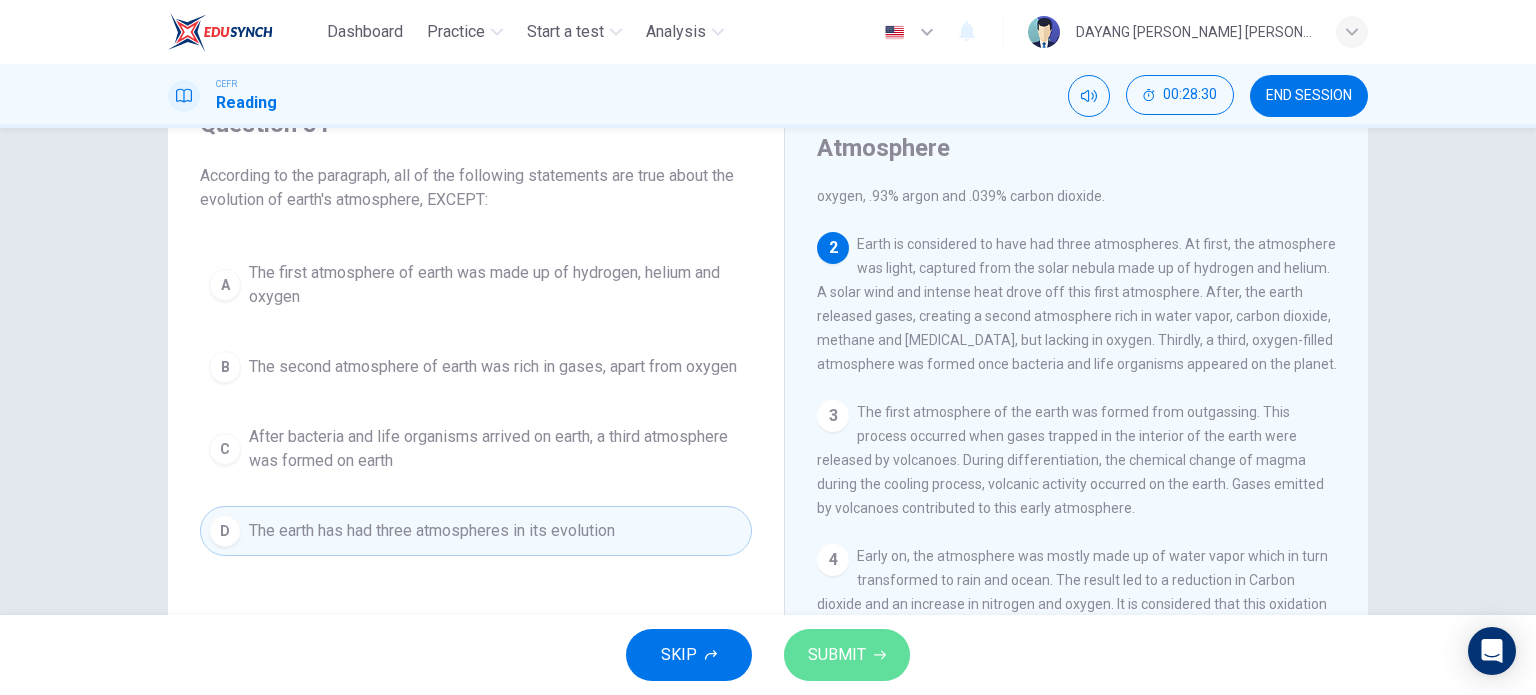 click 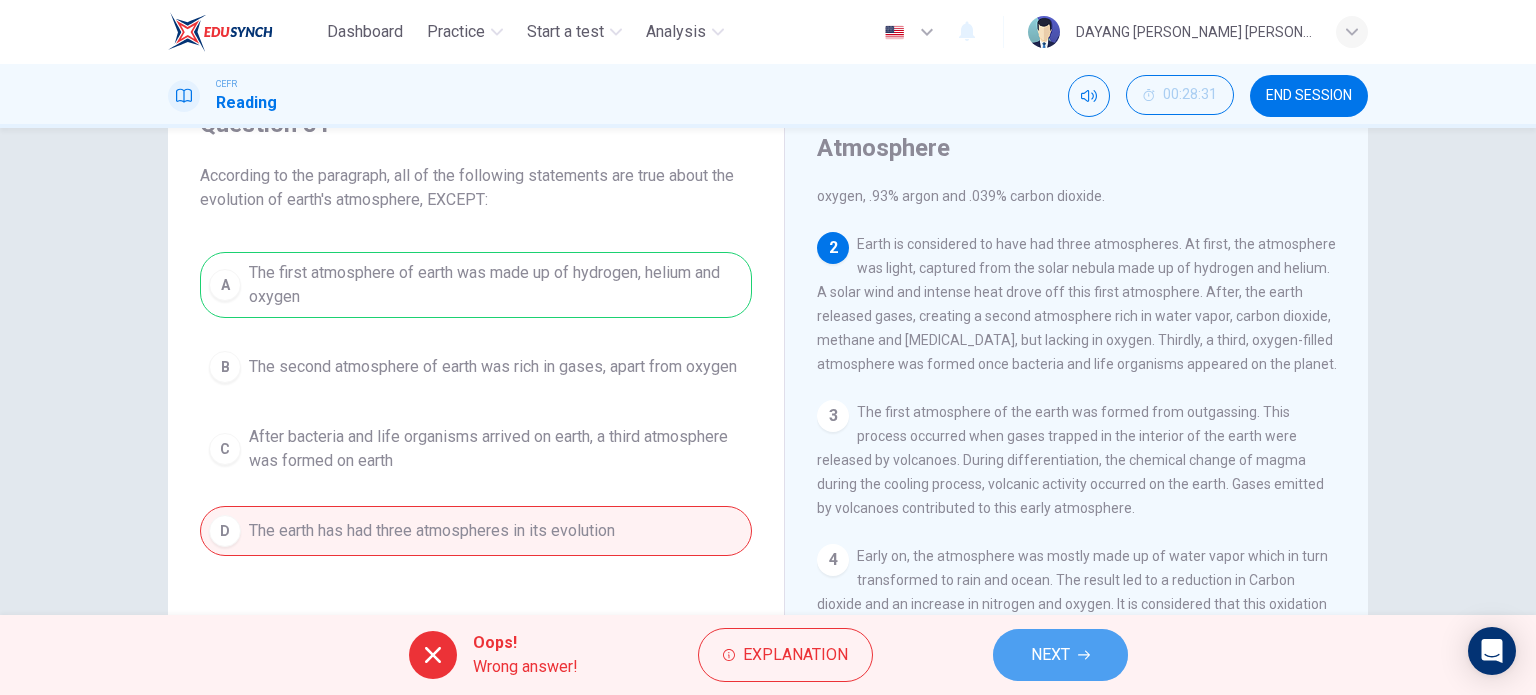 click on "NEXT" at bounding box center [1050, 655] 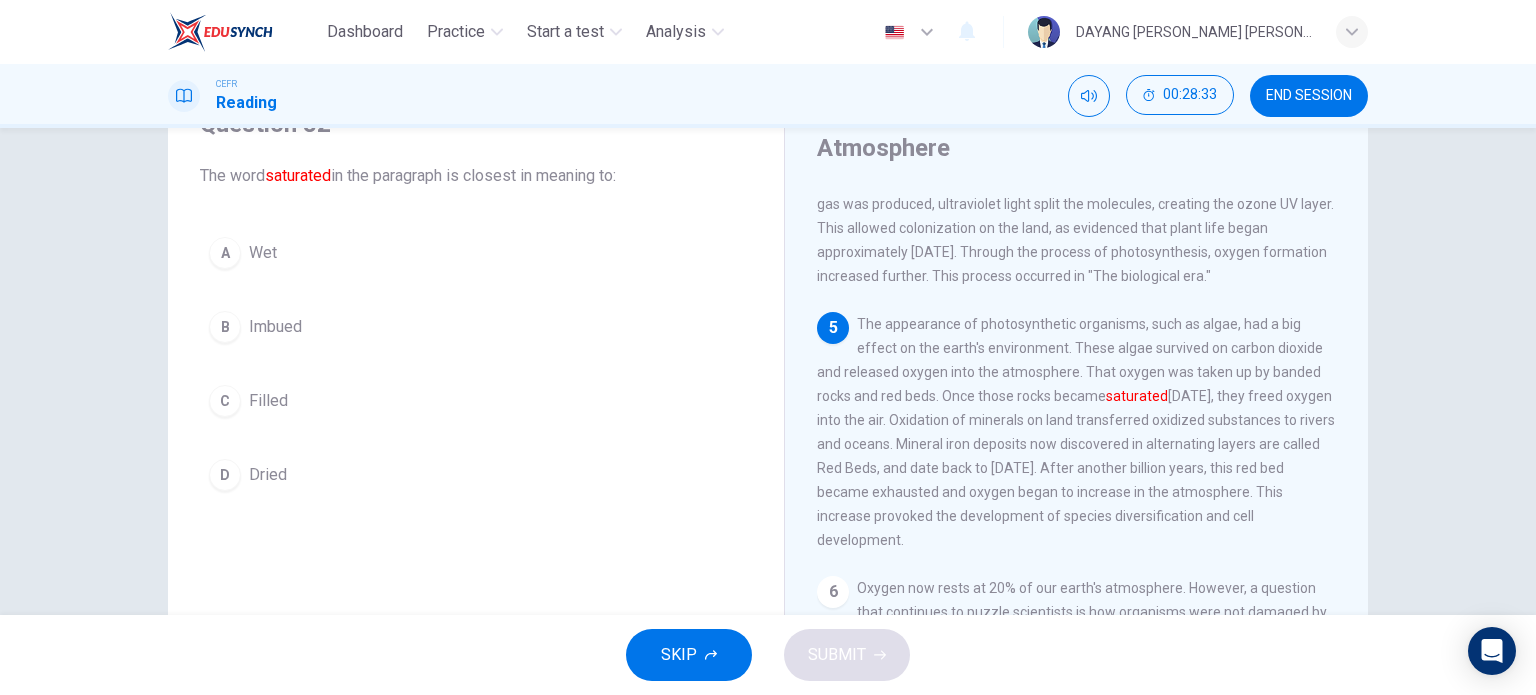 scroll, scrollTop: 701, scrollLeft: 0, axis: vertical 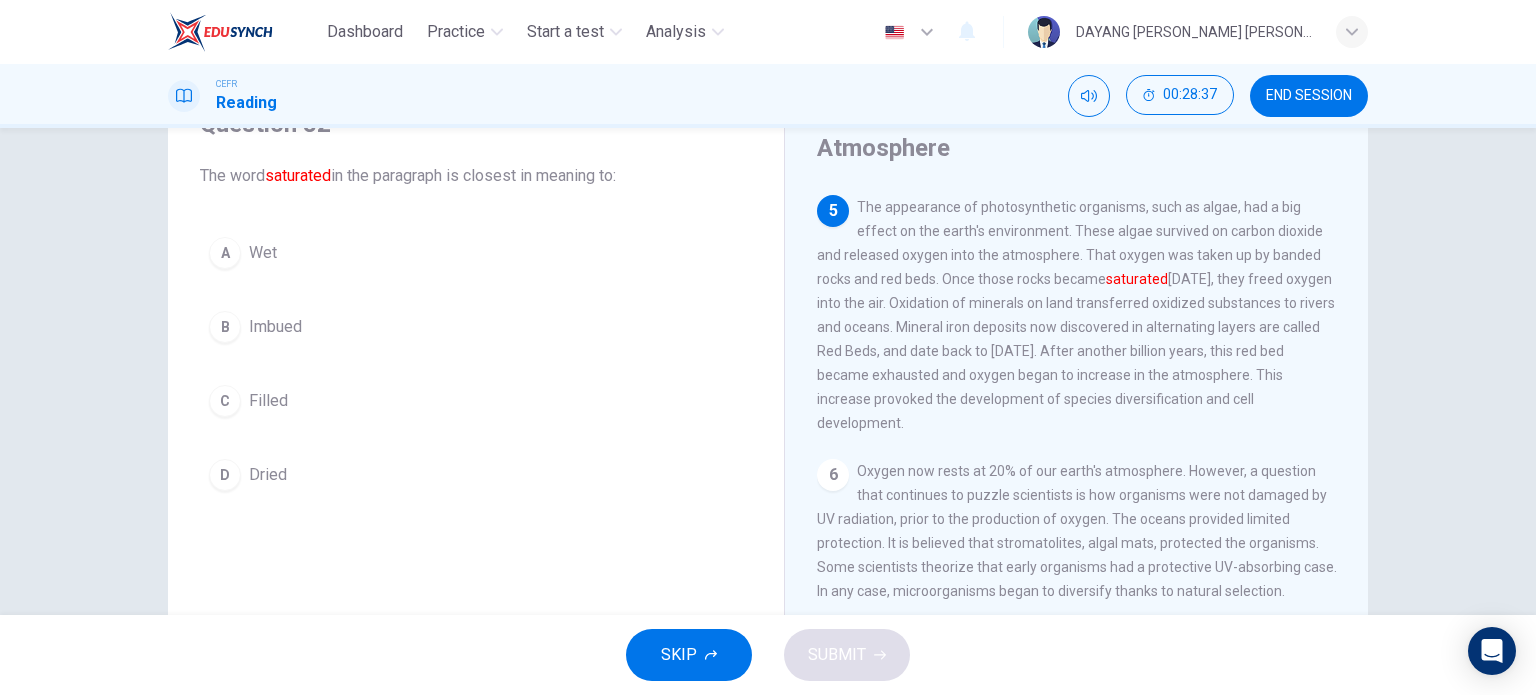 click on "C Filled" at bounding box center [476, 401] 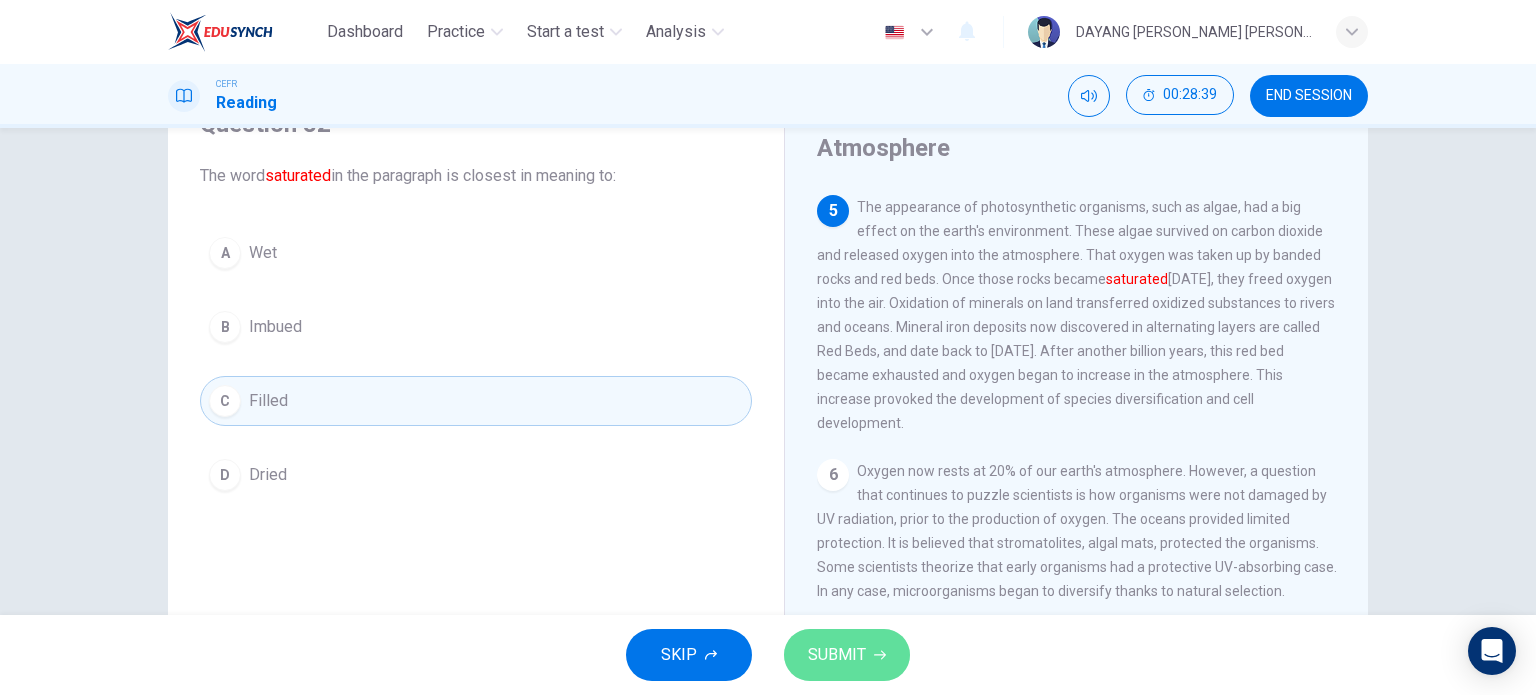 click on "SUBMIT" at bounding box center (837, 655) 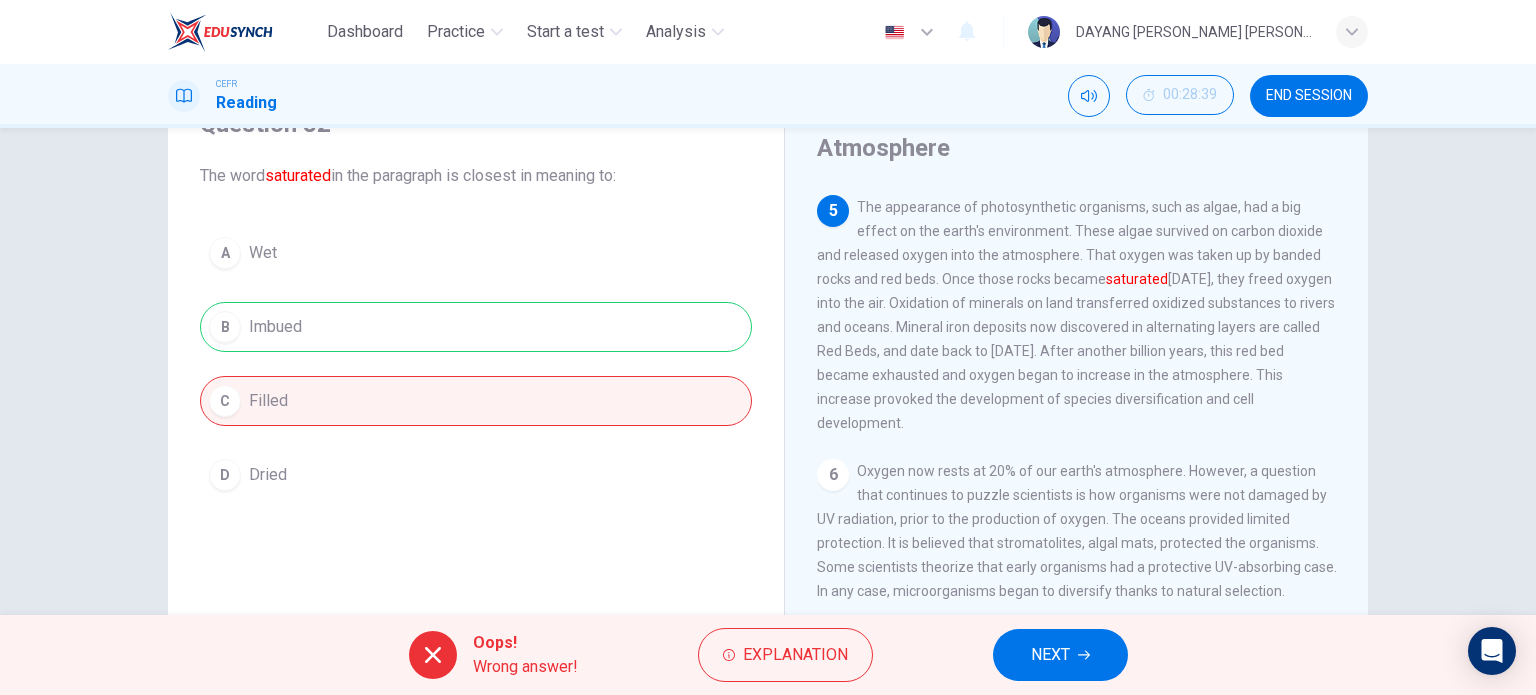 click on "NEXT" at bounding box center [1050, 655] 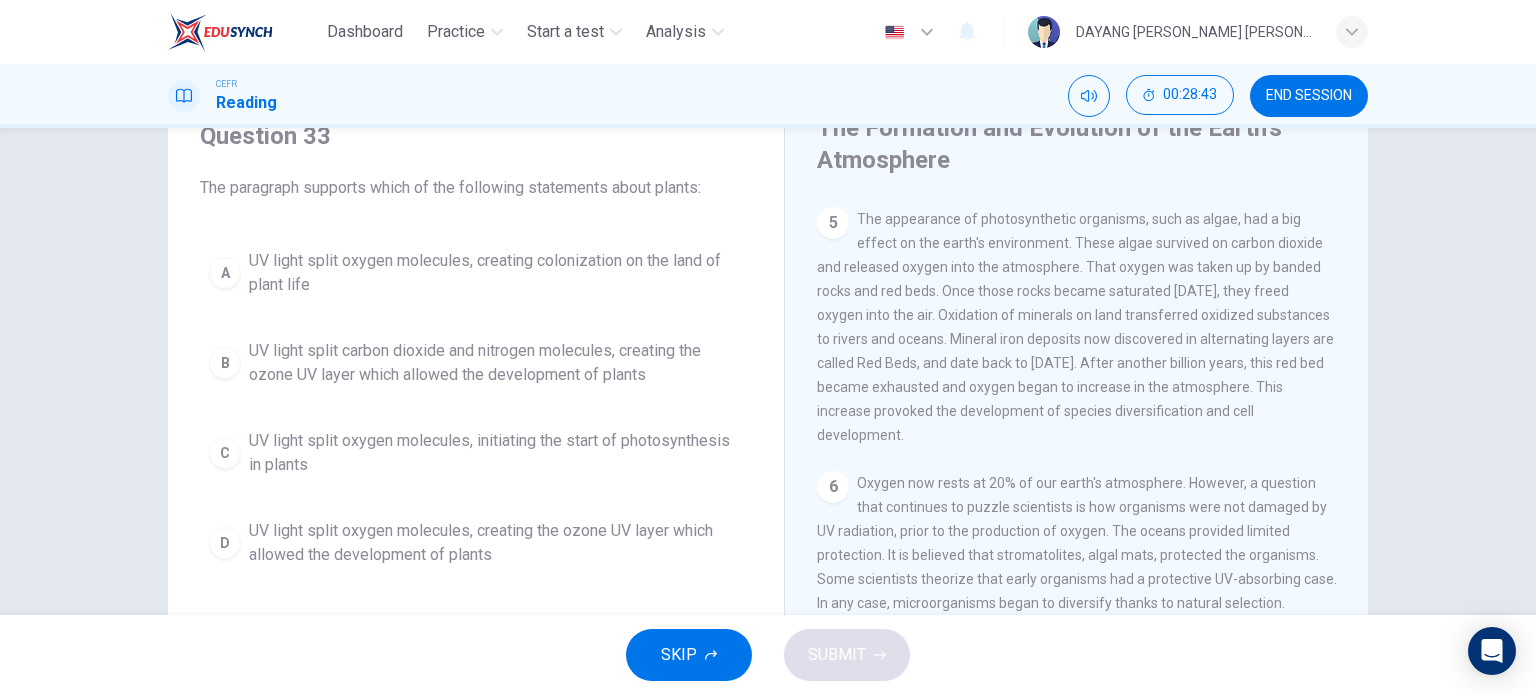 scroll, scrollTop: 0, scrollLeft: 0, axis: both 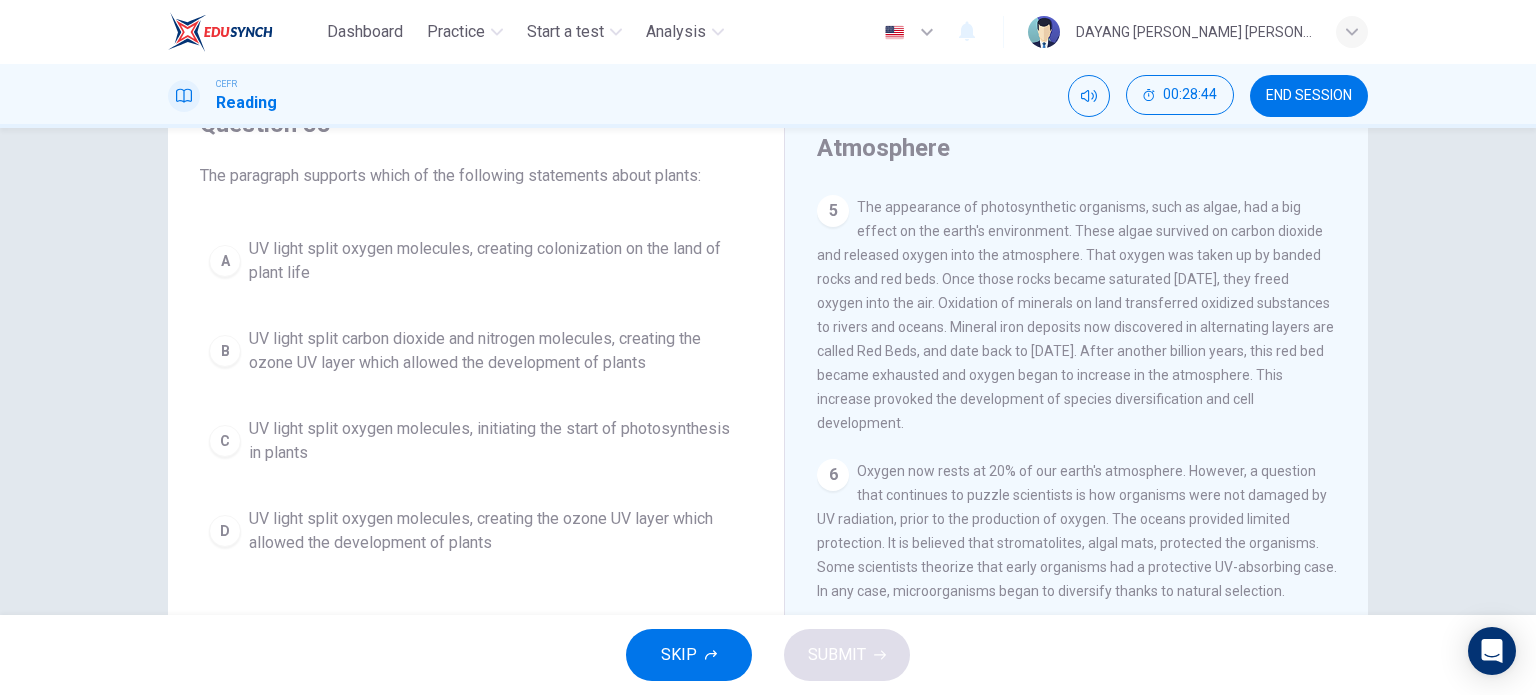 click on "The appearance of photosynthetic organisms, such as algae, had a big effect on the earth's environment. These algae survived on carbon dioxide and released oxygen into the atmosphere. That oxygen was taken up by banded rocks and red beds. Once those rocks became saturated [DATE], they freed oxygen into the air. Oxidation of minerals on land transferred oxidized substances to rivers and oceans. Mineral iron deposits now discovered in alternating layers are called Red Beds, and date back to [DATE]. After another billion years, this red bed became exhausted and oxygen began to increase in the atmosphere. This increase provoked the development of species diversification and cell development." at bounding box center (1075, 315) 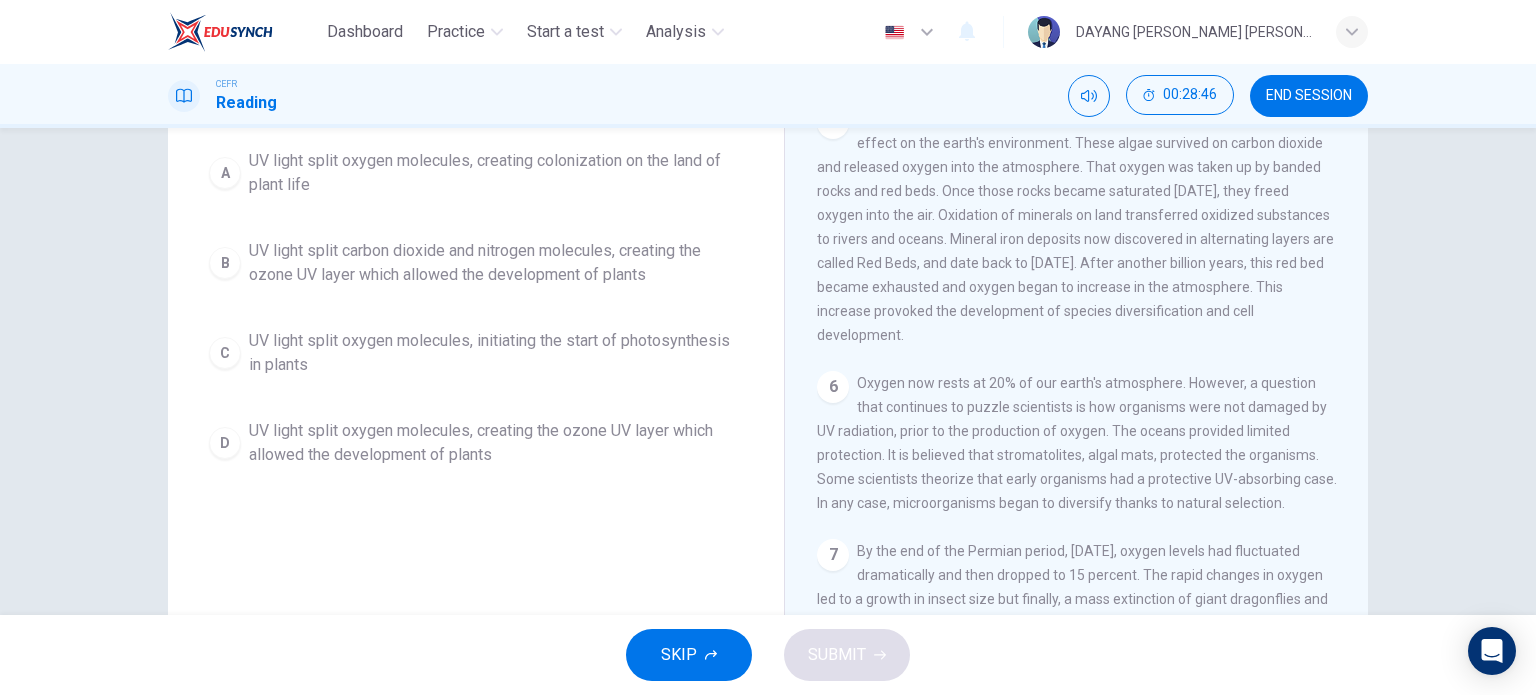 scroll, scrollTop: 0, scrollLeft: 0, axis: both 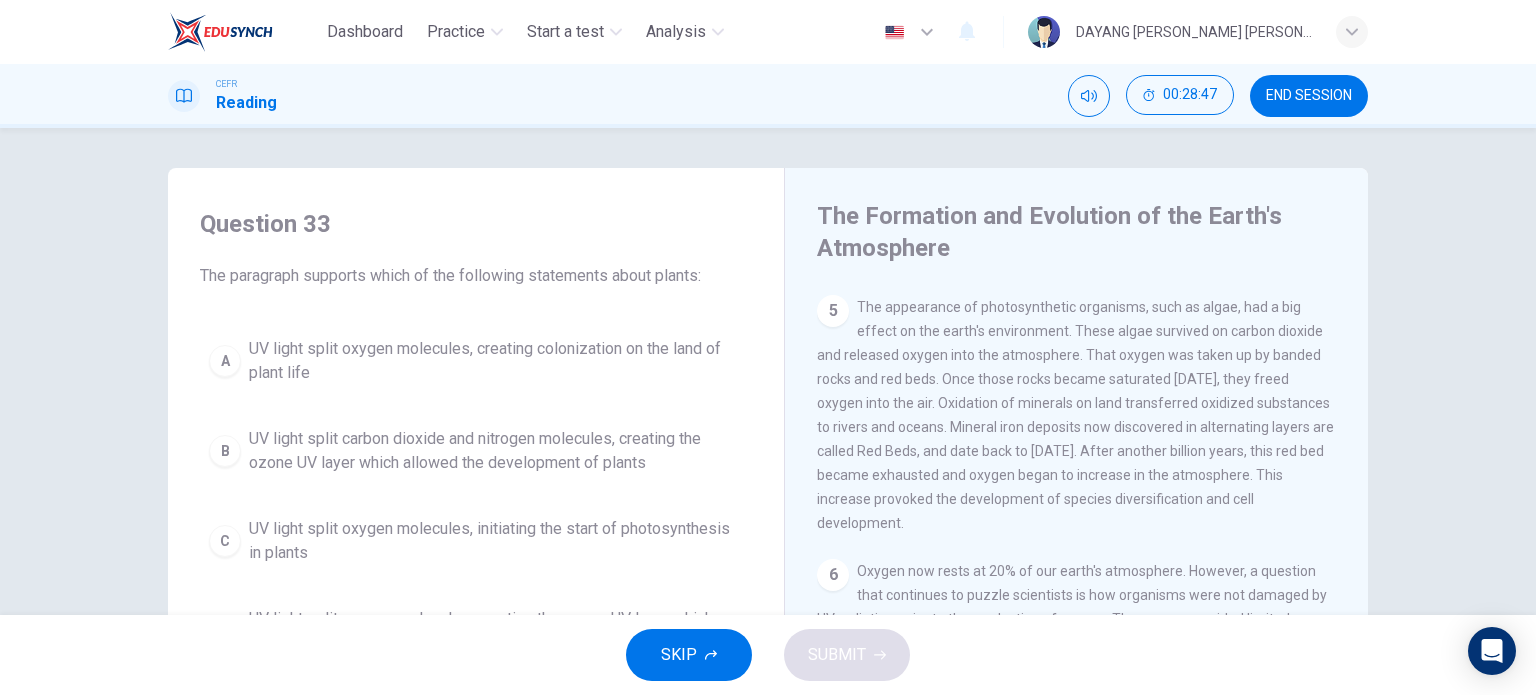 click on "The appearance of photosynthetic organisms, such as algae, had a big effect on the earth's environment. These algae survived on carbon dioxide and released oxygen into the atmosphere. That oxygen was taken up by banded rocks and red beds. Once those rocks became saturated [DATE], they freed oxygen into the air. Oxidation of minerals on land transferred oxidized substances to rivers and oceans. Mineral iron deposits now discovered in alternating layers are called Red Beds, and date back to [DATE]. After another billion years, this red bed became exhausted and oxygen began to increase in the atmosphere. This increase provoked the development of species diversification and cell development." at bounding box center [1075, 415] 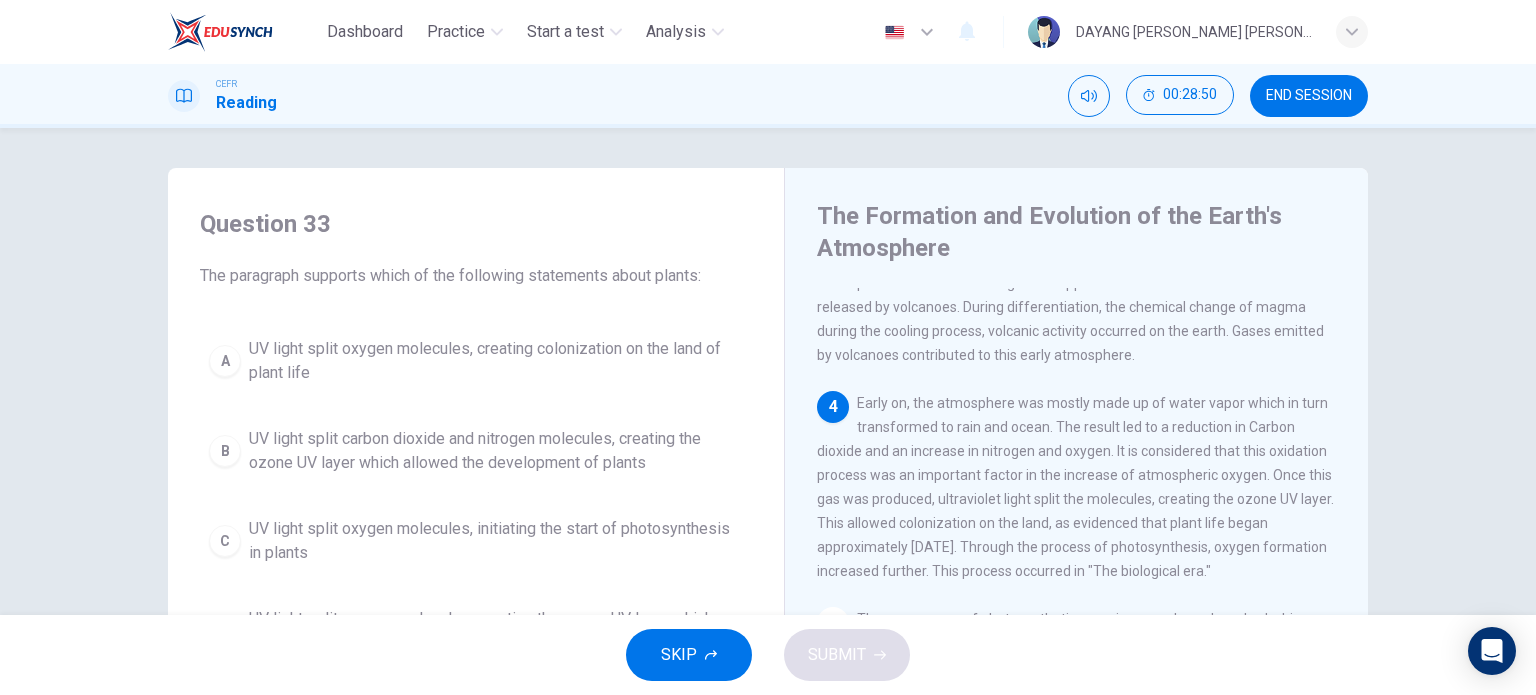 scroll, scrollTop: 401, scrollLeft: 0, axis: vertical 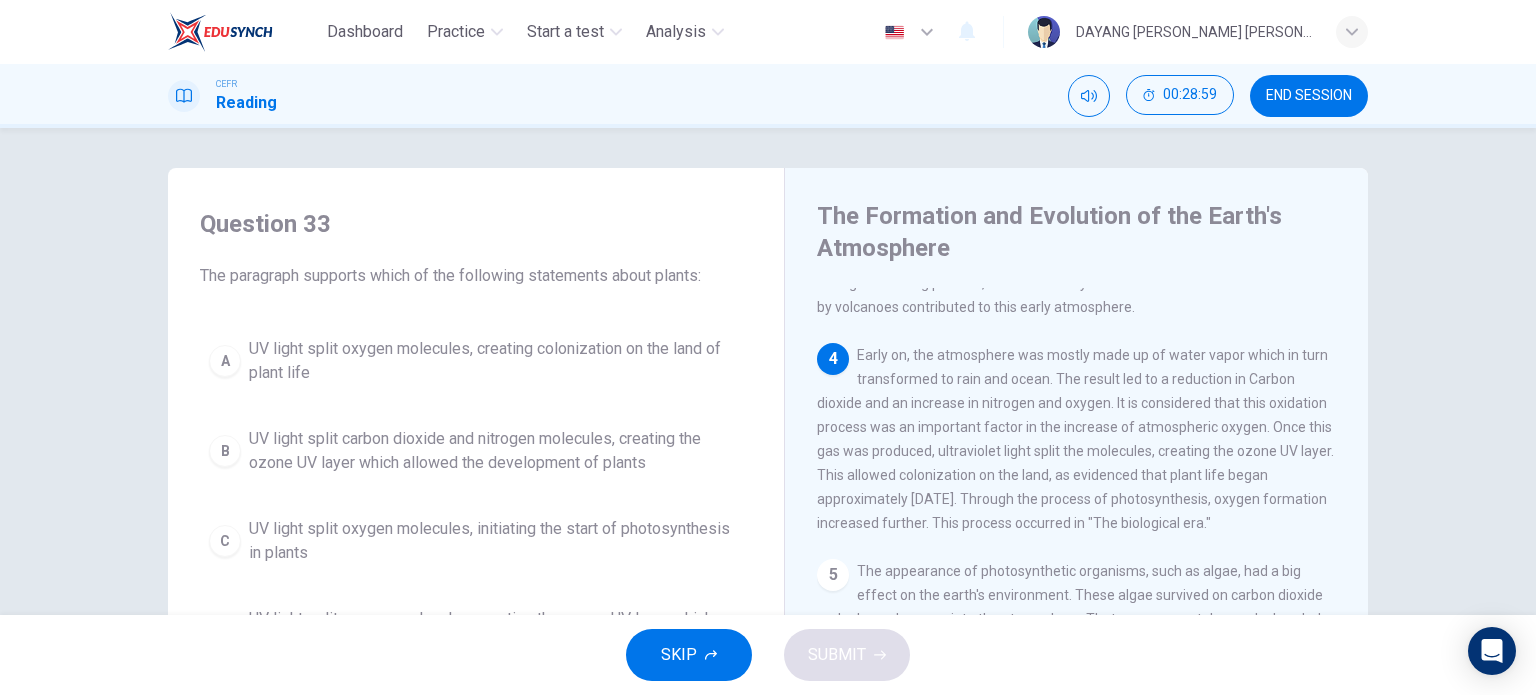 click on "UV light split oxygen molecules, creating colonization on the land of plant life" at bounding box center (496, 361) 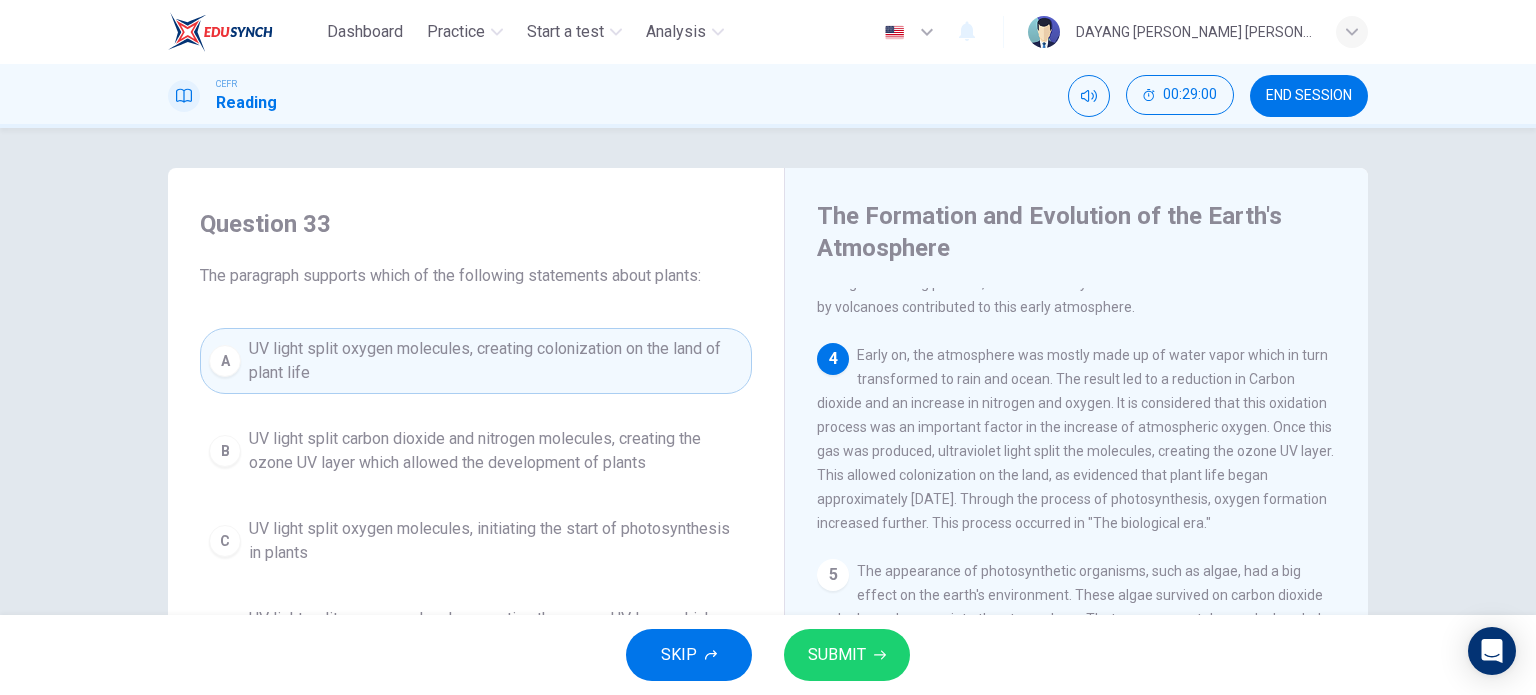 click on "SUBMIT" at bounding box center (847, 655) 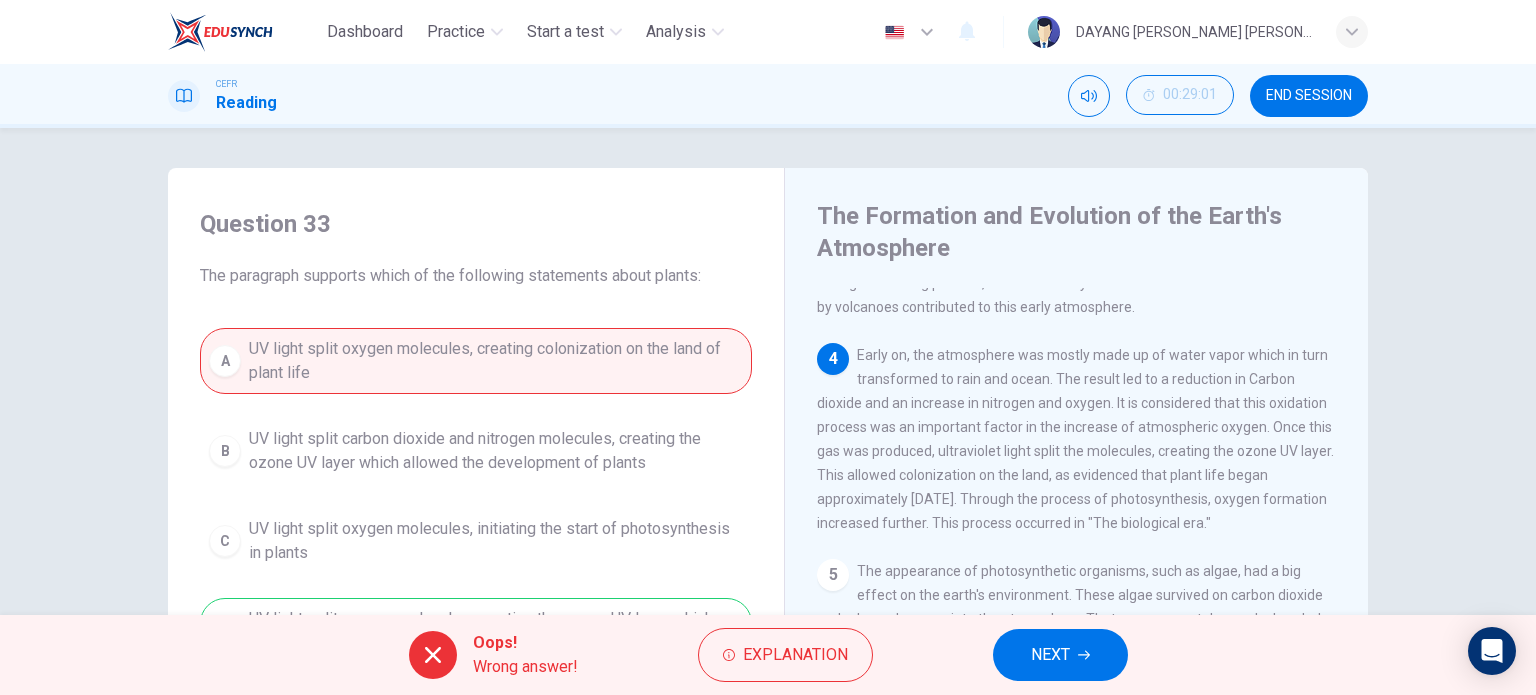 click on "NEXT" at bounding box center (1060, 655) 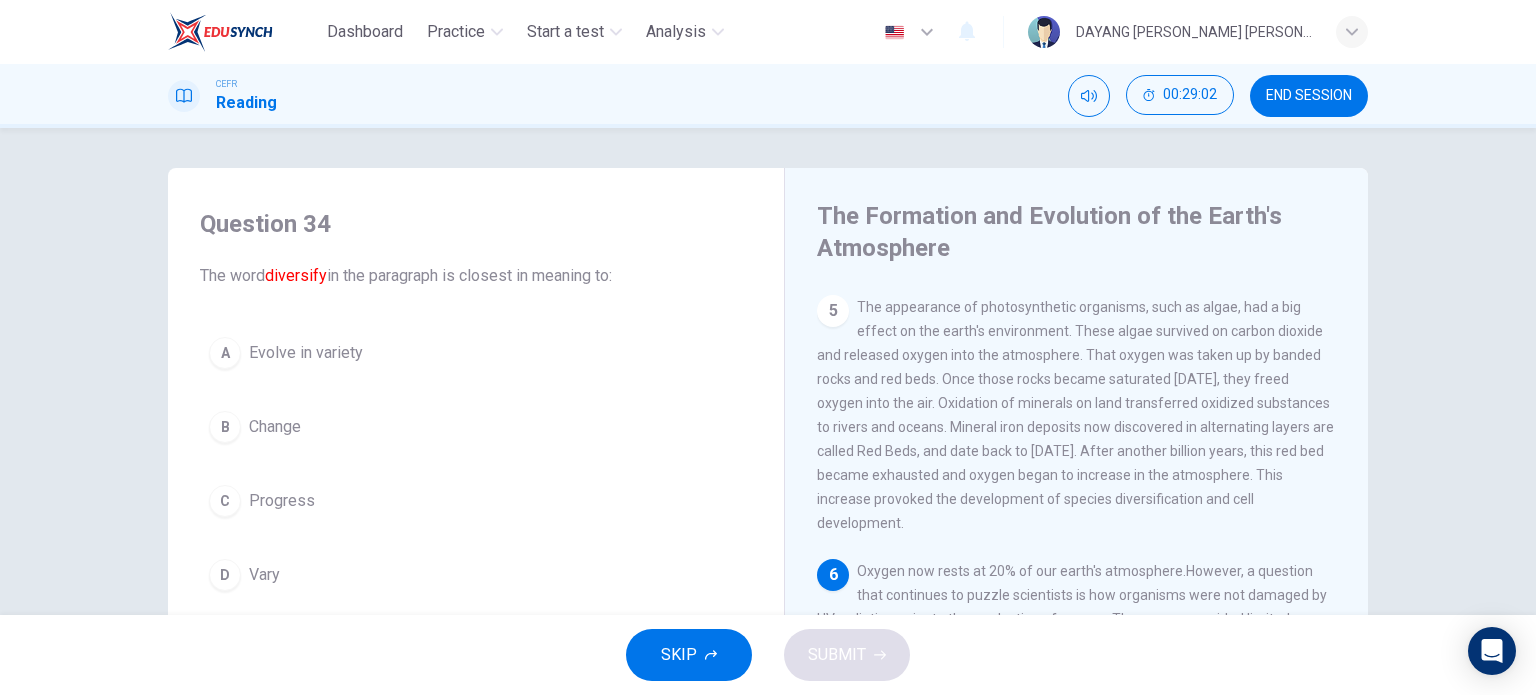 scroll, scrollTop: 701, scrollLeft: 0, axis: vertical 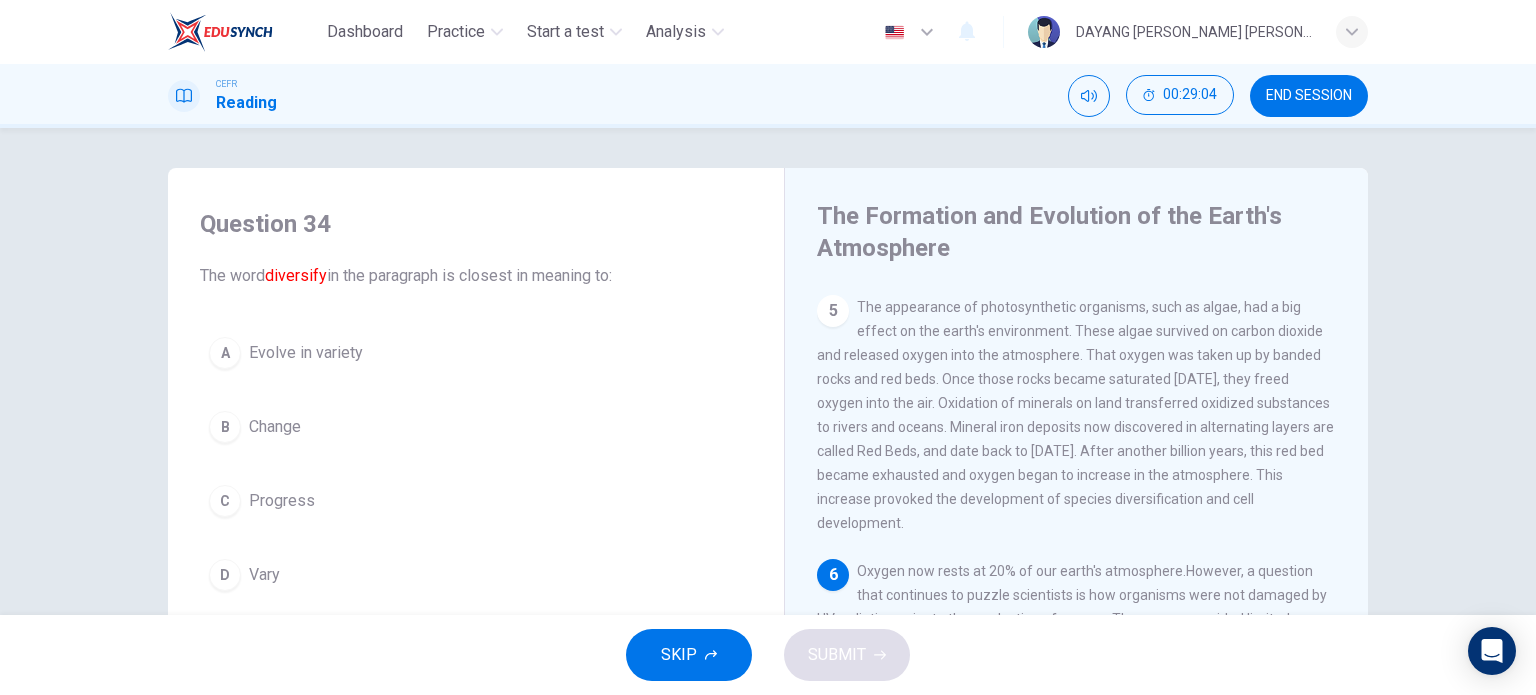 click on "The appearance of photosynthetic organisms, such as algae, had a big effect on the earth's environment. These algae survived on carbon dioxide and released oxygen into the atmosphere. That oxygen was taken up by banded rocks and red beds. Once those rocks became saturated [DATE], they freed oxygen into the air. Oxidation of minerals on land transferred oxidized substances to rivers and oceans. Mineral iron deposits now discovered in alternating layers are called Red Beds, and date back to [DATE]. After another billion years, this red bed became exhausted and oxygen began to increase in the atmosphere. This increase provoked the development of species diversification and cell development." at bounding box center [1075, 415] 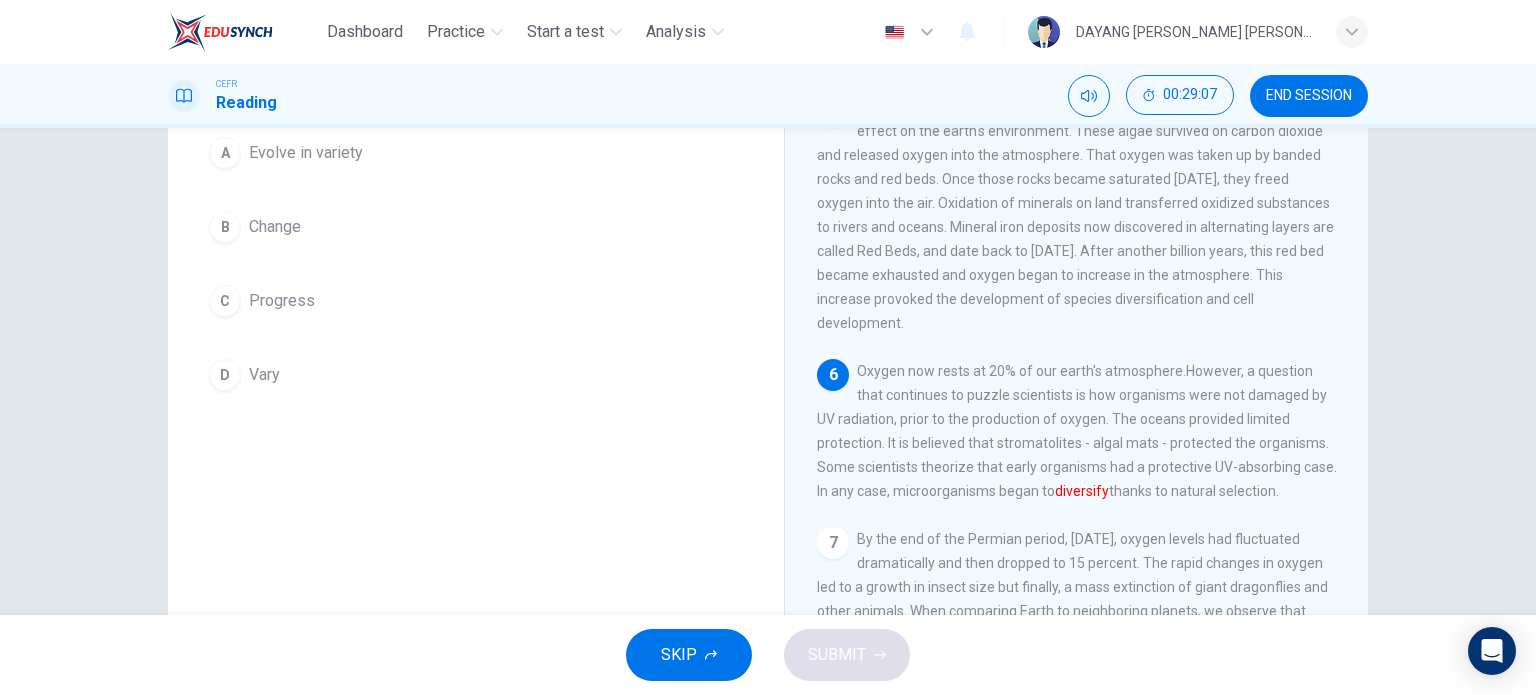 scroll, scrollTop: 0, scrollLeft: 0, axis: both 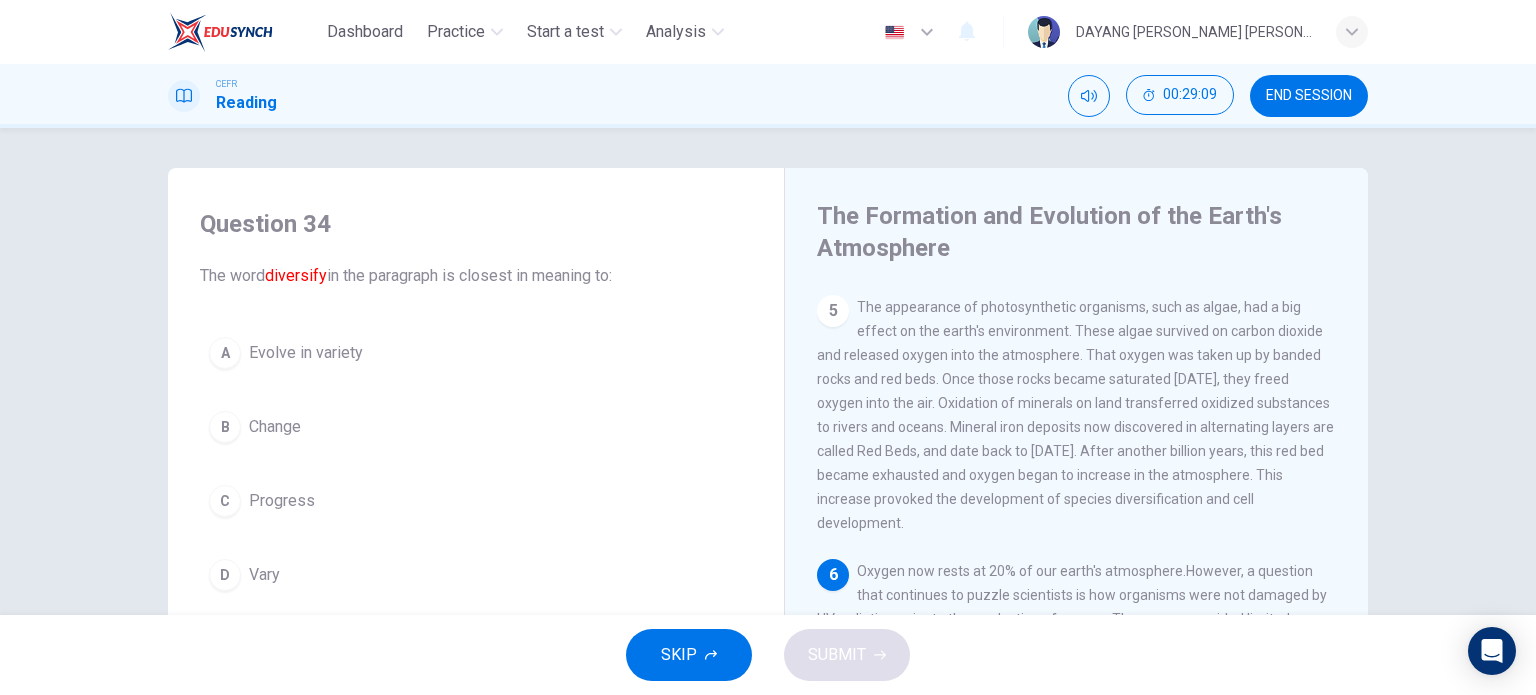 click on "Evolve in variety" at bounding box center (306, 353) 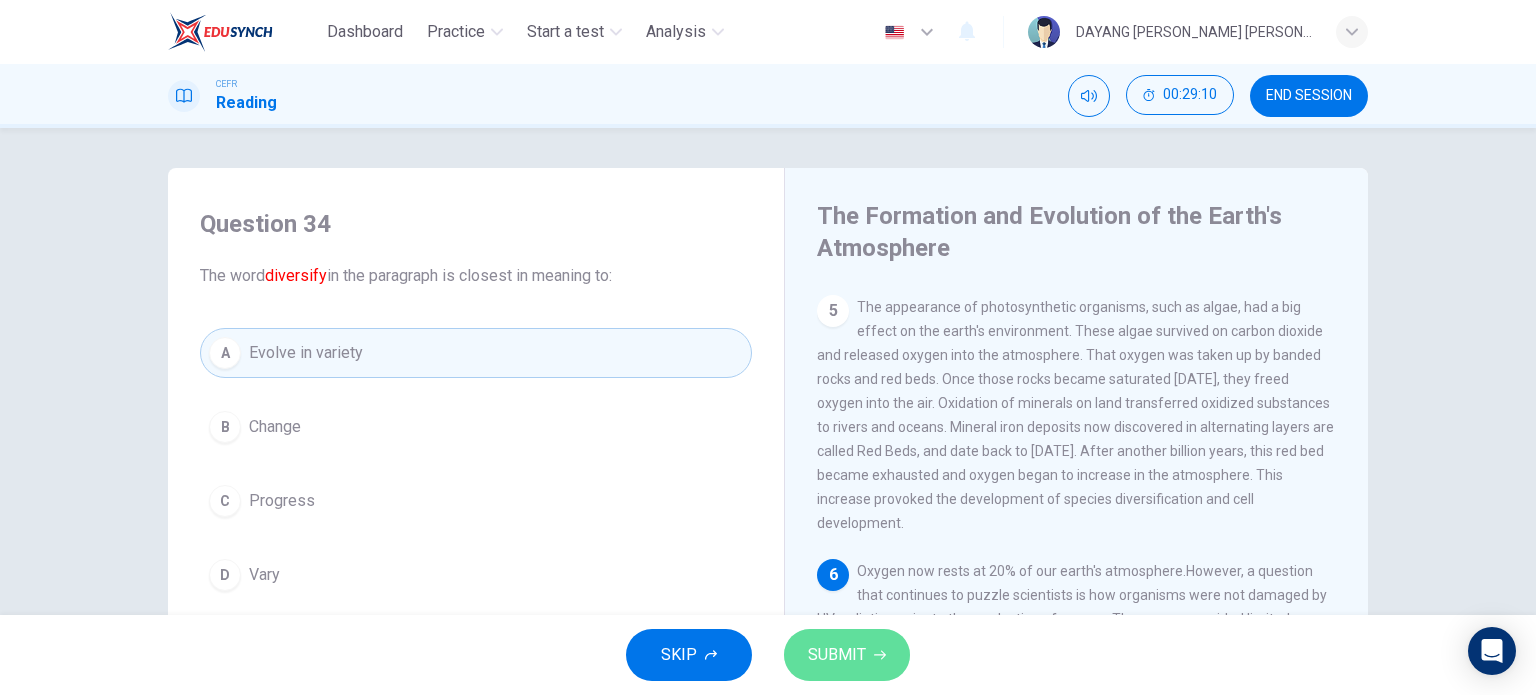 click on "SUBMIT" at bounding box center [837, 655] 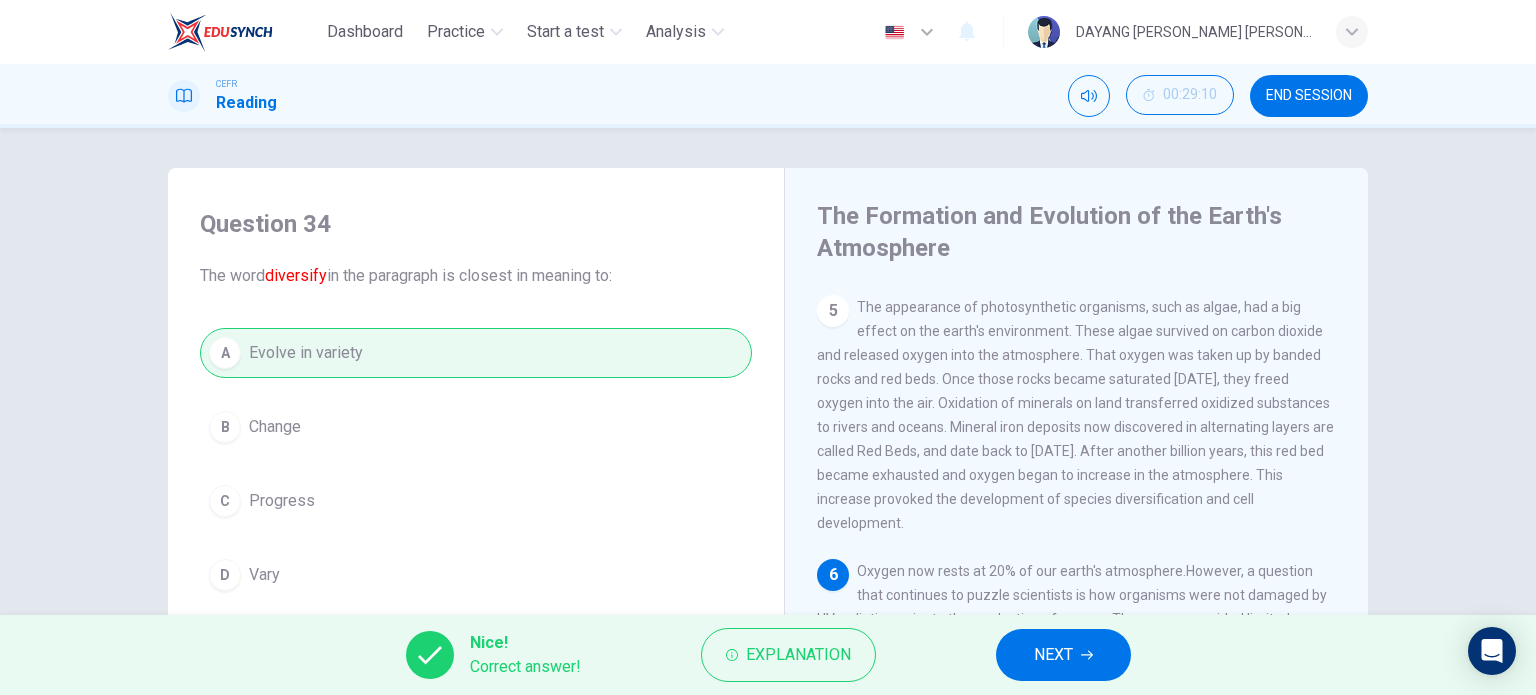 click on "NEXT" at bounding box center (1063, 655) 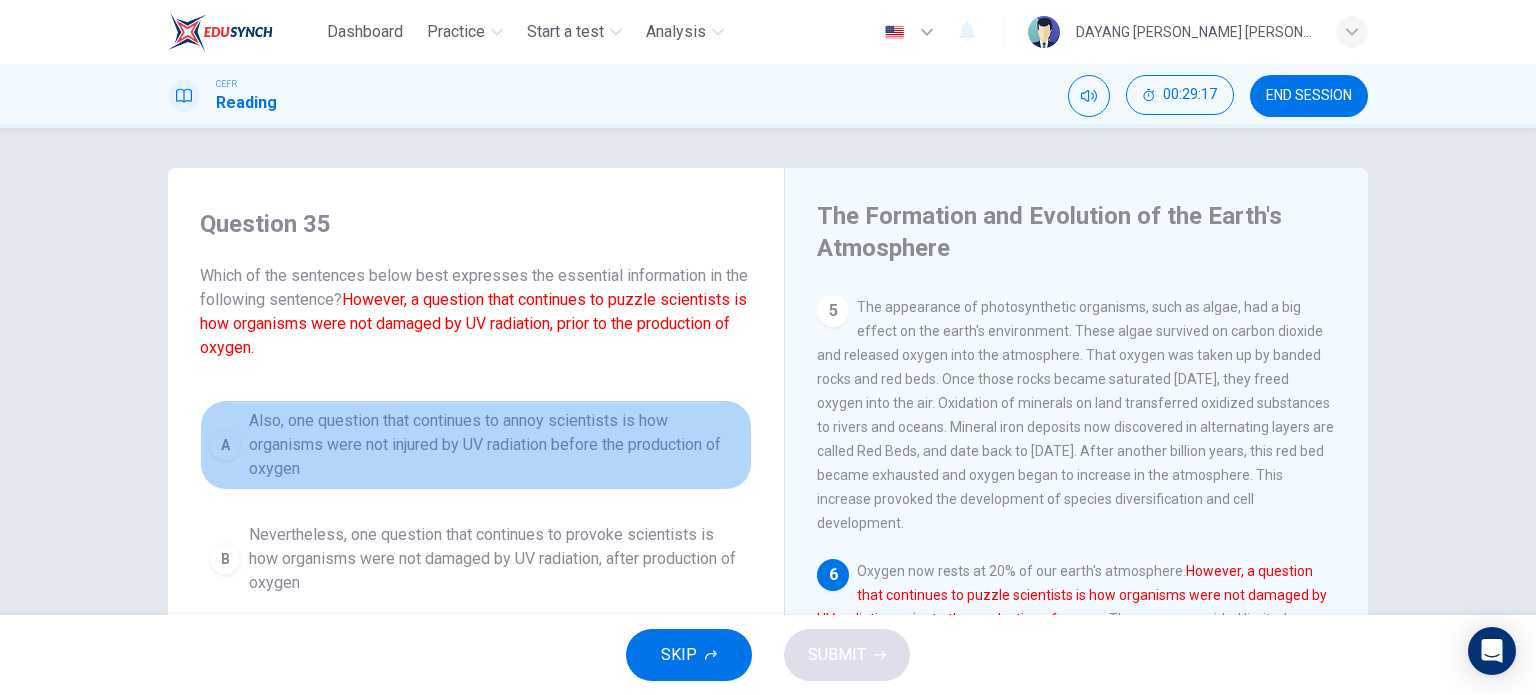 click on "Also, one question that continues to annoy scientists is how organisms were not injured by UV radiation before the production of oxygen" at bounding box center (496, 445) 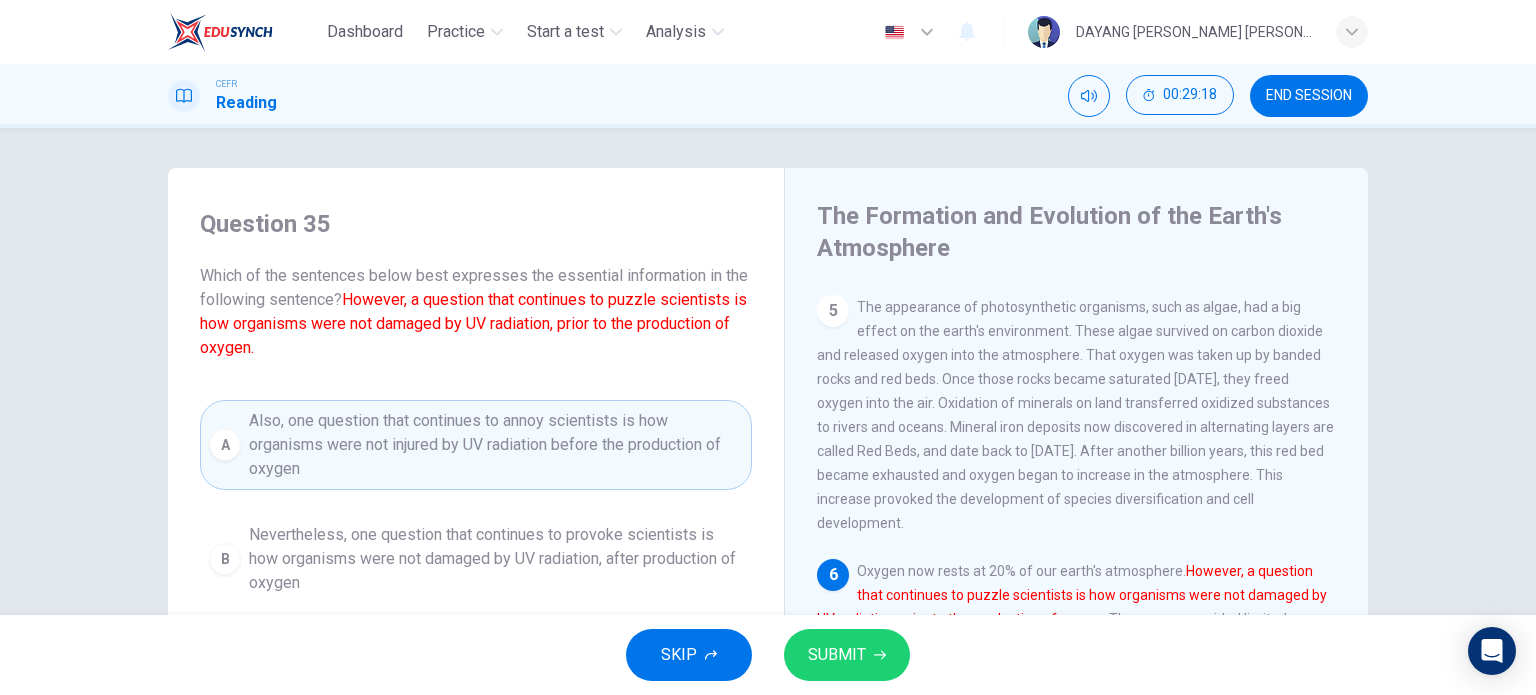 click on "SUBMIT" at bounding box center [837, 655] 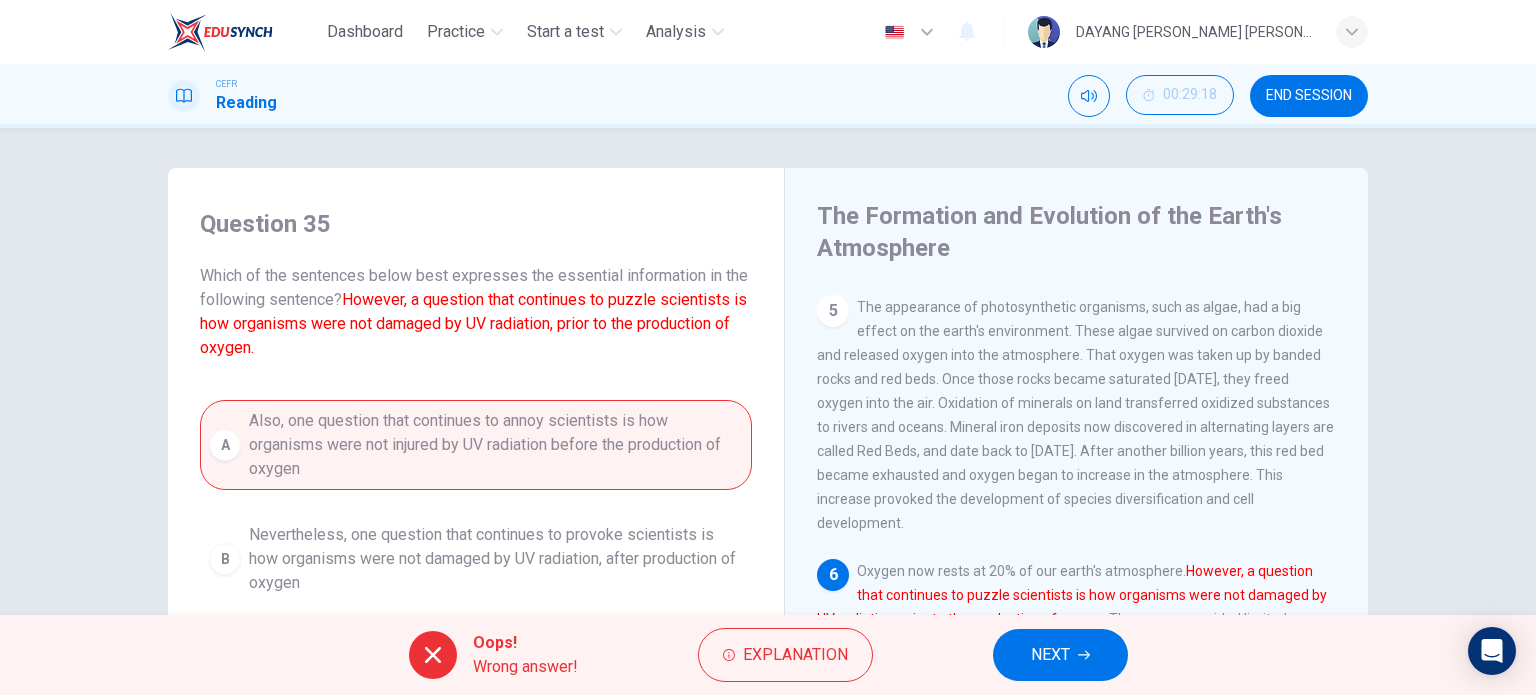 click on "NEXT" at bounding box center (1060, 655) 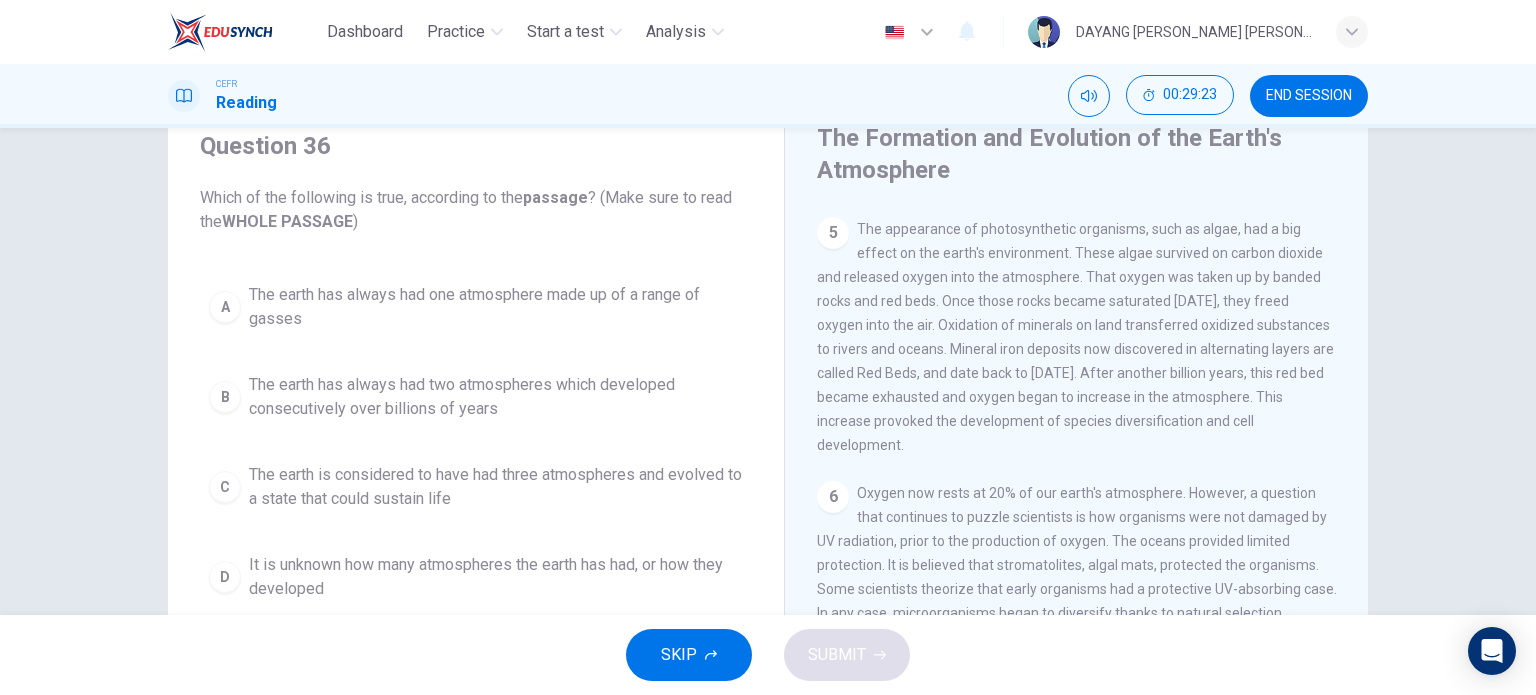 scroll, scrollTop: 100, scrollLeft: 0, axis: vertical 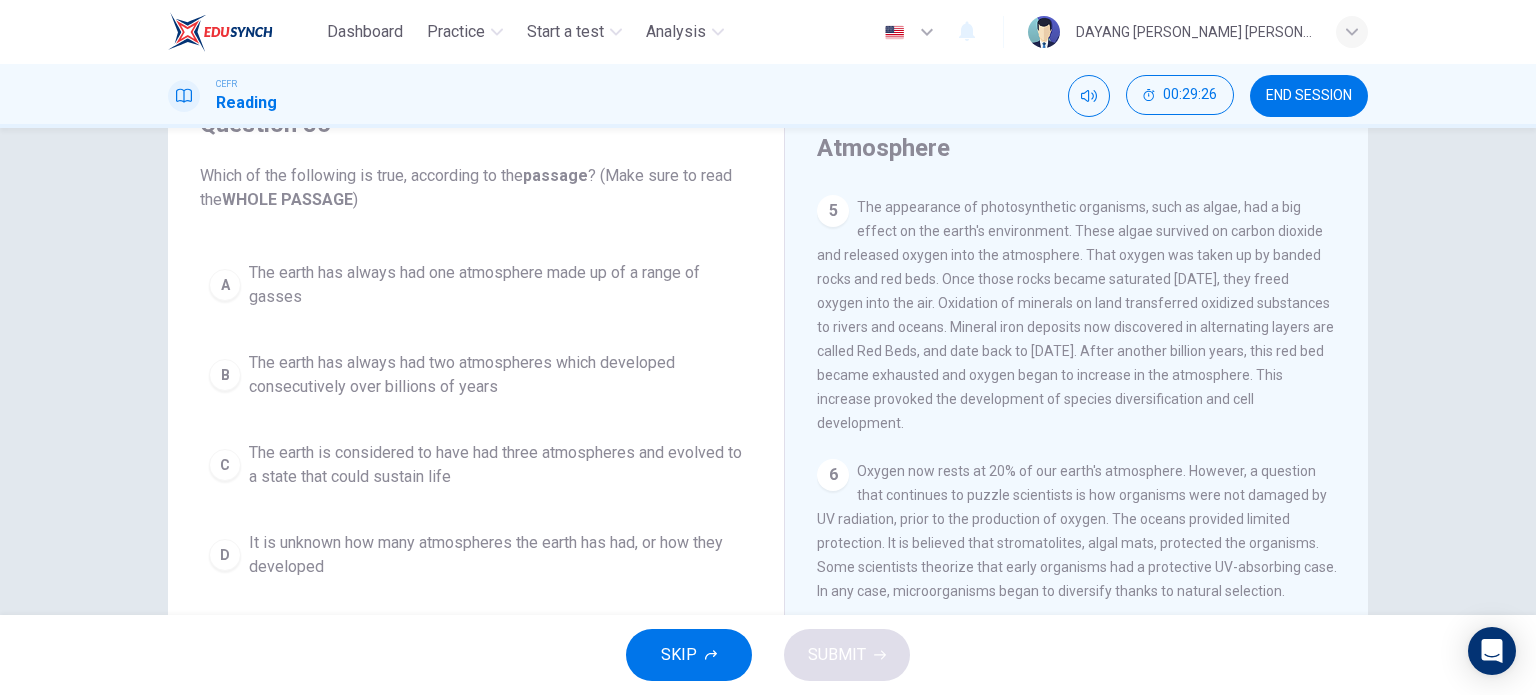 click on "A The earth has always had one atmosphere made up of a range of gasses B The earth has always had two atmospheres which developed consecutively over billions of years C The earth is considered to have had three atmospheres and evolved to a state that could sustain life D It is unknown how many atmospheres the earth has had, or how they developed" at bounding box center [476, 420] 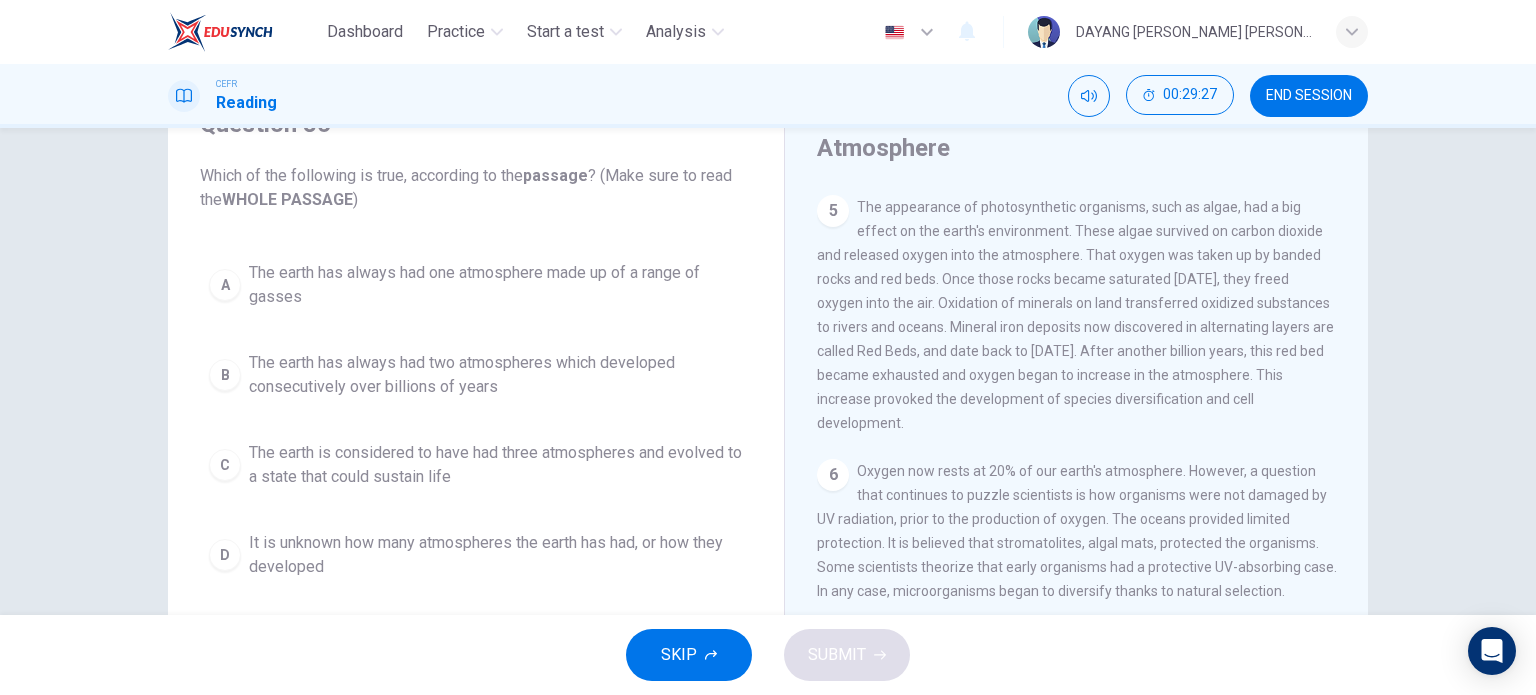 click on "The earth is considered to have had three atmospheres and evolved to a state that could sustain life" at bounding box center [496, 465] 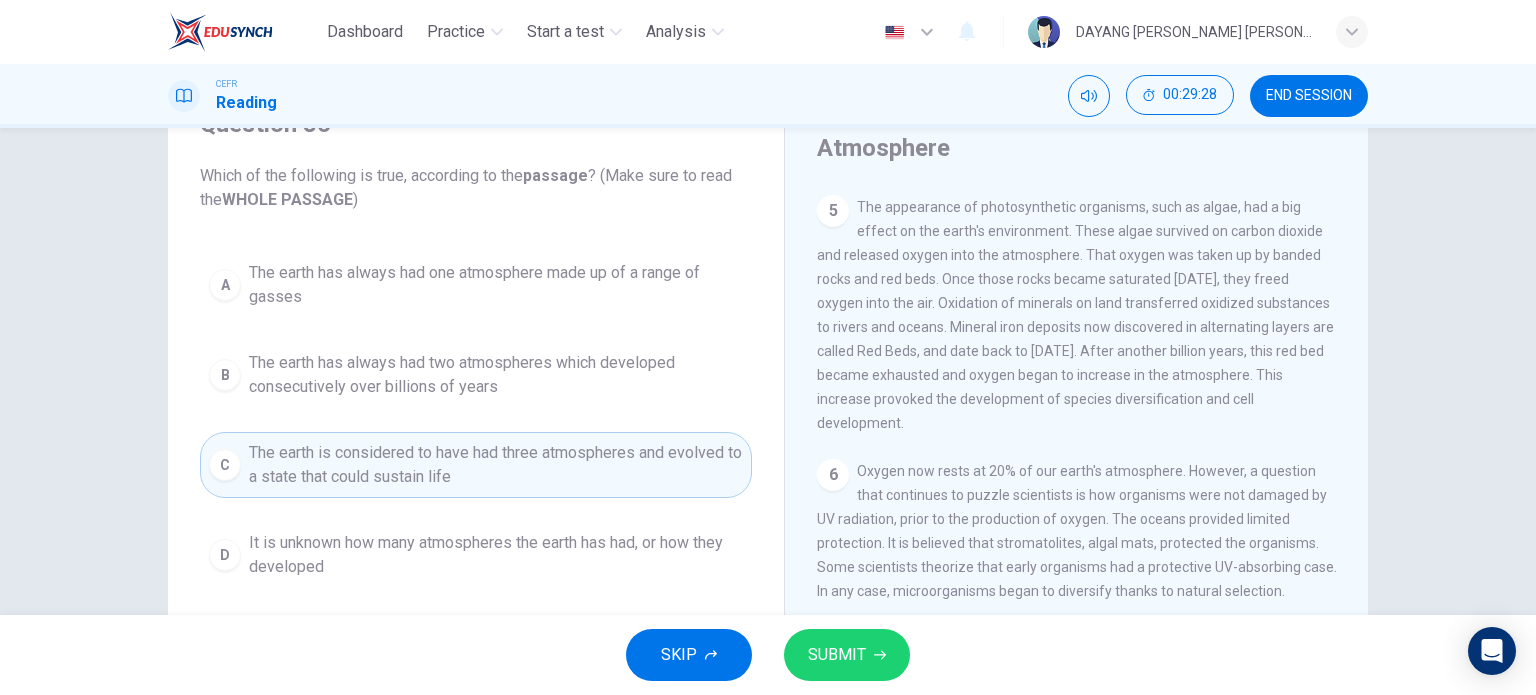 click on "SUBMIT" at bounding box center [837, 655] 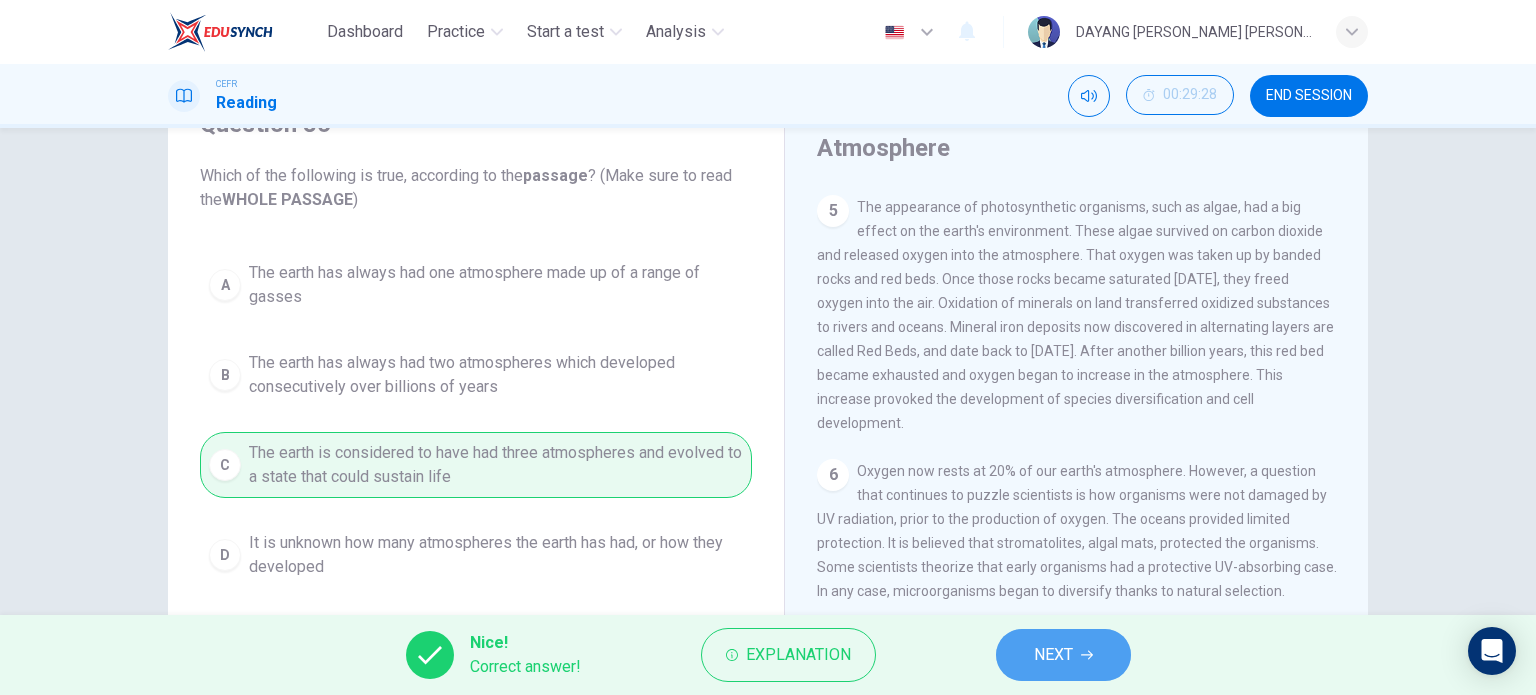 click on "NEXT" at bounding box center [1063, 655] 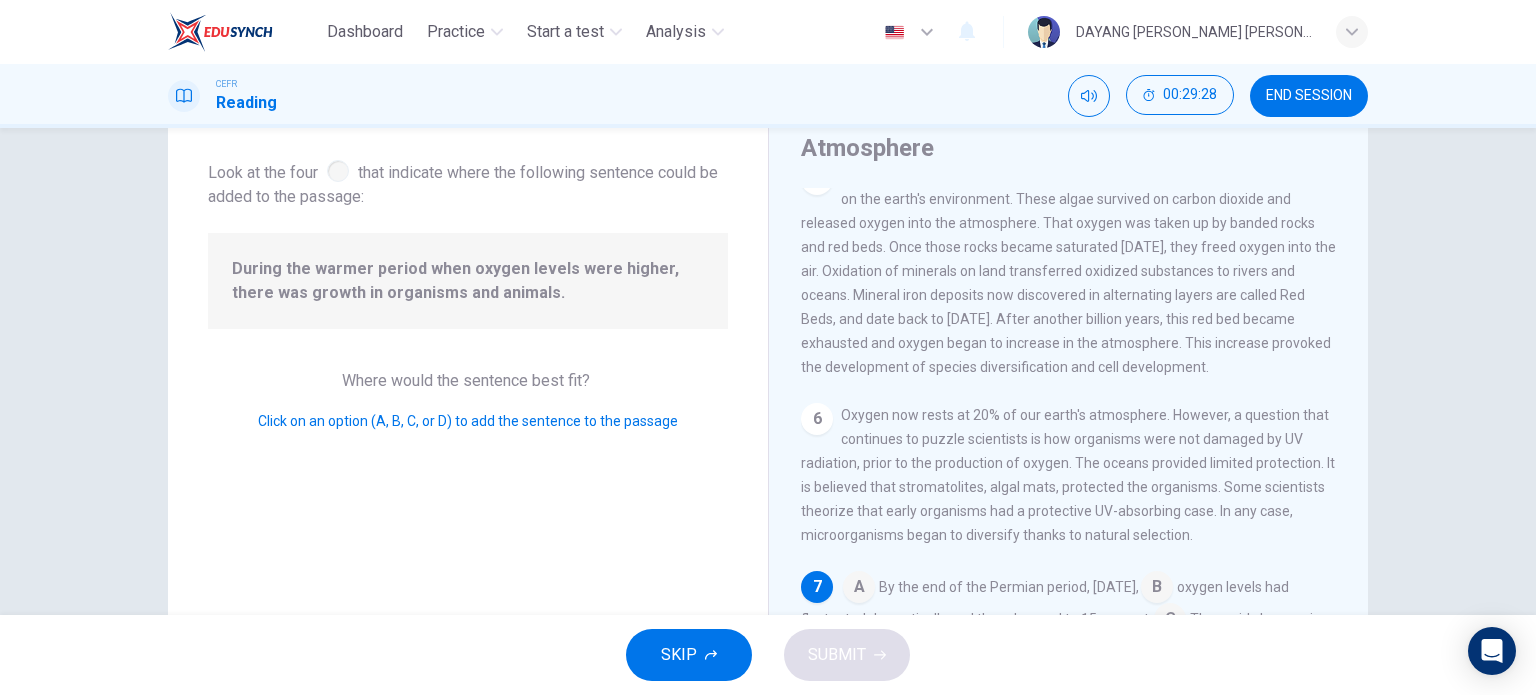 scroll, scrollTop: 728, scrollLeft: 0, axis: vertical 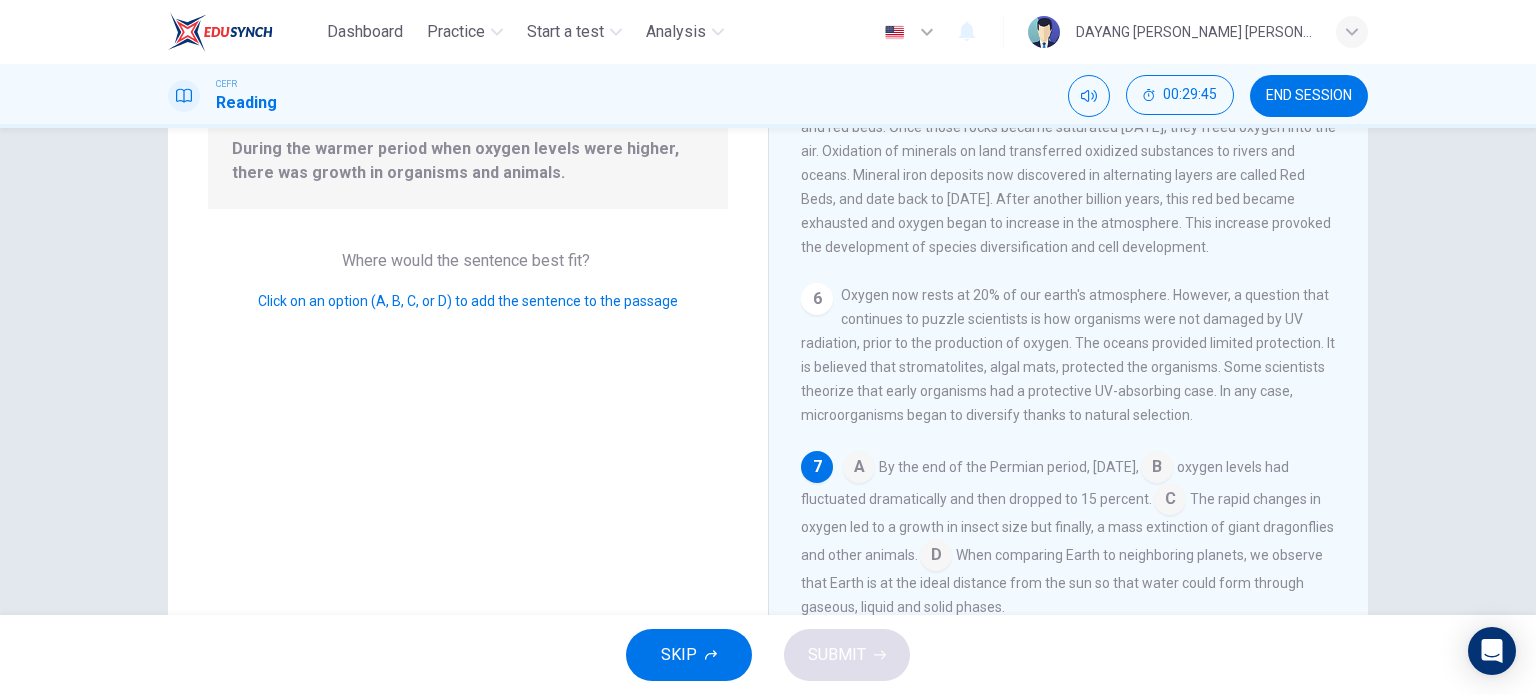 click at bounding box center [936, 557] 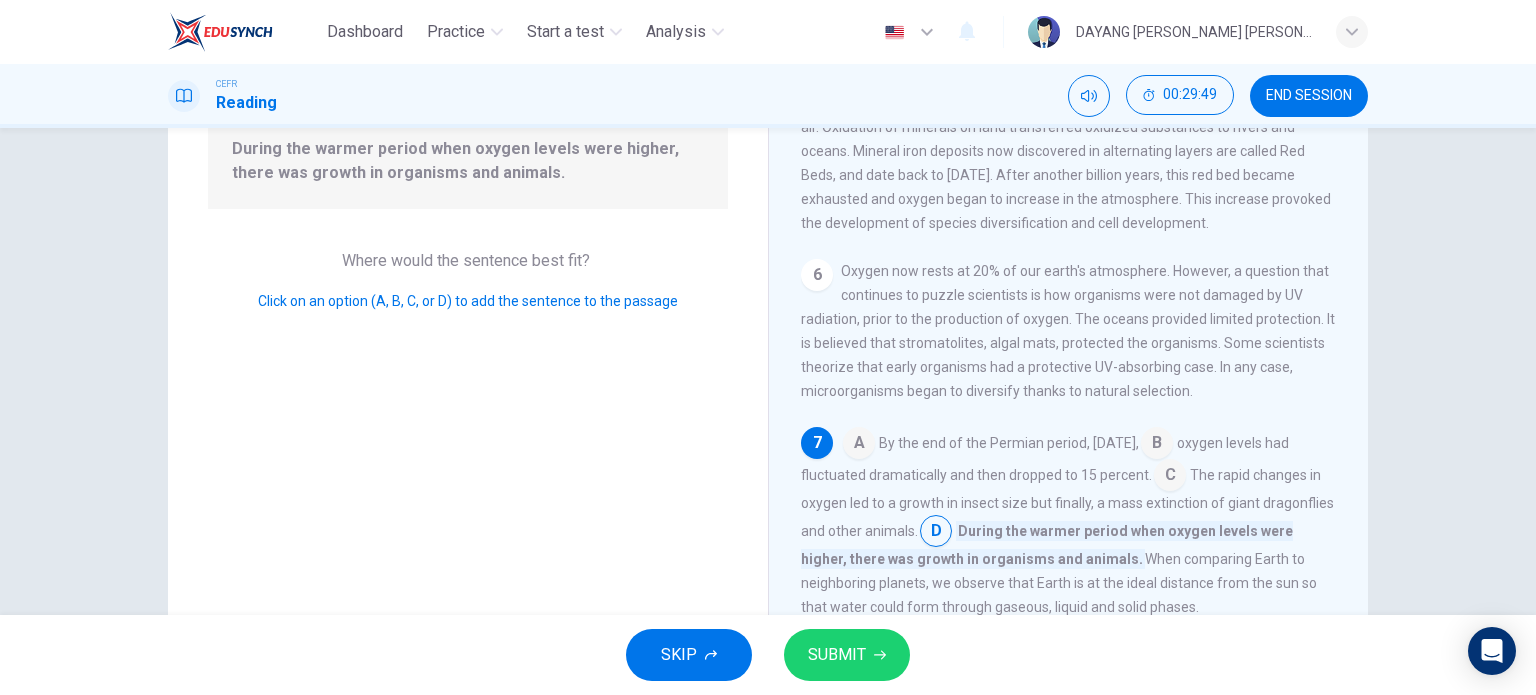 scroll, scrollTop: 752, scrollLeft: 0, axis: vertical 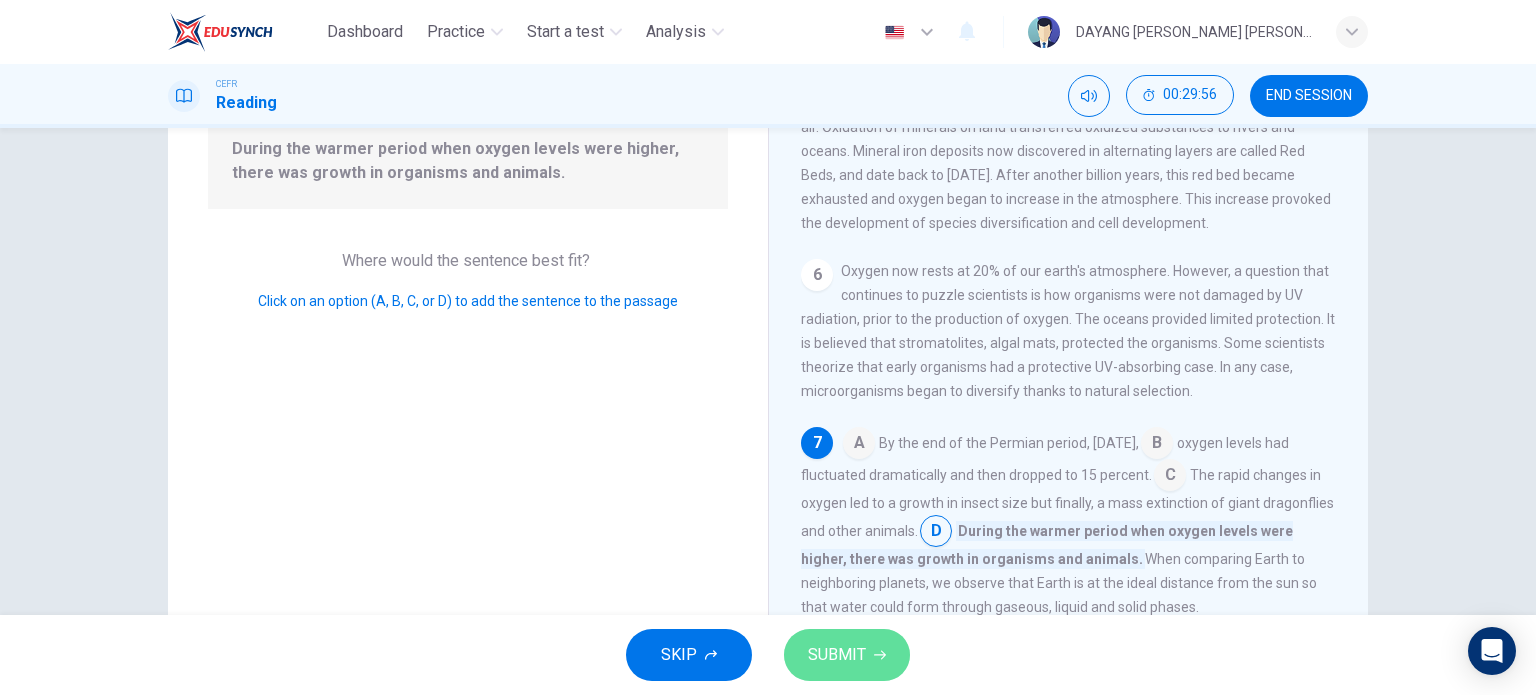 click on "SUBMIT" at bounding box center [837, 655] 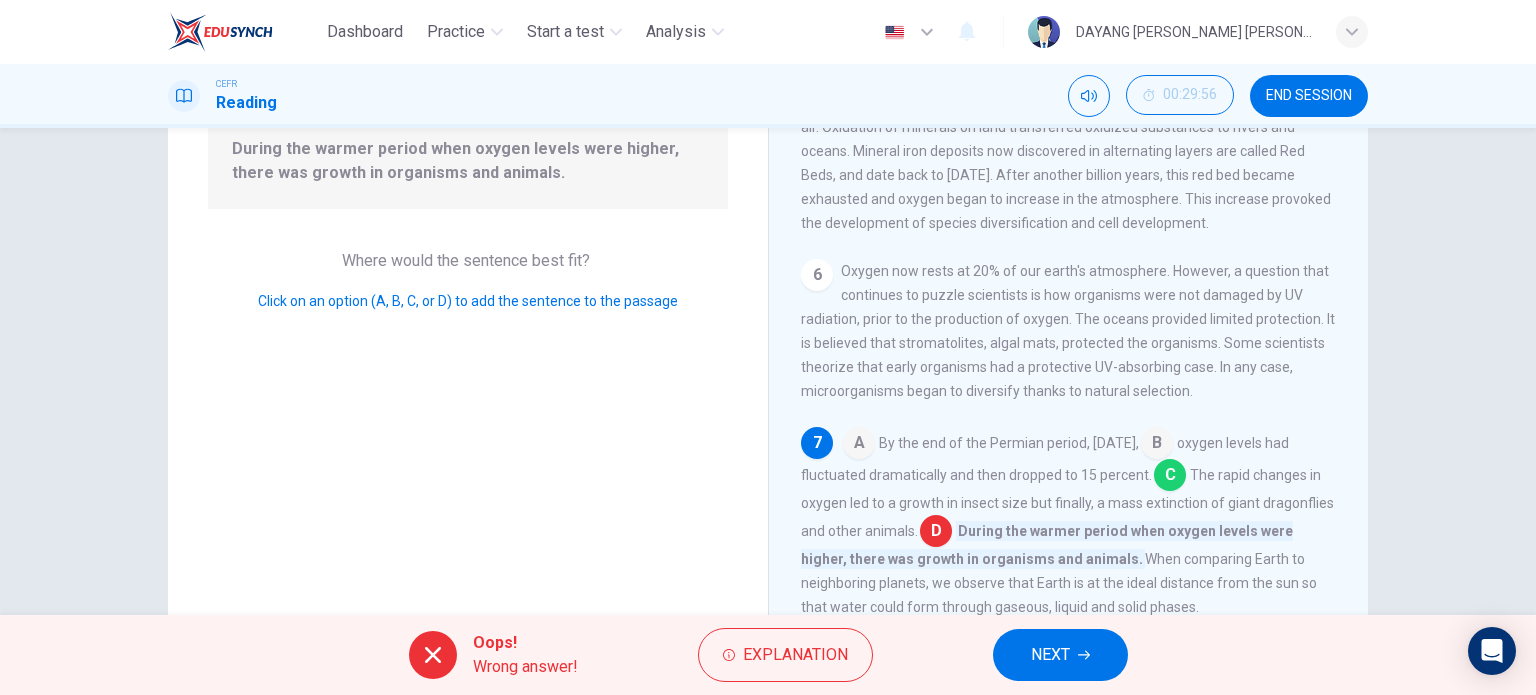 click on "NEXT" at bounding box center (1050, 655) 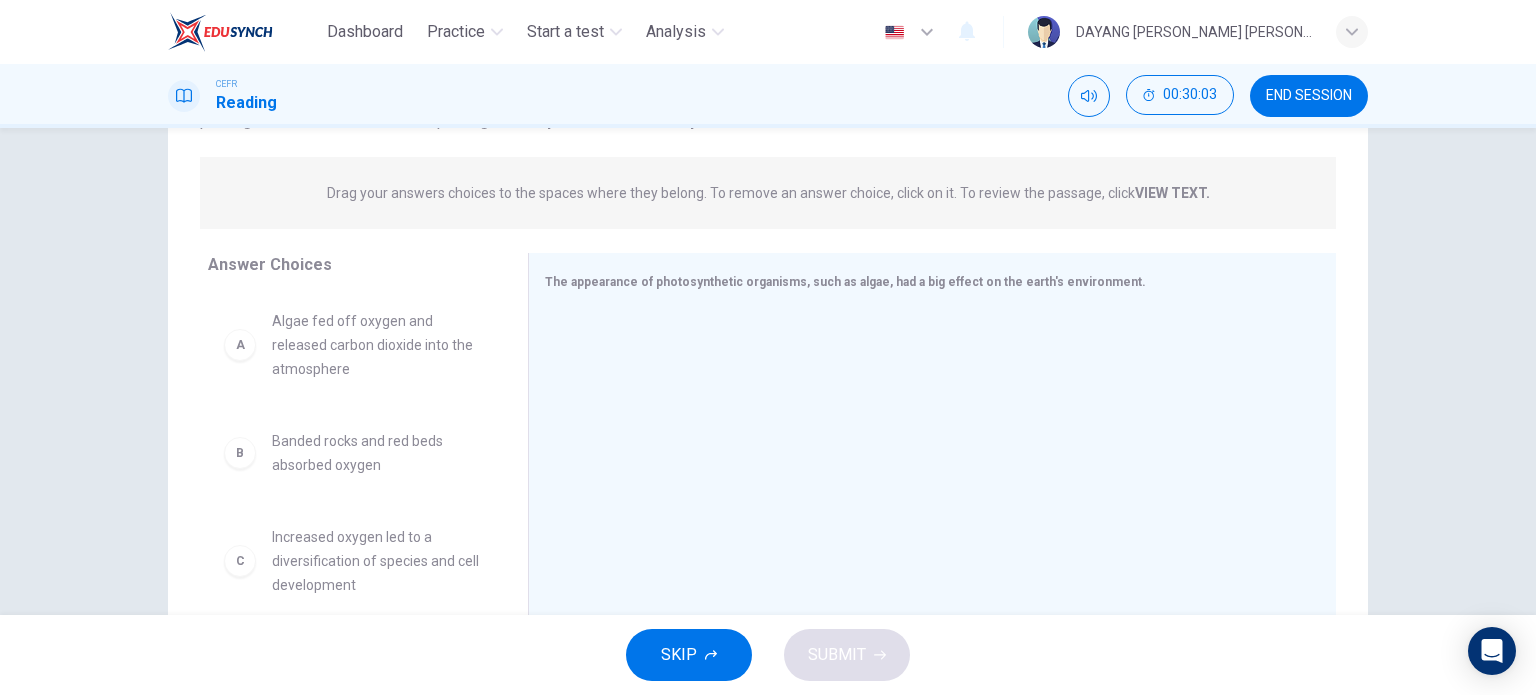 click on "Algae fed off oxygen and released carbon dioxide into the atmosphere" at bounding box center (376, 345) 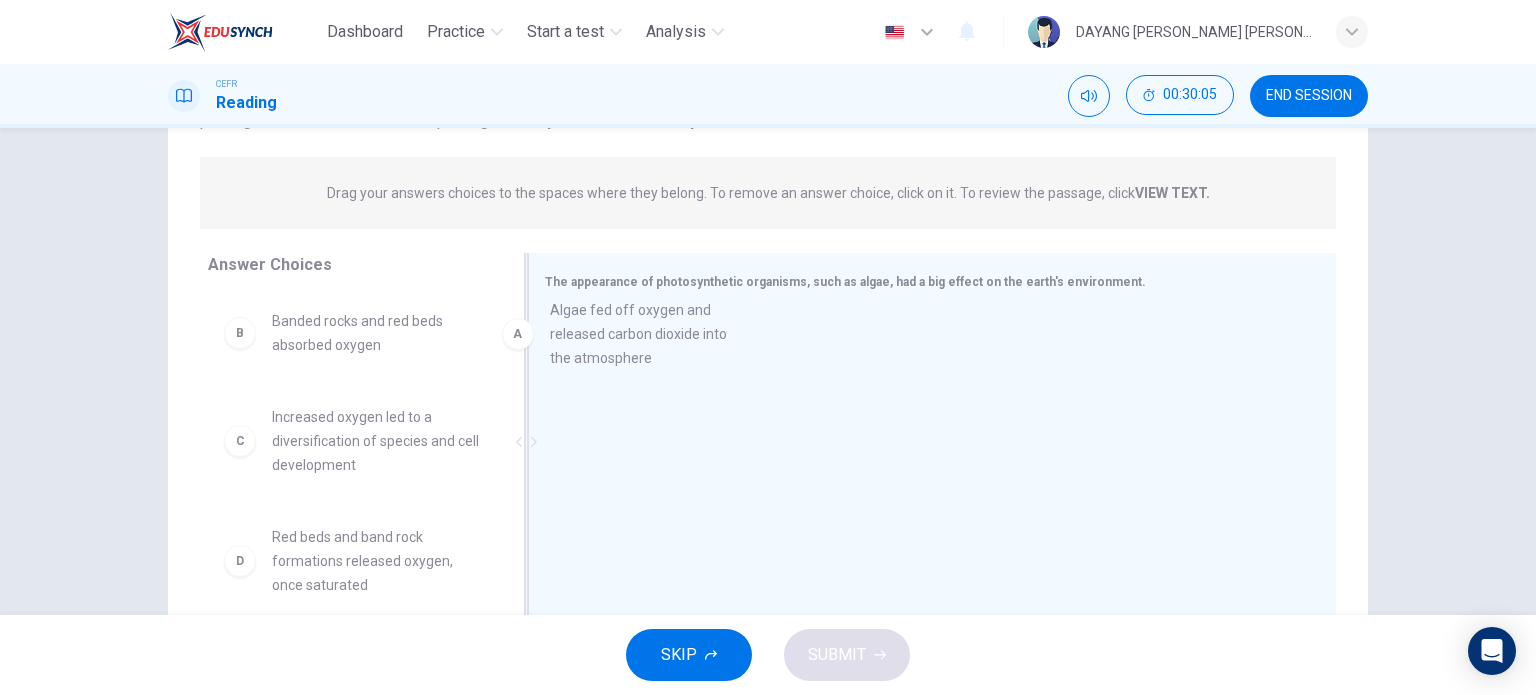 drag, startPoint x: 388, startPoint y: 359, endPoint x: 701, endPoint y: 350, distance: 313.12936 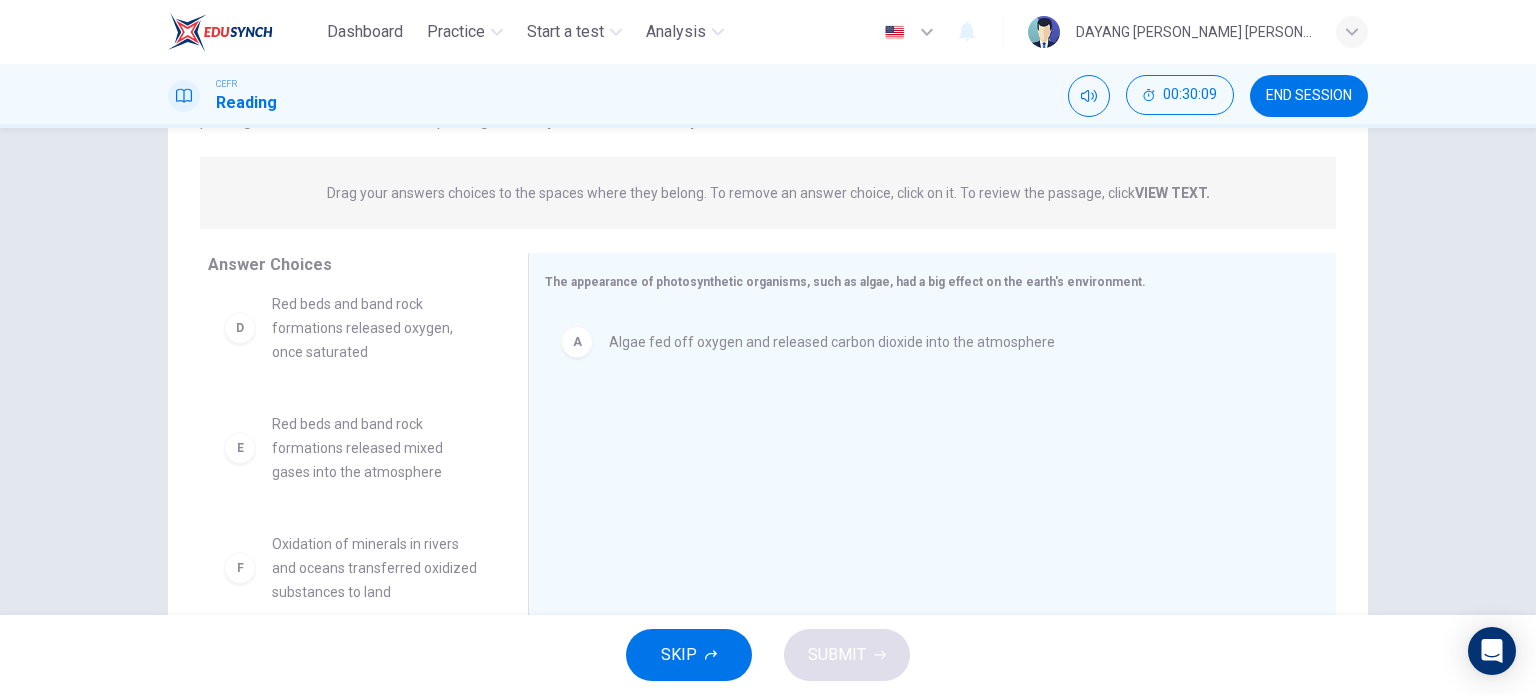 scroll, scrollTop: 252, scrollLeft: 0, axis: vertical 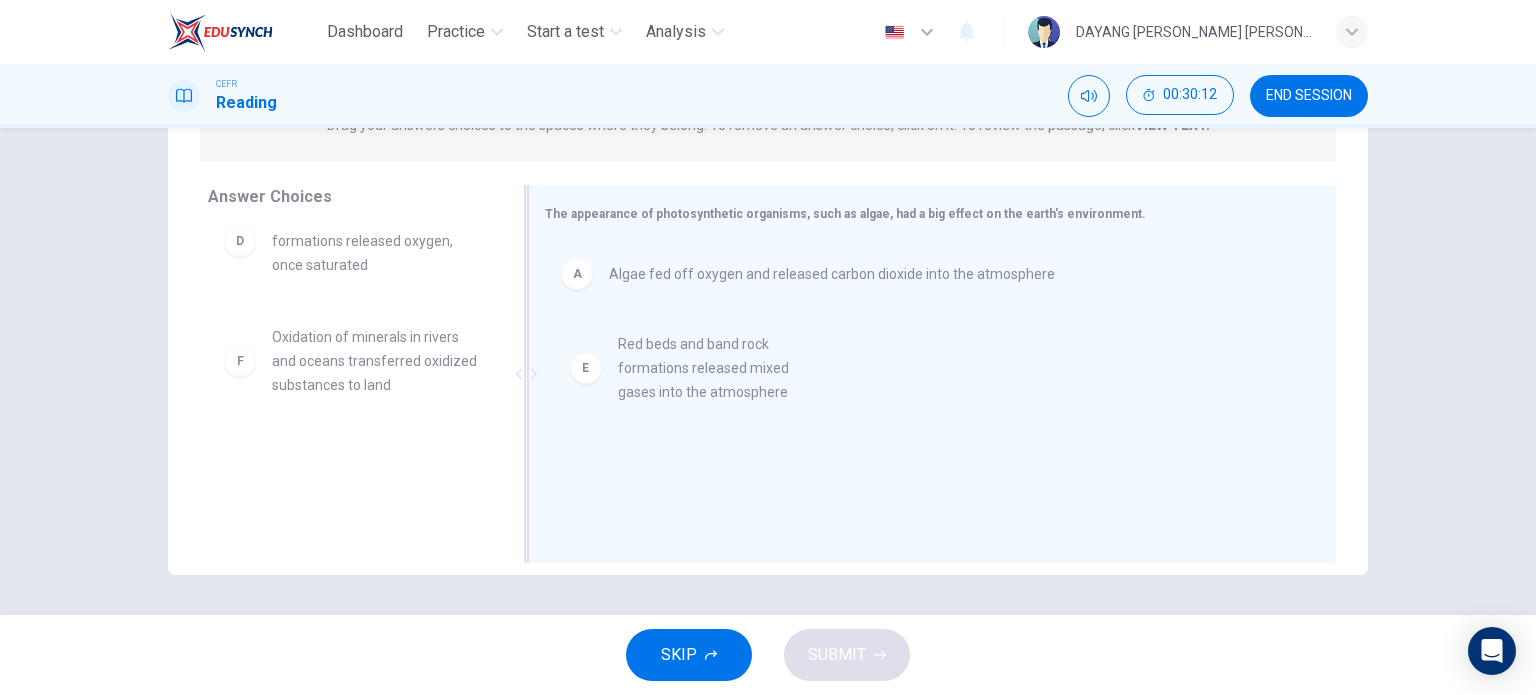 drag, startPoint x: 348, startPoint y: 359, endPoint x: 707, endPoint y: 370, distance: 359.1685 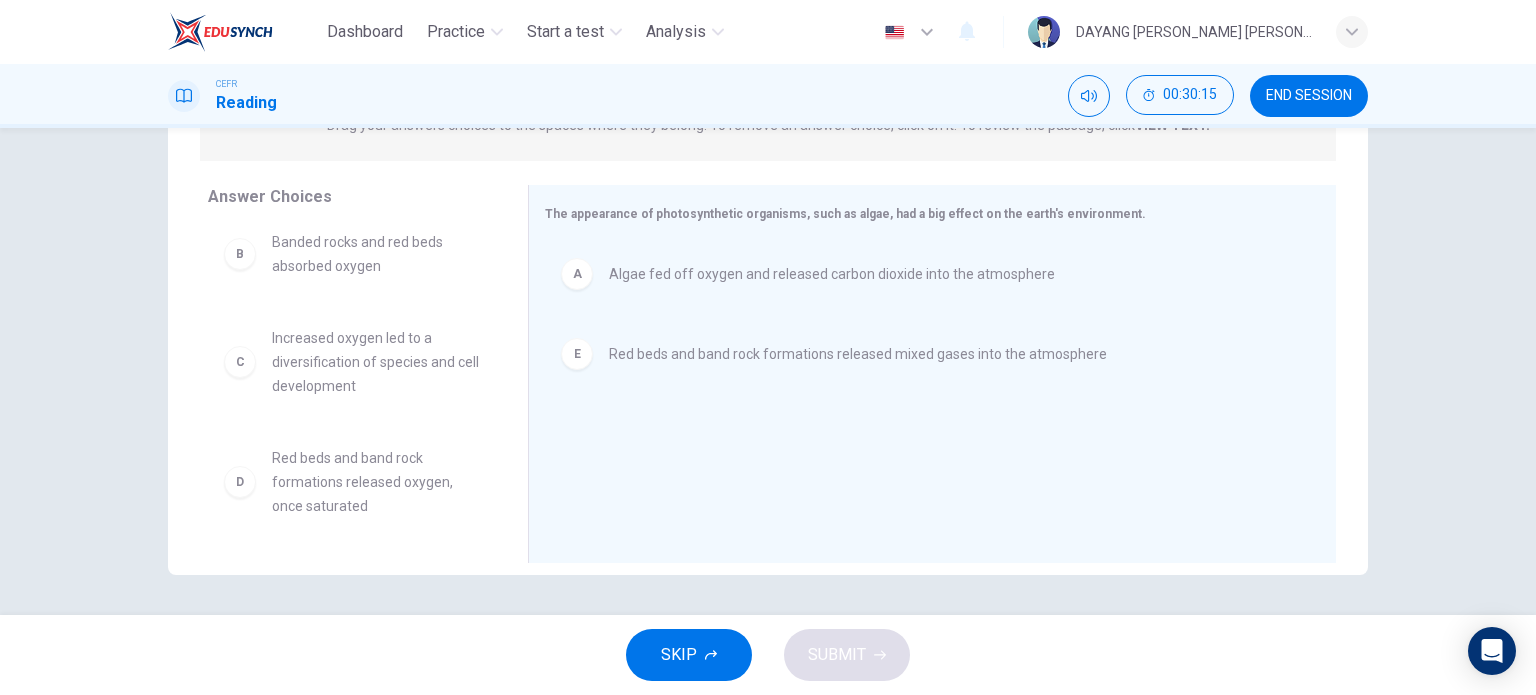 scroll, scrollTop: 0, scrollLeft: 0, axis: both 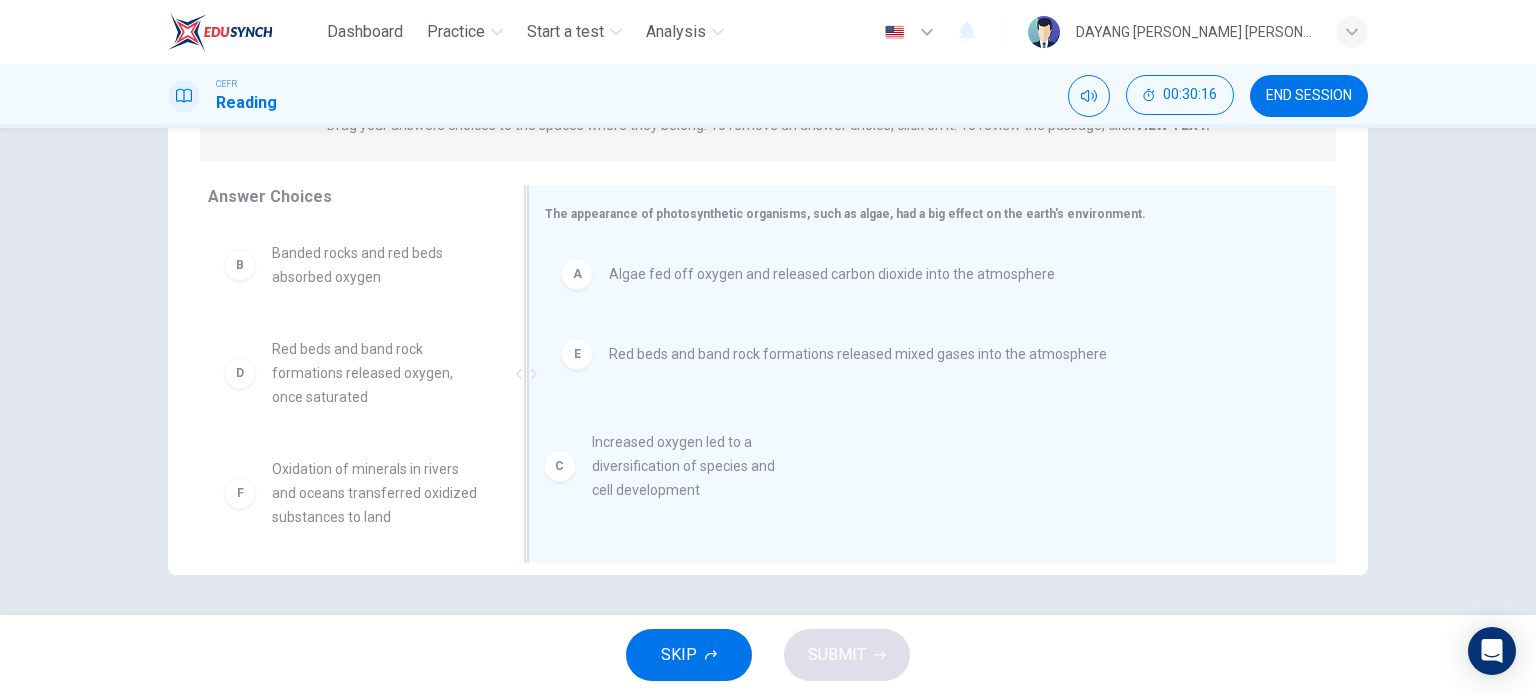 drag, startPoint x: 362, startPoint y: 390, endPoint x: 735, endPoint y: 496, distance: 387.76926 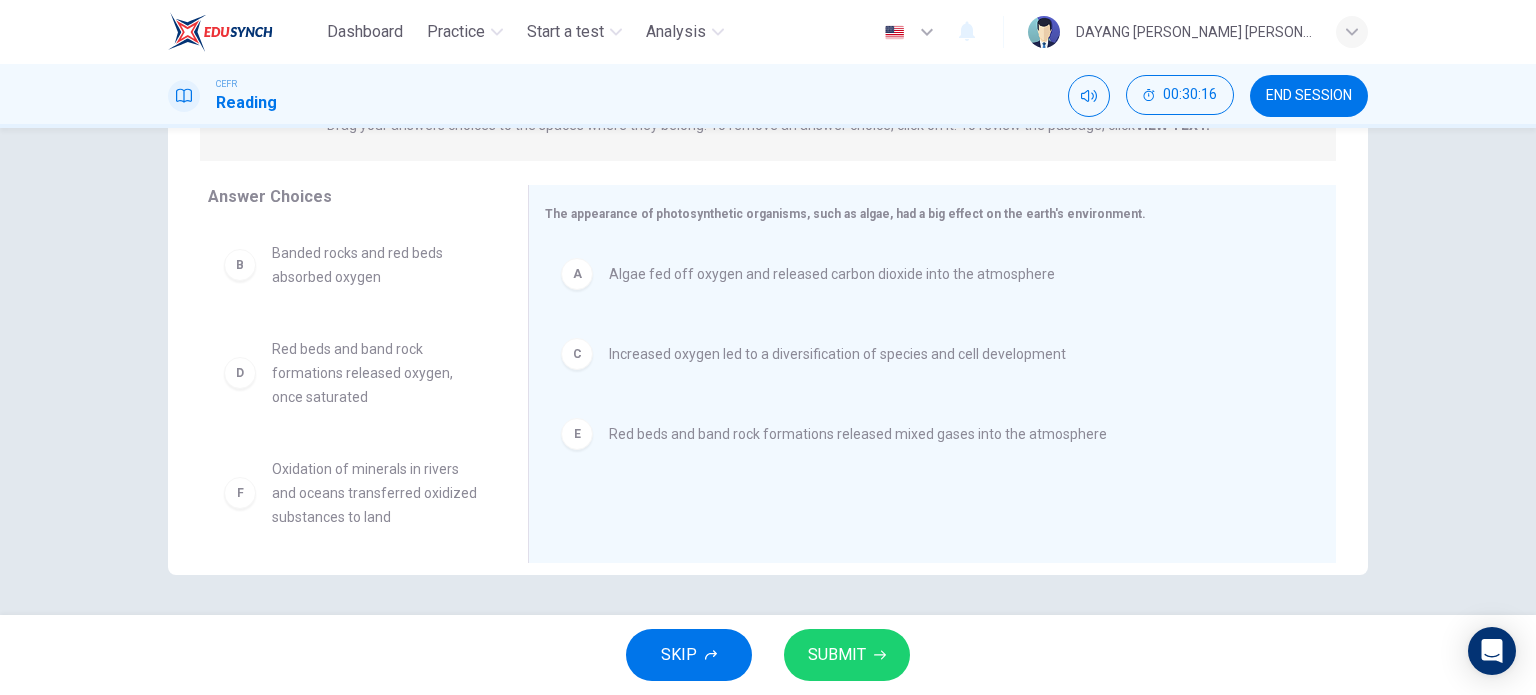 click on "SUBMIT" at bounding box center [837, 655] 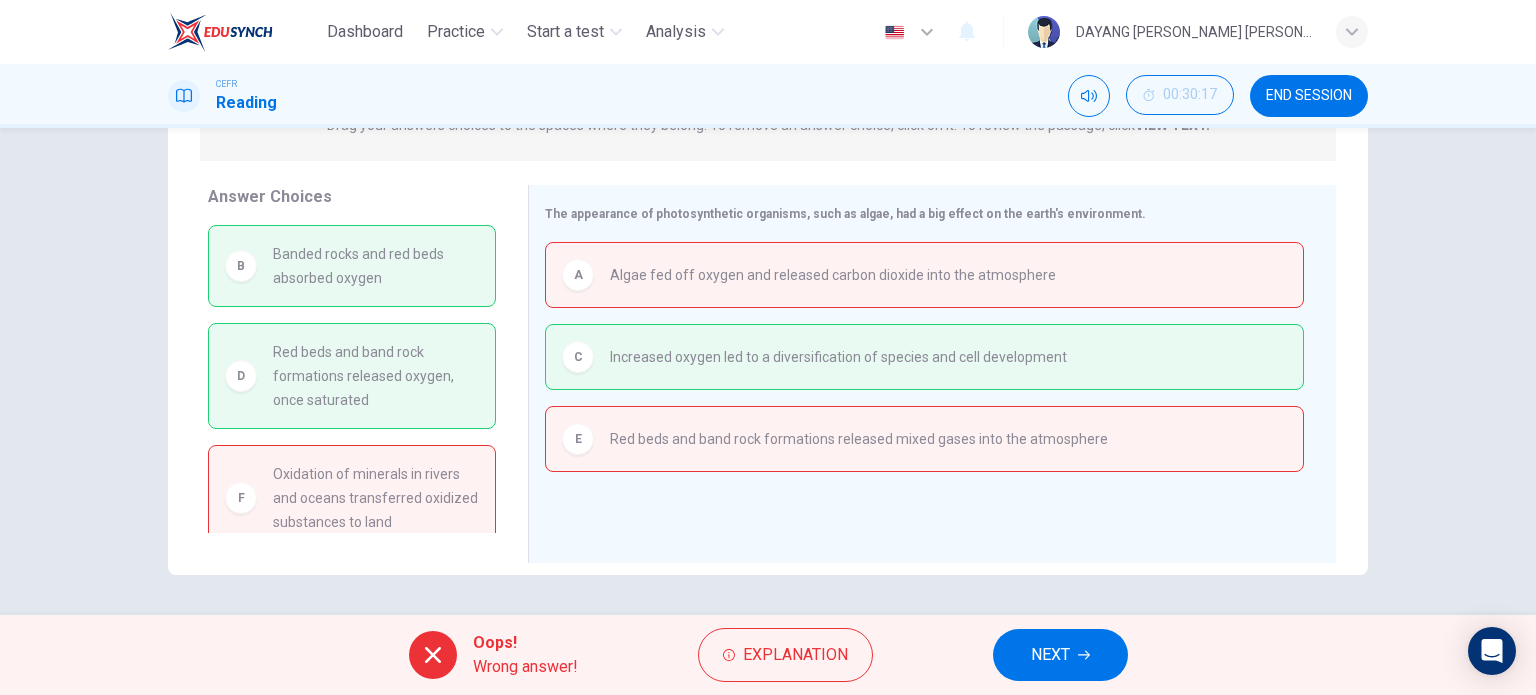 click on "NEXT" at bounding box center (1050, 655) 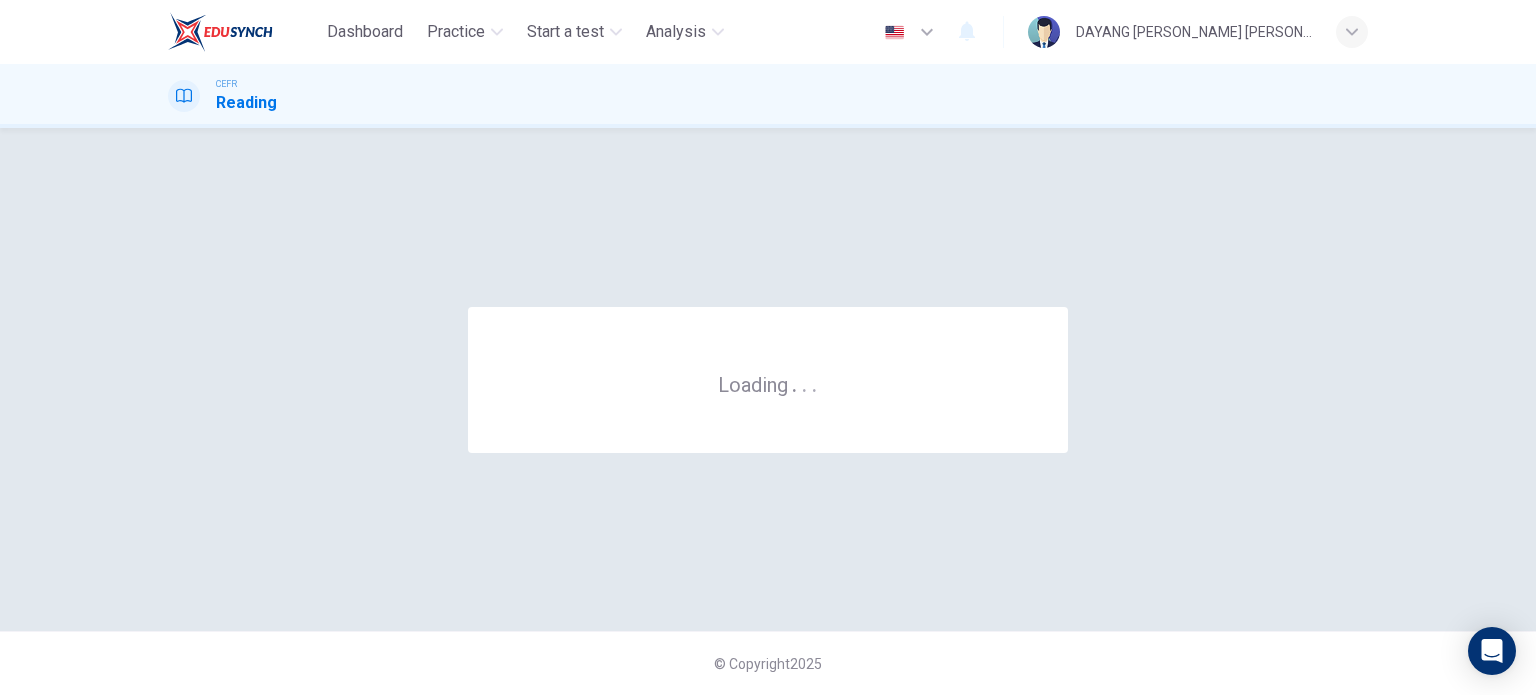 scroll, scrollTop: 0, scrollLeft: 0, axis: both 